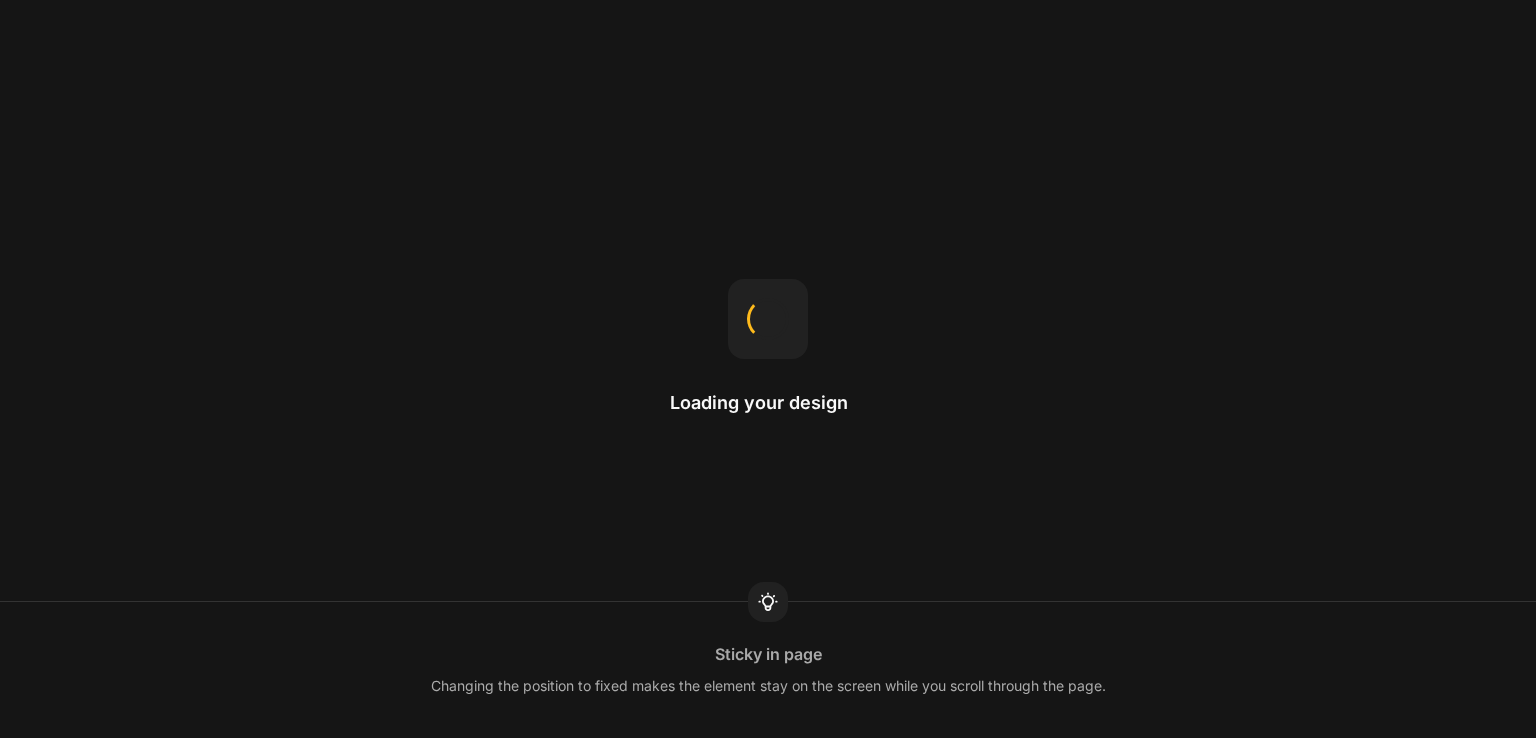 scroll, scrollTop: 0, scrollLeft: 0, axis: both 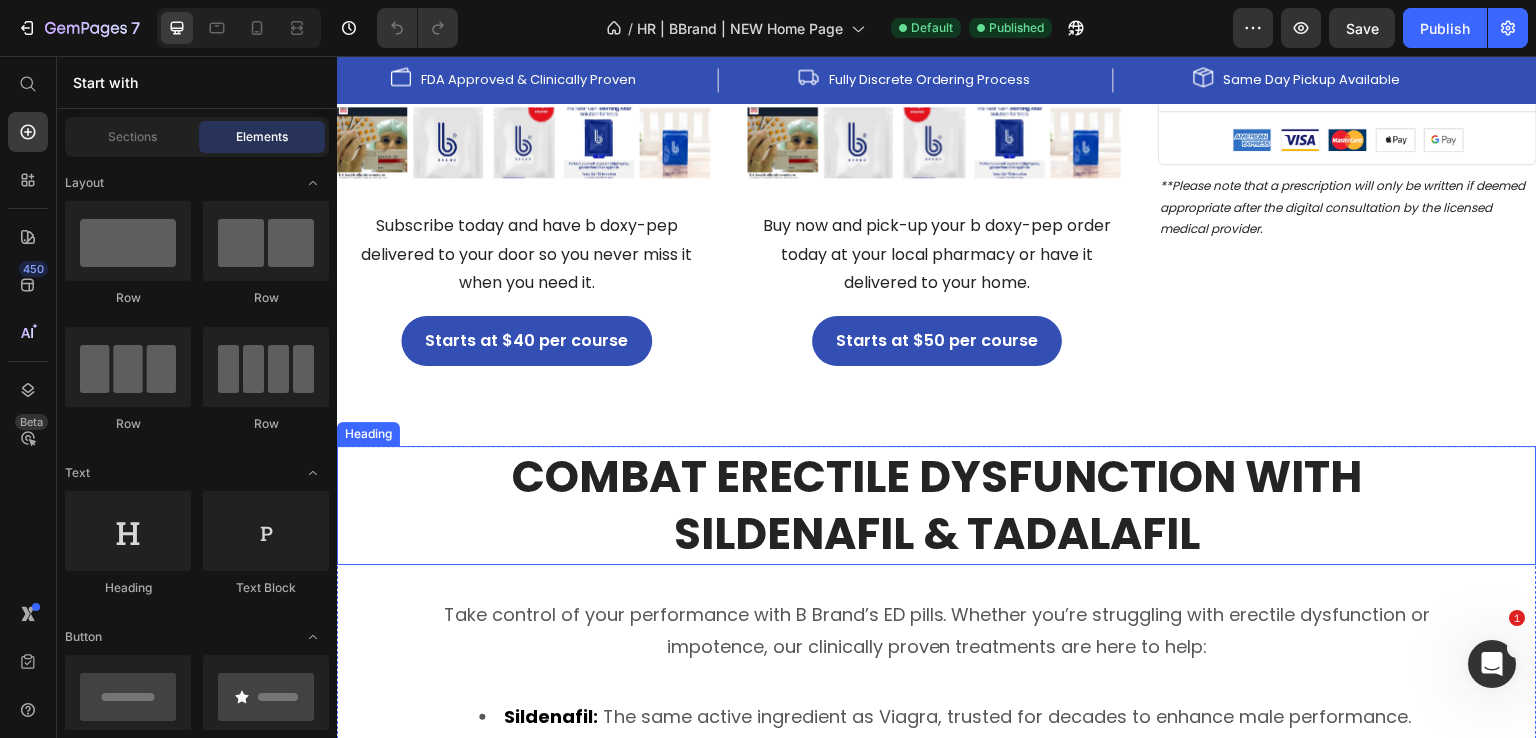 click on "Combat Erectile Dysfunction with  Sildenafil & Tadalafil" at bounding box center [937, 505] 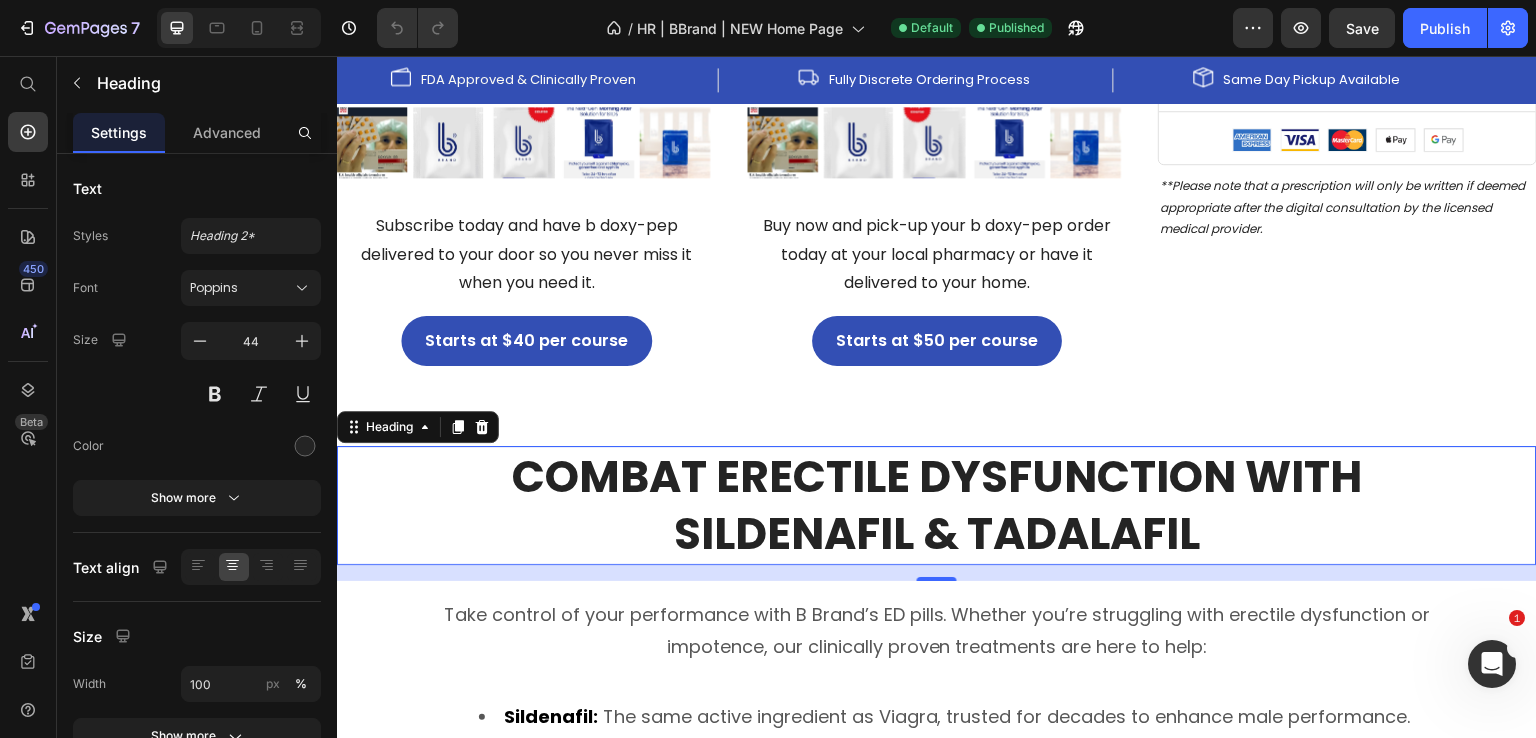 click on "Combat Erectile Dysfunction with  Sildenafil & Tadalafil" at bounding box center [937, 505] 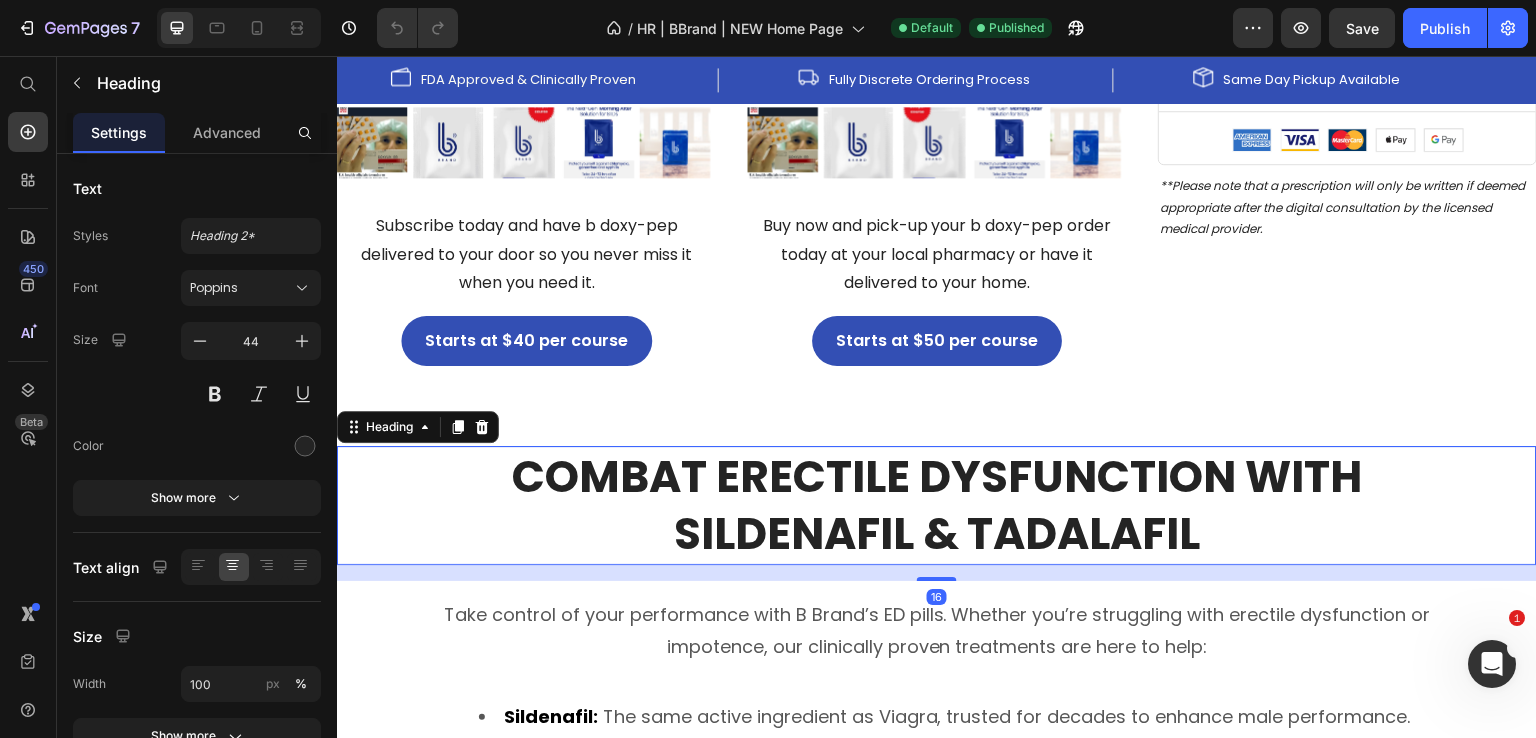 click on "Combat Erectile Dysfunction with  Sildenafil & Tadalafil" at bounding box center (937, 505) 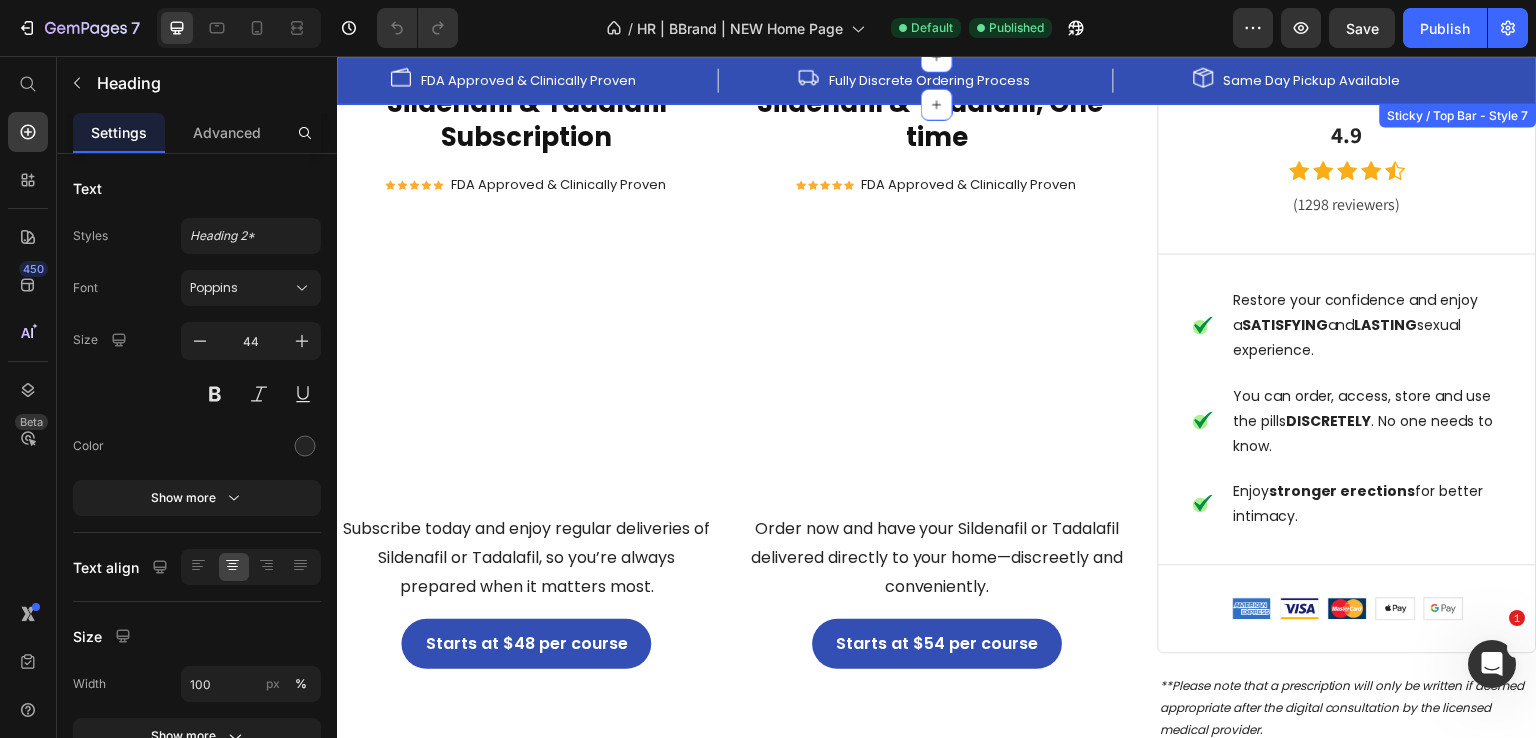 scroll, scrollTop: 2500, scrollLeft: 0, axis: vertical 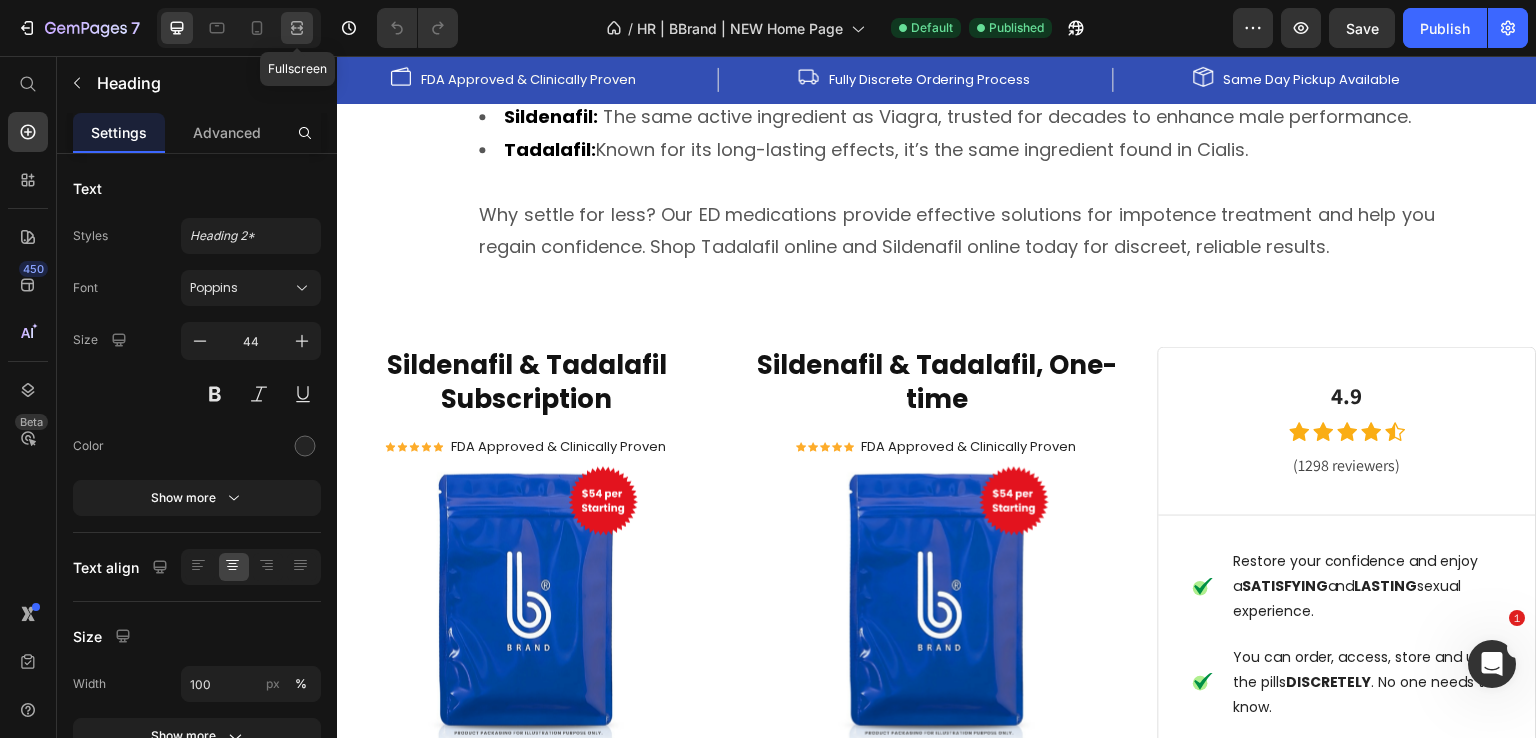 click 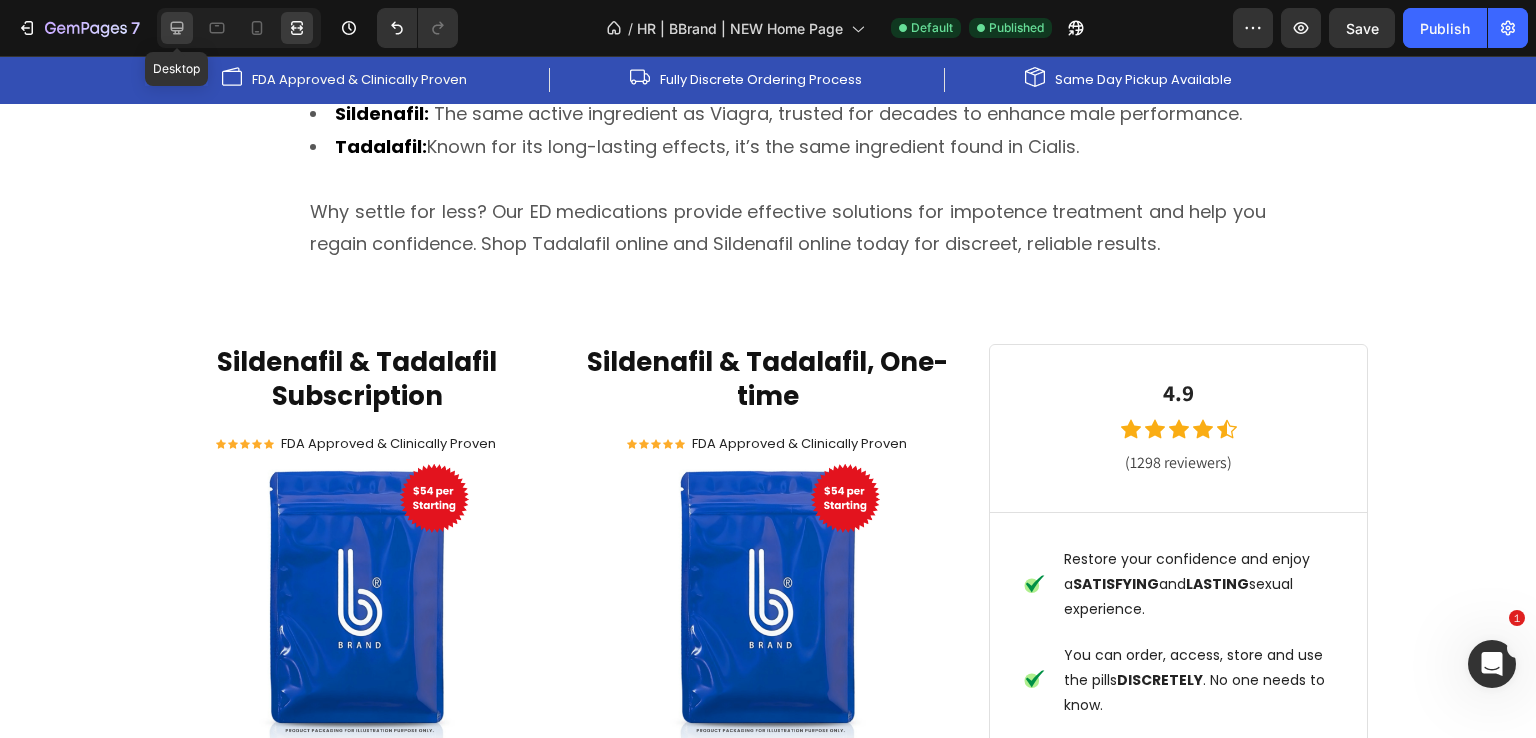 click 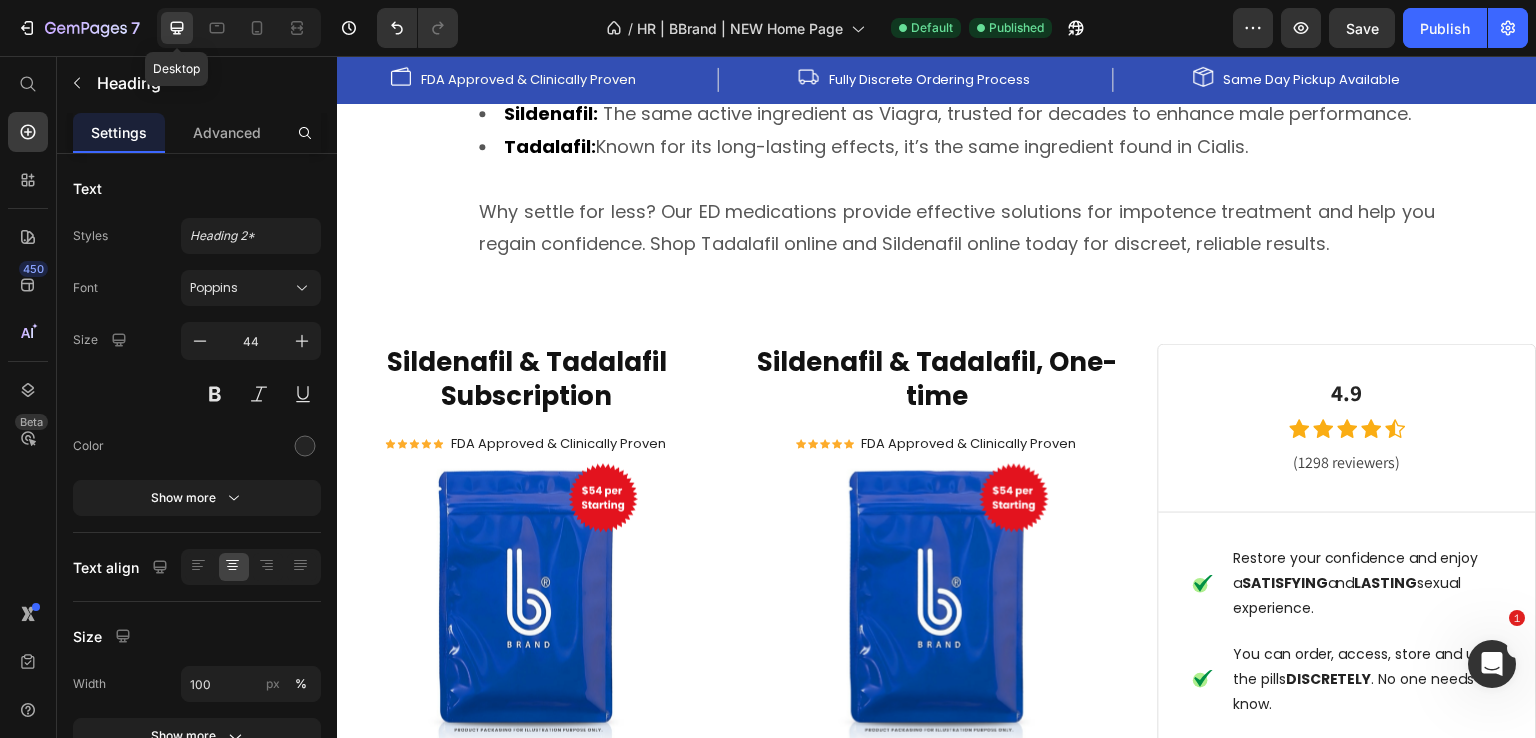 scroll, scrollTop: 2500, scrollLeft: 0, axis: vertical 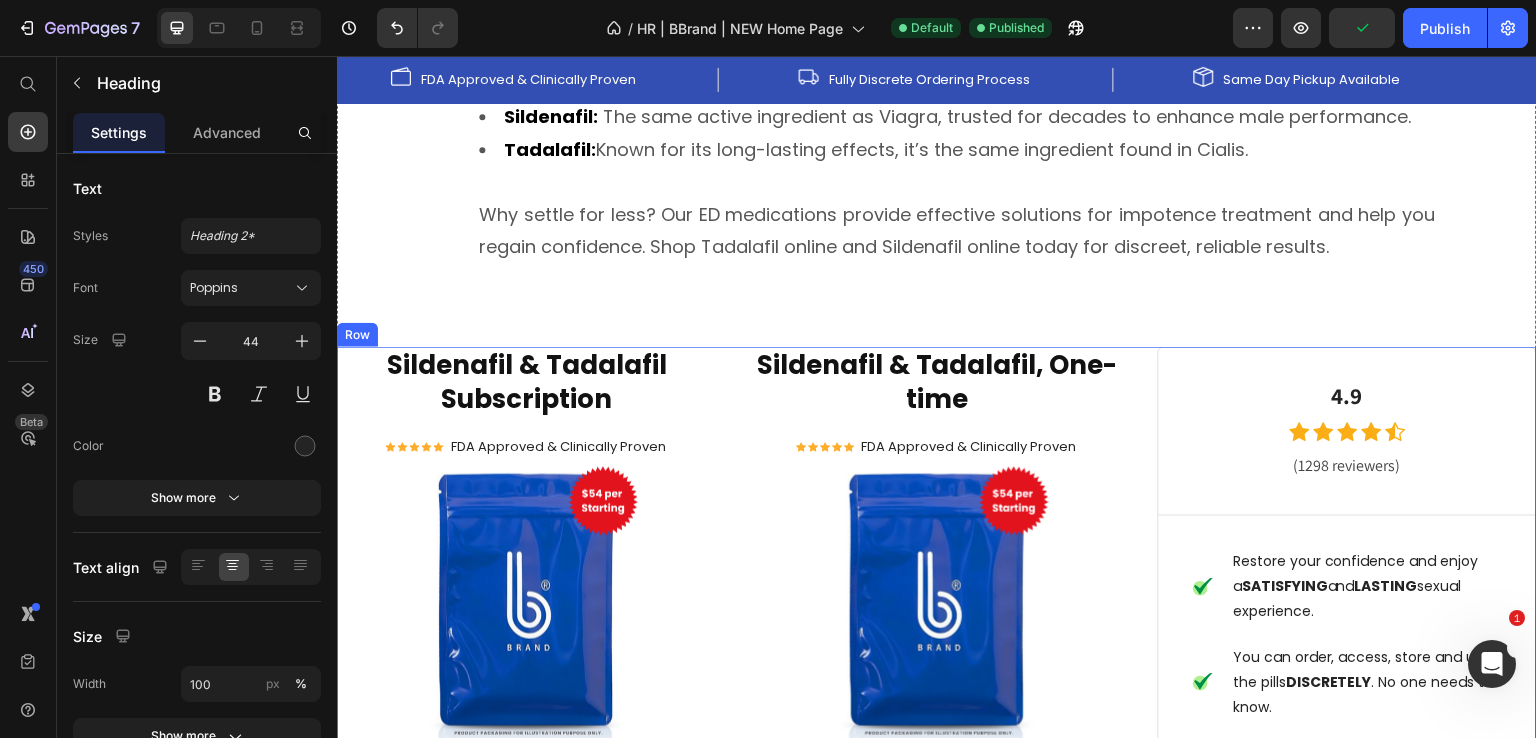 click on "Sildenafil & Tadalafil Subscription Product Title                Icon                Icon                Icon                Icon                Icon Icon List Hoz FDA Approved & Clinically Proven Text block Icon List Product Images Subscribe today and enjoy regular deliveries of Sildenafil or Tadalafil, so you’re always prepared when it matters most.  Text block Product Starts at $48 per course Button Sildenafil & Tadalafil, One-time Product Title                Icon                Icon                Icon                Icon                Icon Icon List Hoz FDA Approved & Clinically Proven Text block Icon List Product Images Order now and have your Sildenafil or Tadalafil delivered directly to your home—discreetly and conveniently.   Text block Starts at $54 per course Button Product 4.9 Heading
Icon
Icon
Icon
Icon
Icon Icon List Hoz (1298 reviewers) Text block Row                Title Line
Icon SATISFYING  and" at bounding box center (937, 675) 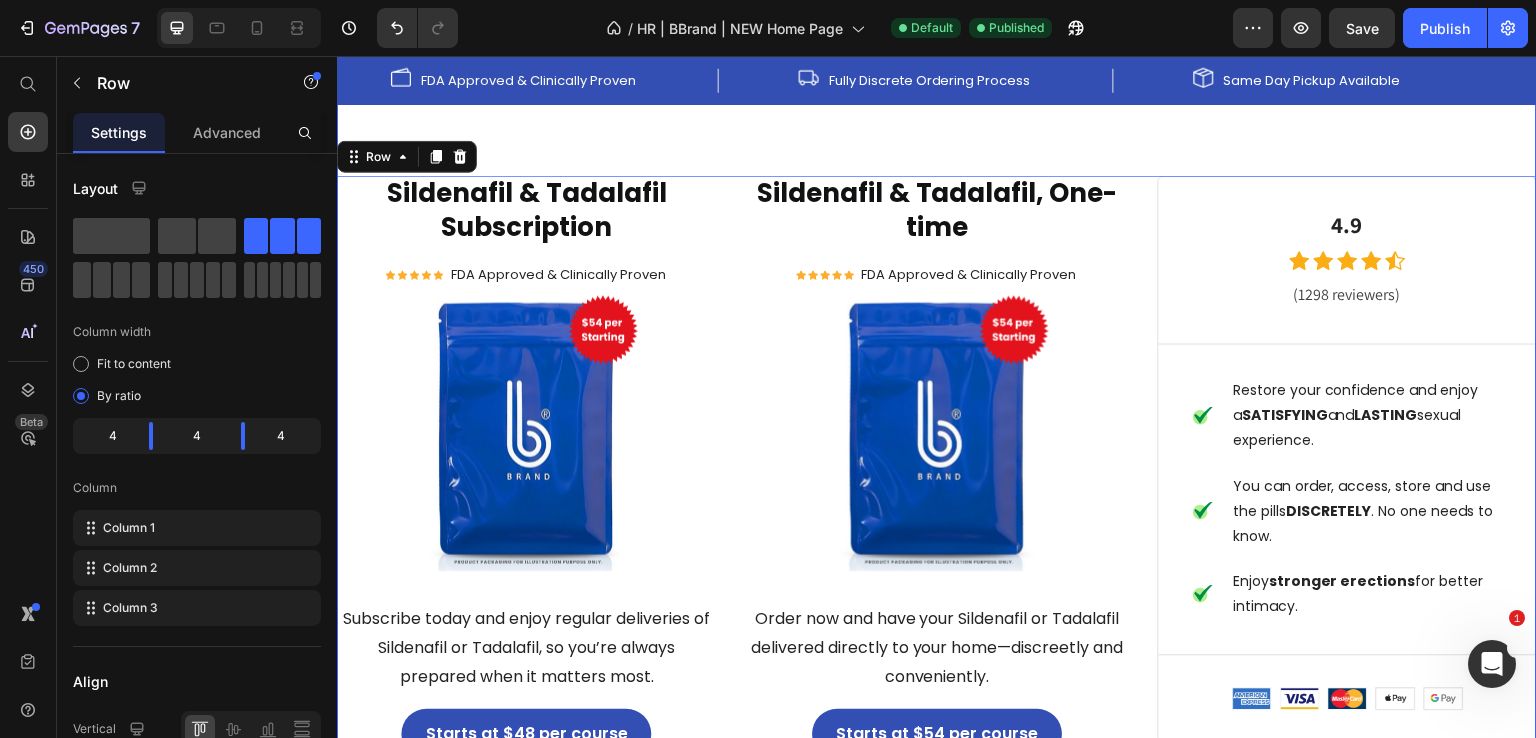 scroll, scrollTop: 2700, scrollLeft: 0, axis: vertical 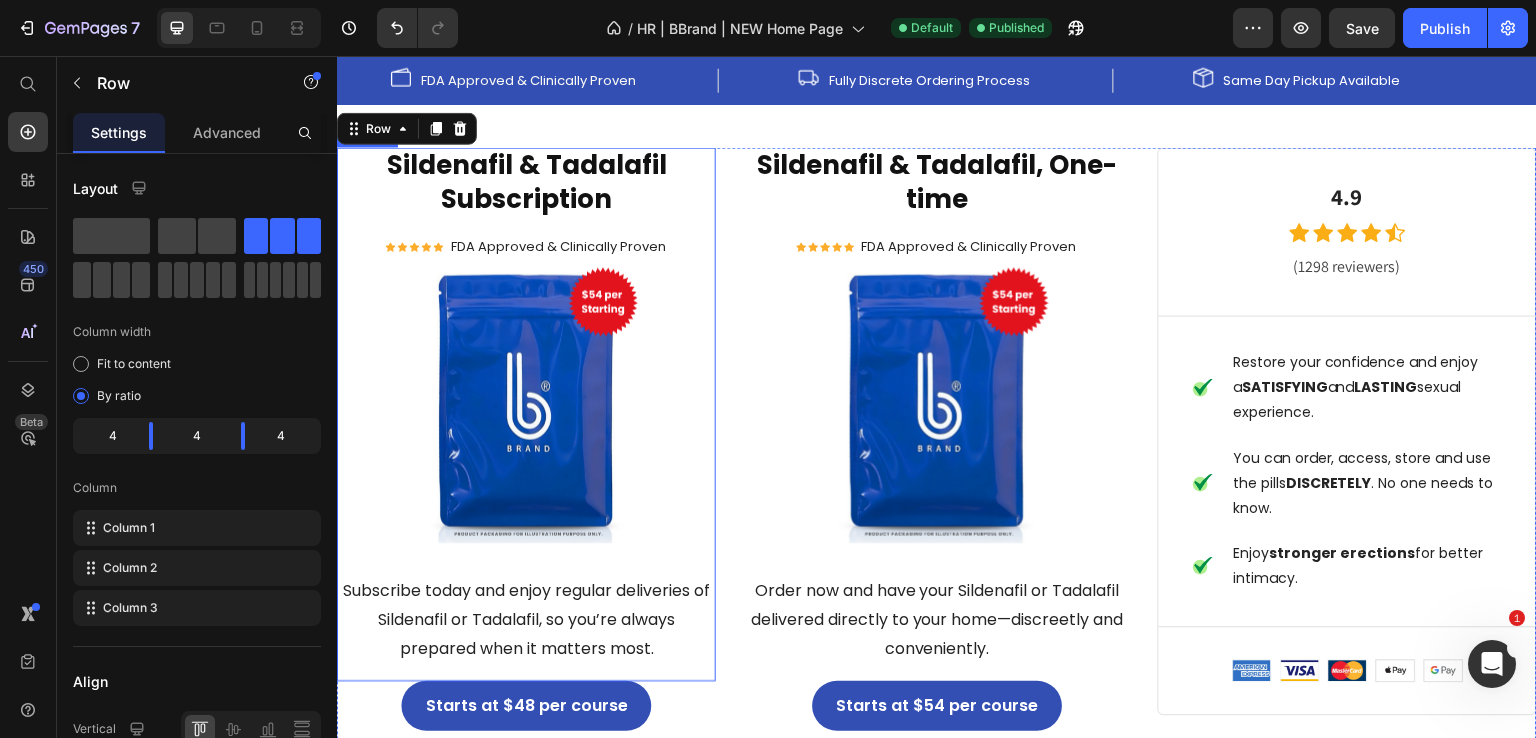 click on "Sildenafil & Tadalafil Subscription Product Title                Icon                Icon                Icon                Icon                Icon Icon List Hoz FDA Approved & Clinically Proven Text block Icon List Product Images" at bounding box center (526, 353) 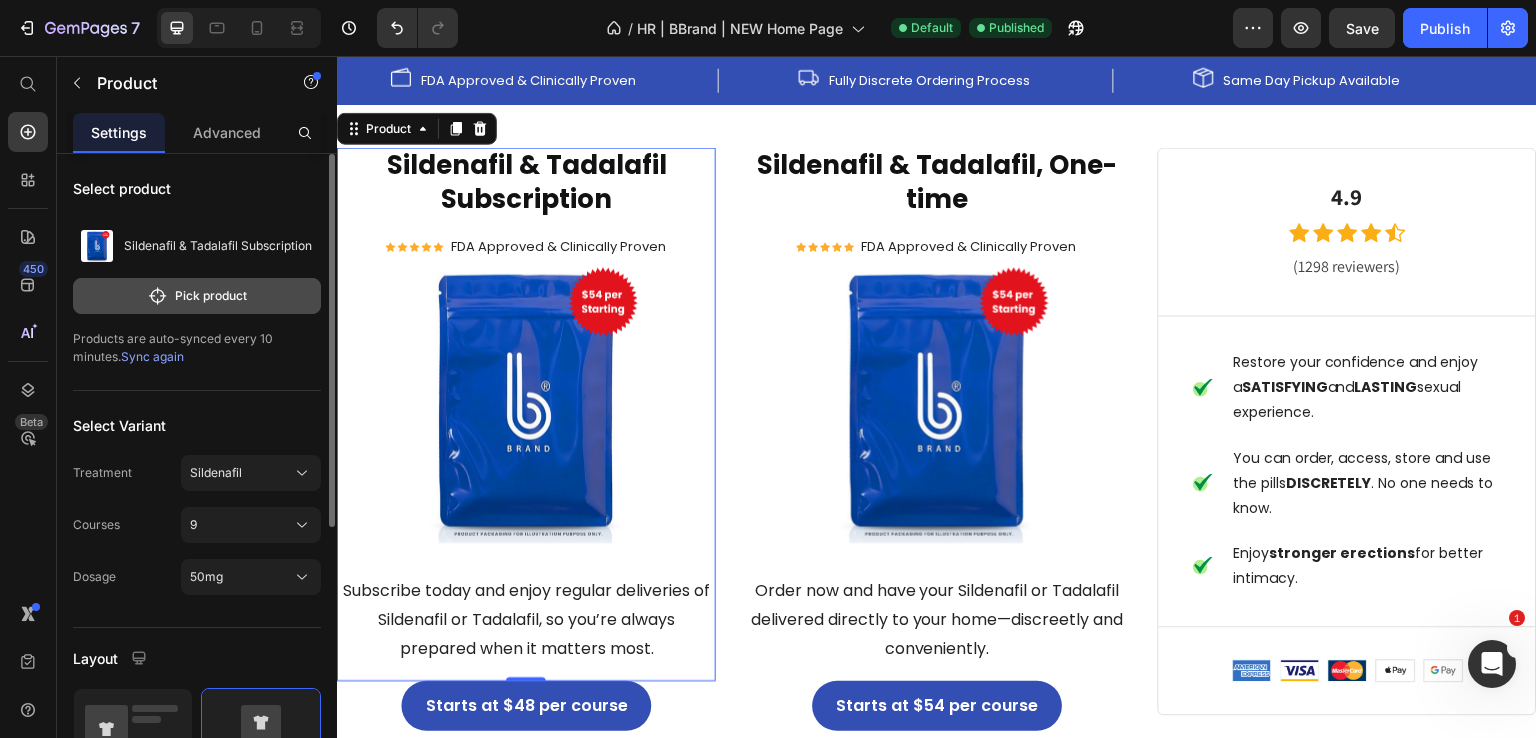 click on "Pick product" at bounding box center (197, 296) 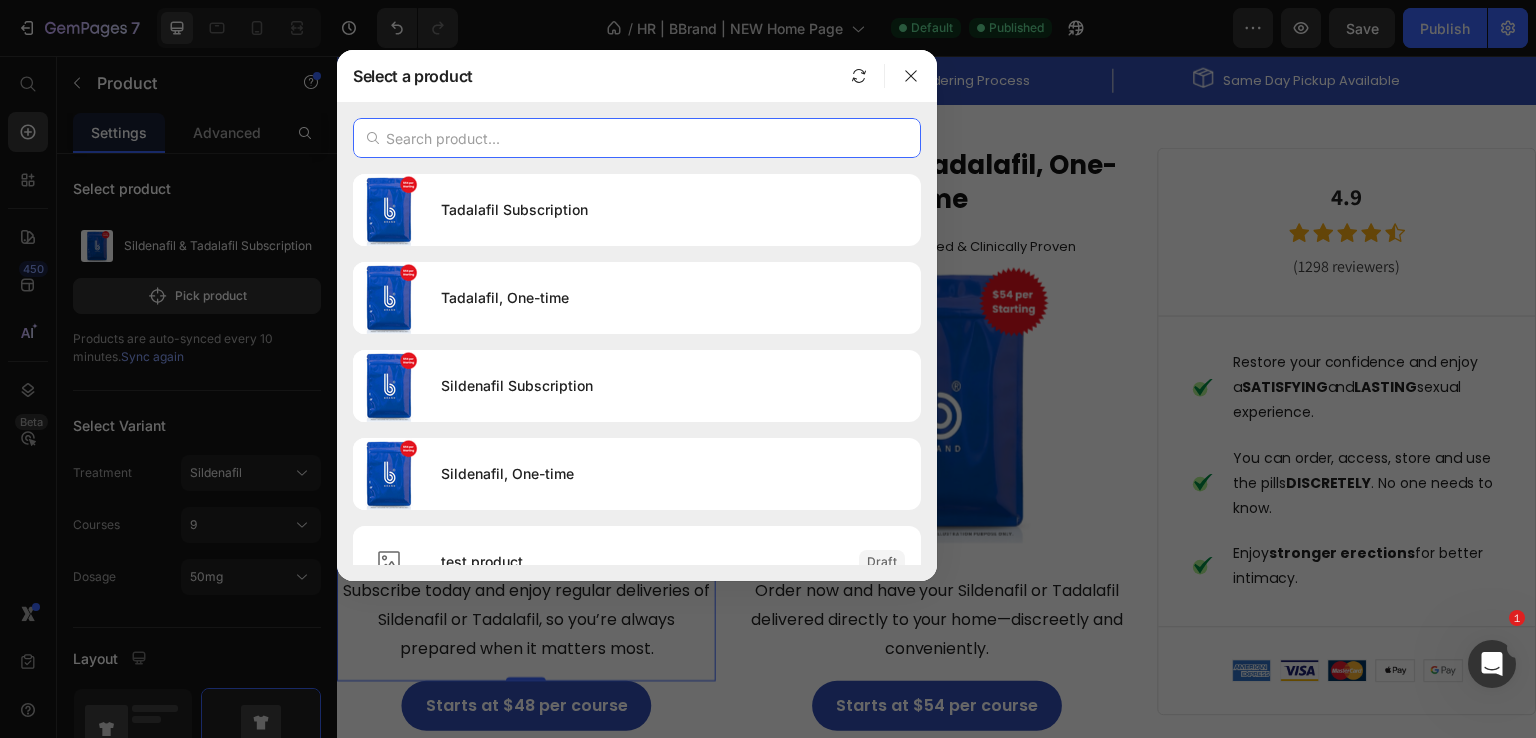 click at bounding box center [637, 138] 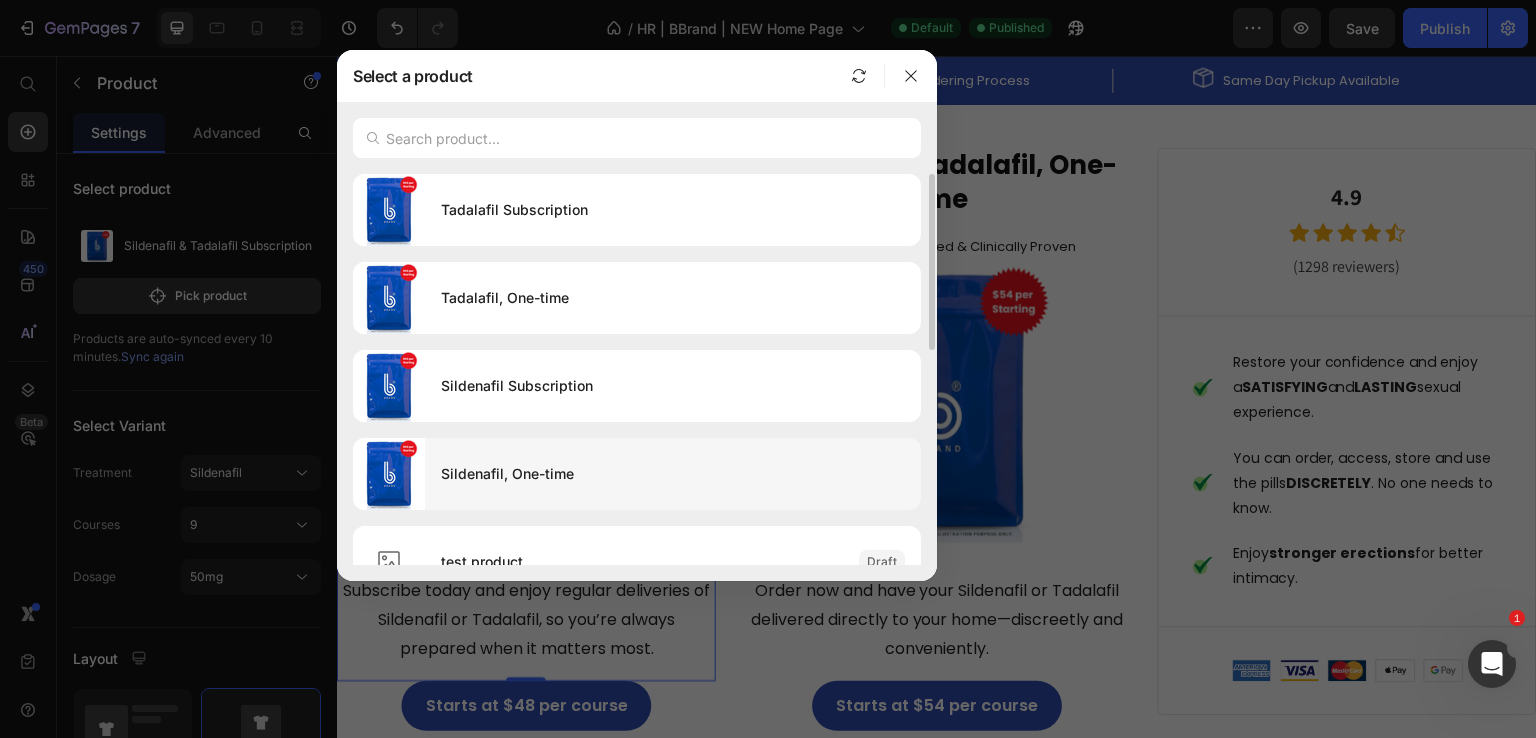 click on "Sildenafil, One-time" at bounding box center [673, 474] 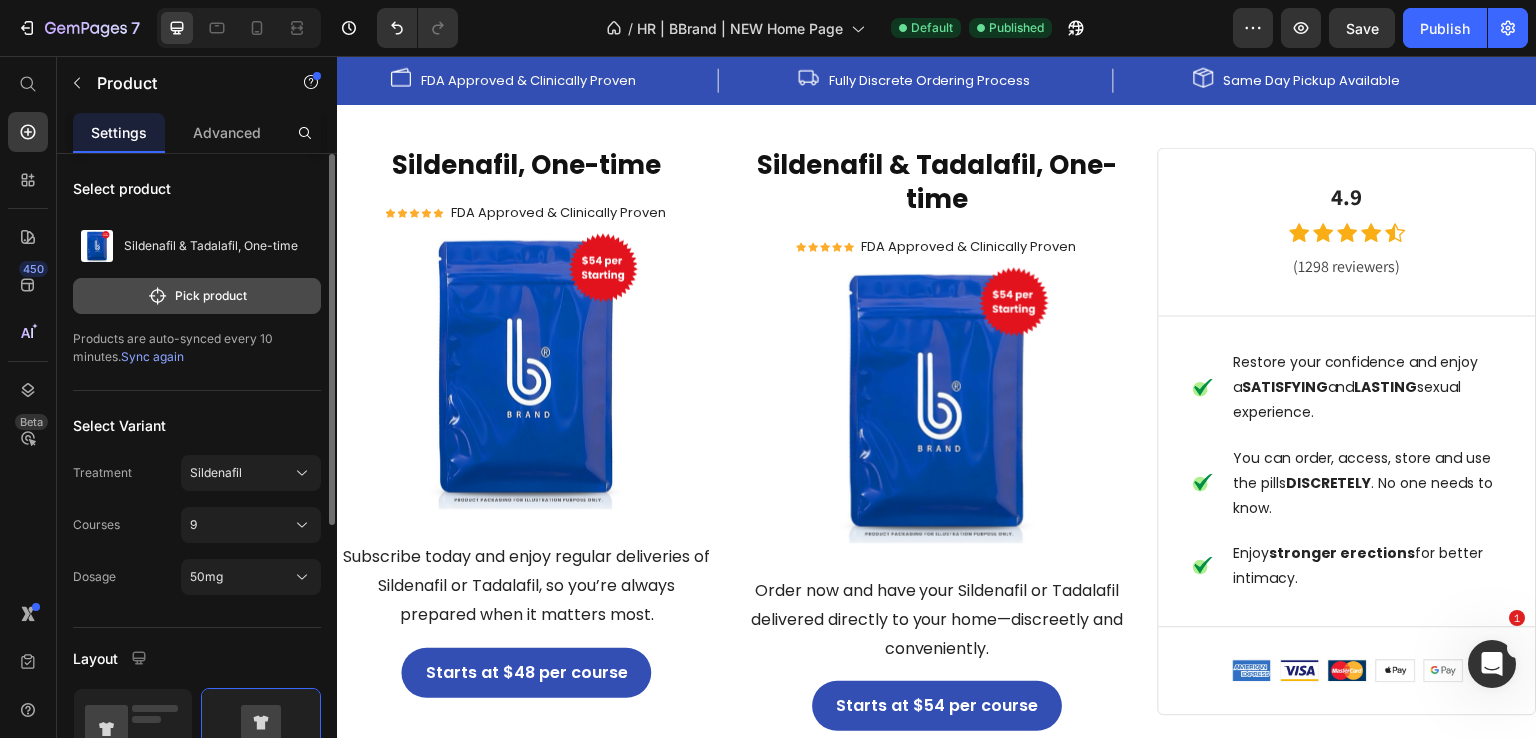 click on "Pick product" at bounding box center (197, 296) 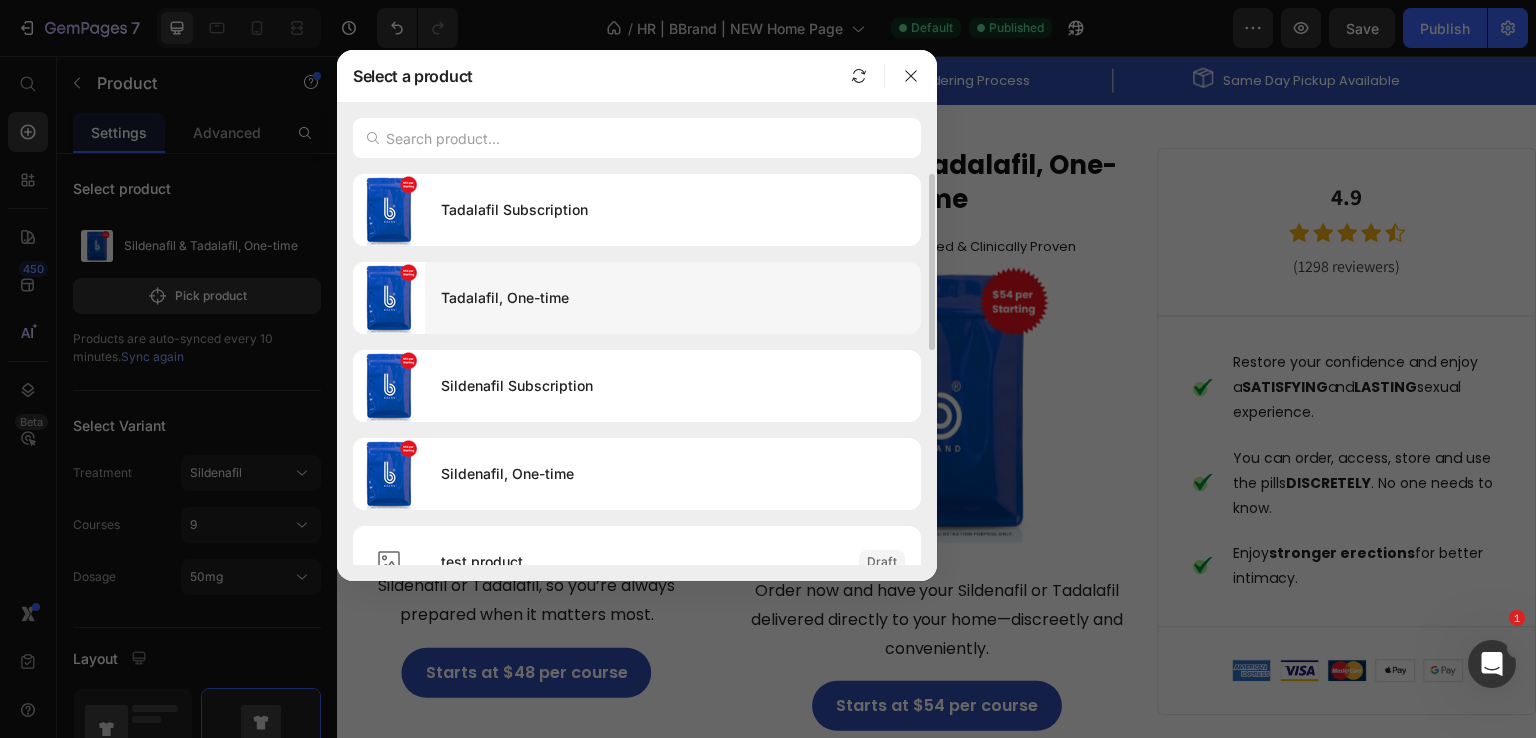 click on "Tadalafil, One-time" at bounding box center [673, 298] 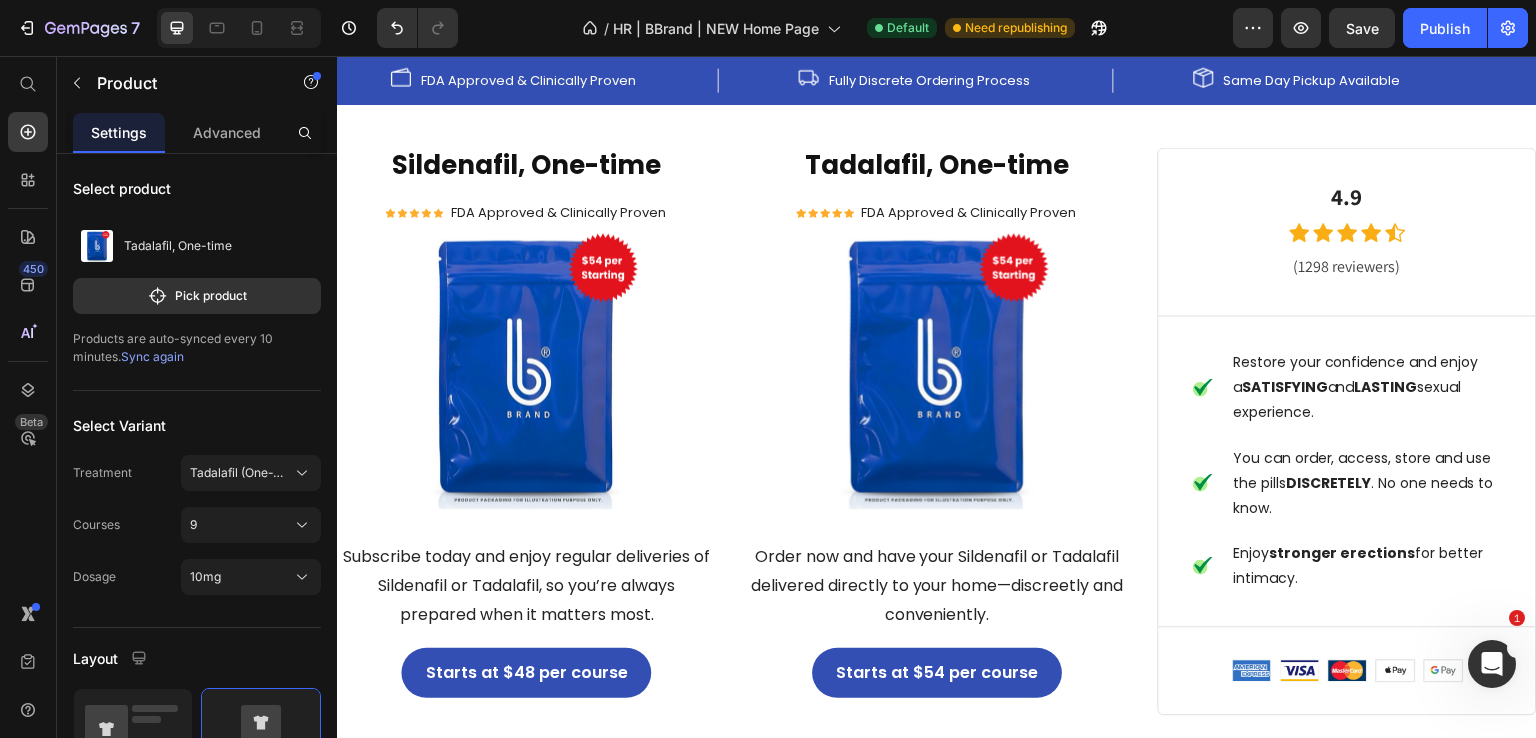 click on "/  HR | BBrand | NEW Home Page Default Need republishing" 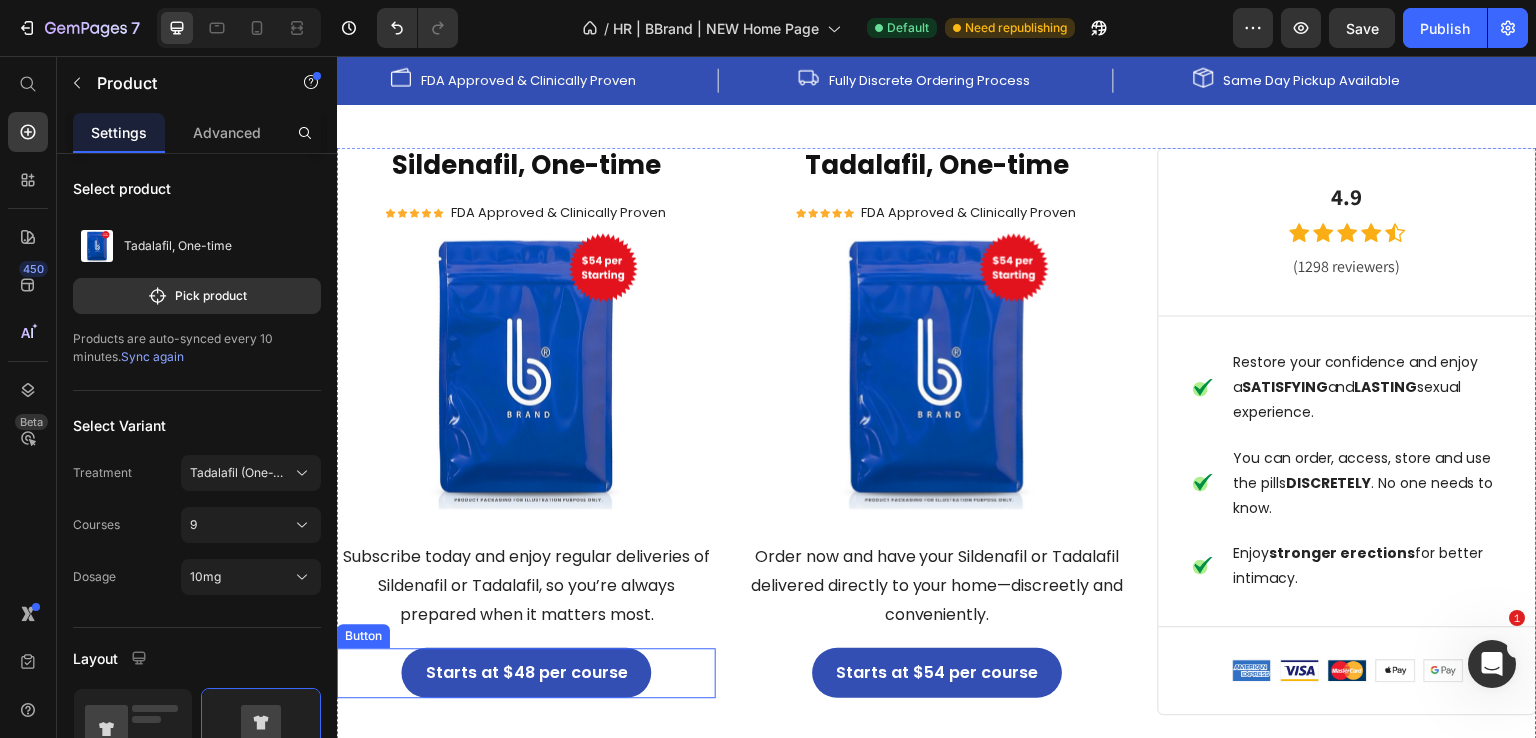 click on "Starts at $48 per course Button" at bounding box center (526, 673) 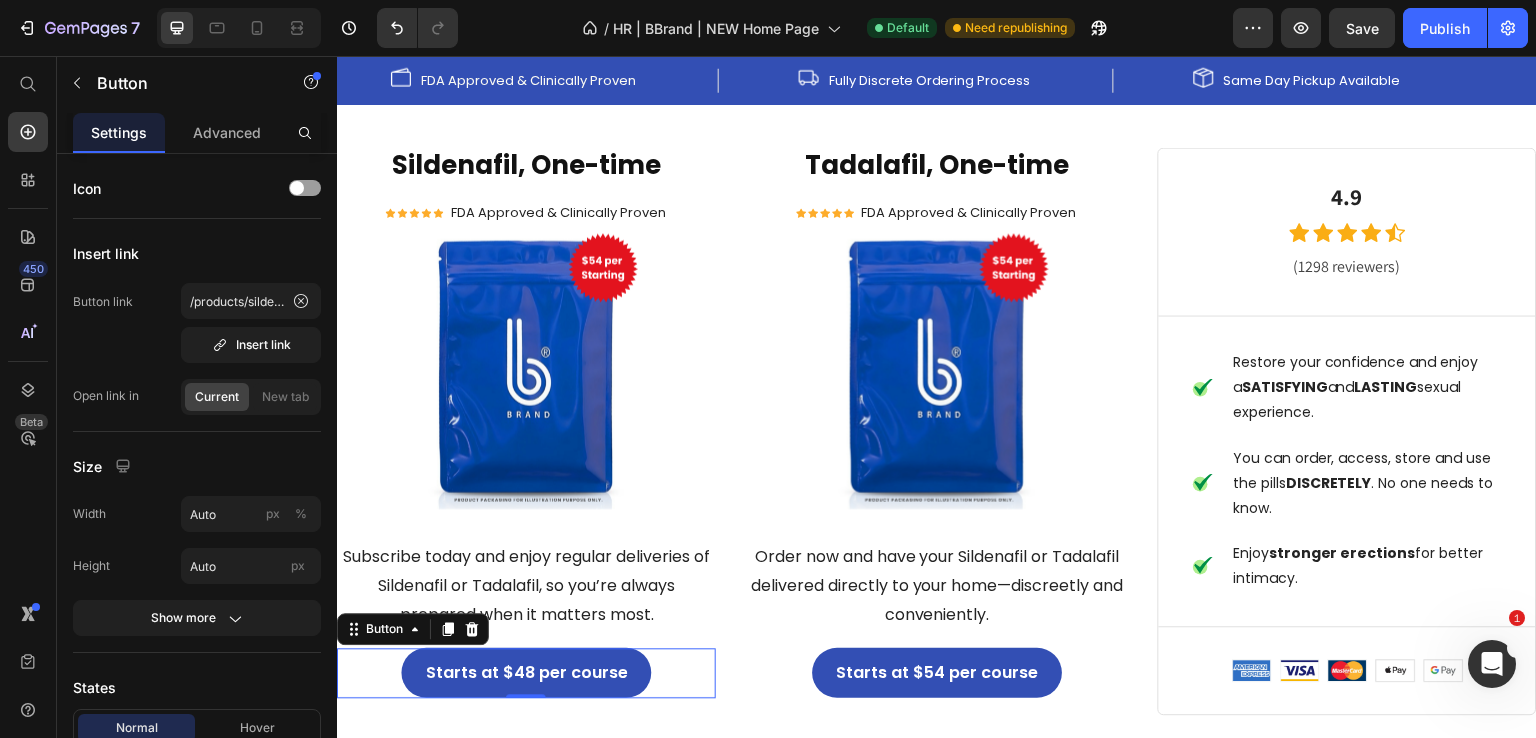 click on "Starts at $48 per course Button   0" at bounding box center (526, 673) 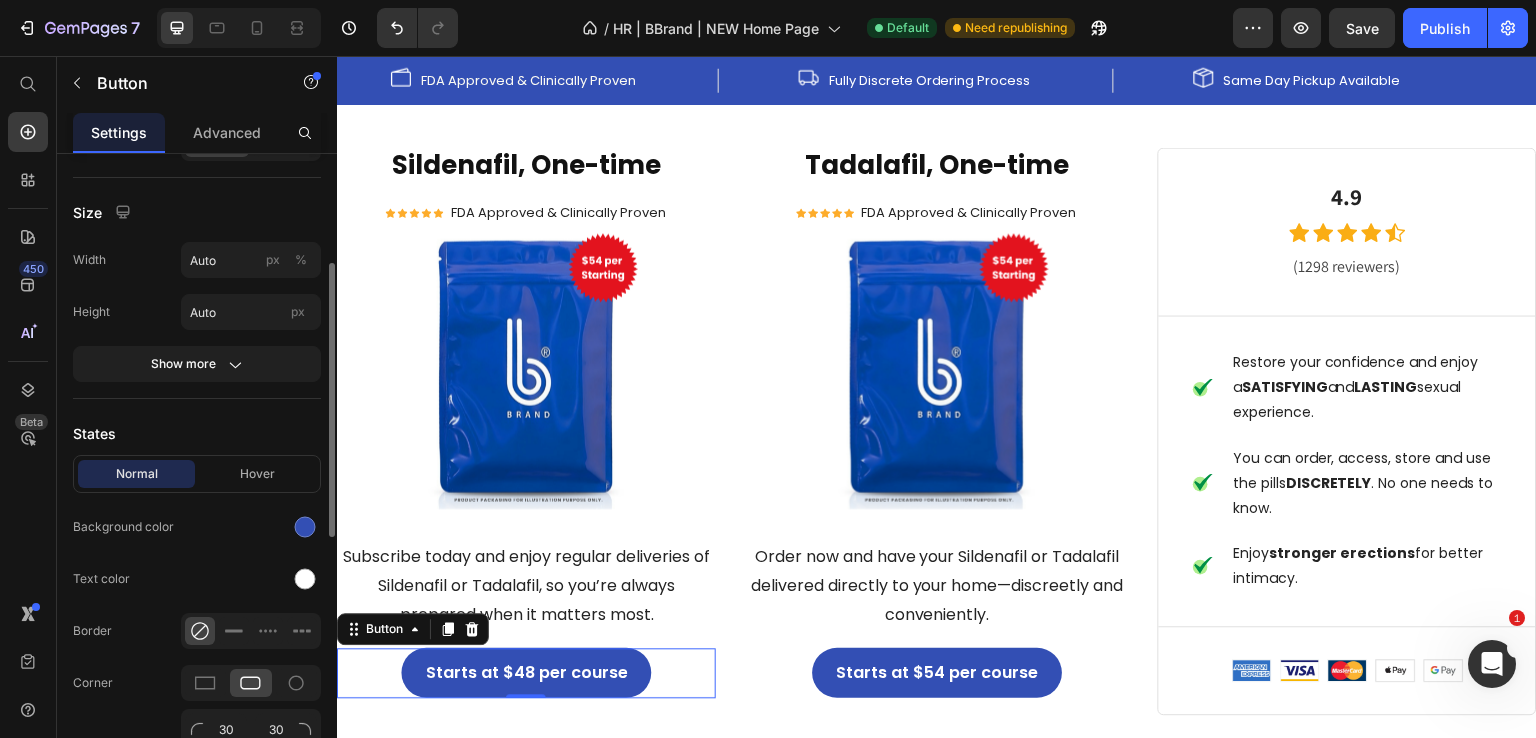 scroll, scrollTop: 0, scrollLeft: 0, axis: both 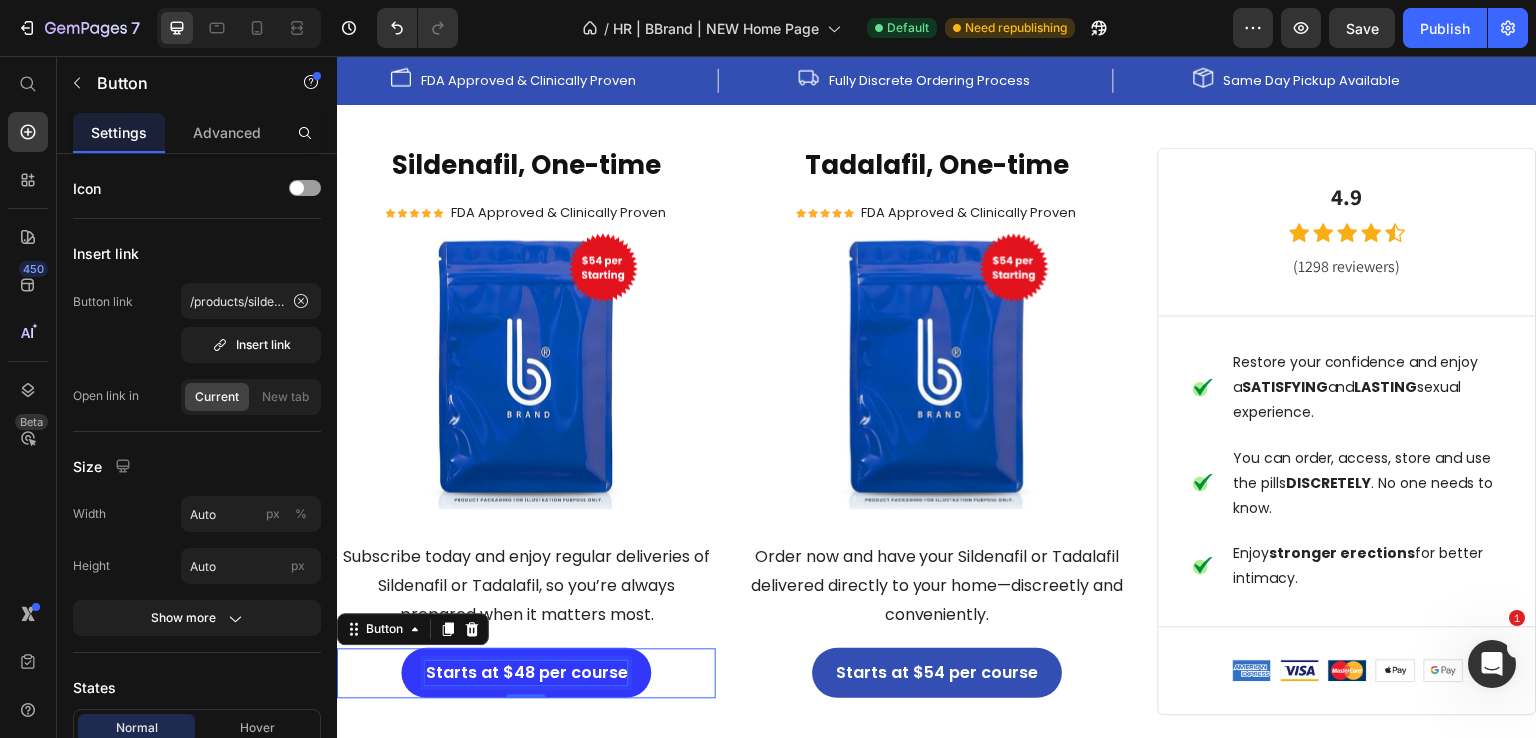 click on "Starts at $48 per course" at bounding box center (526, 673) 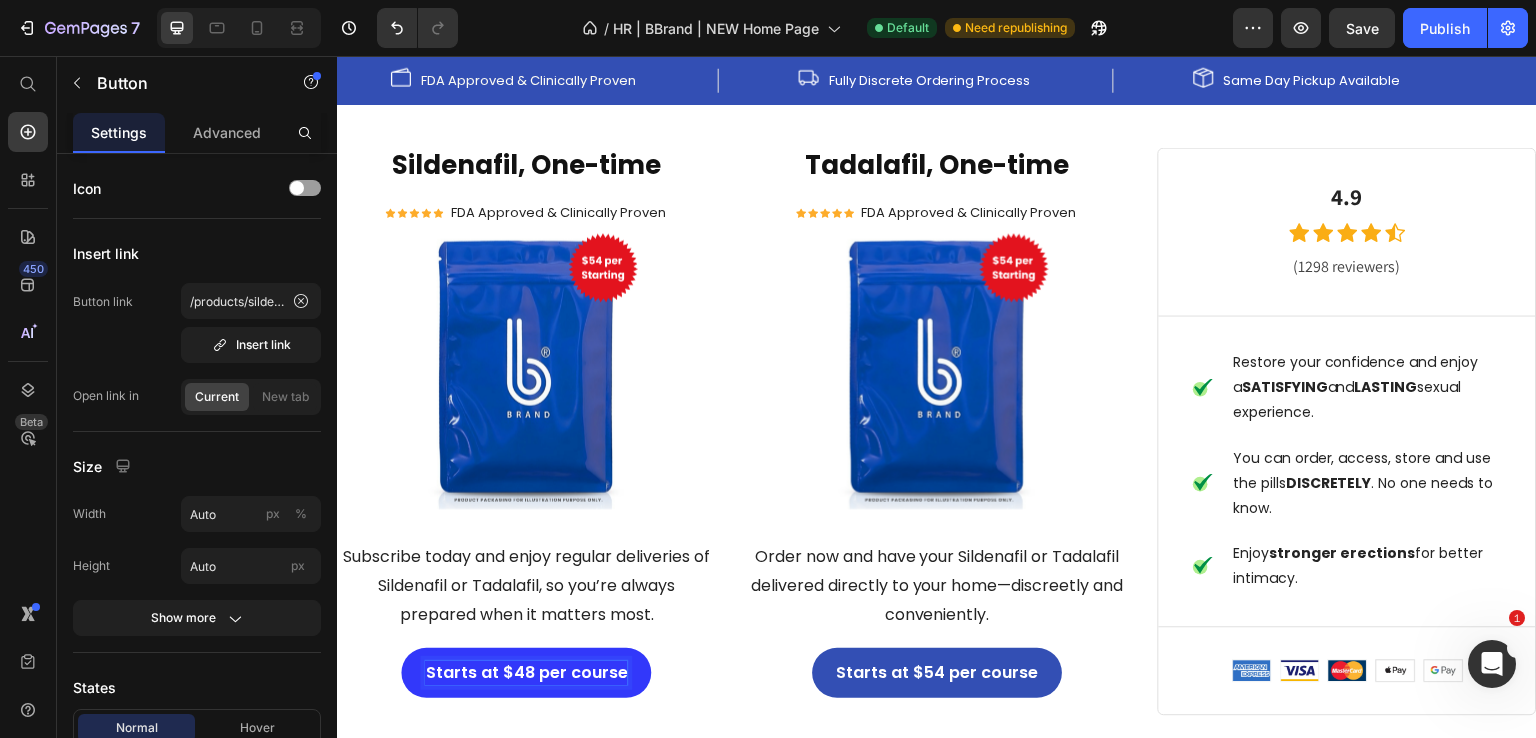 click on "Starts at $48 per course" at bounding box center (526, 673) 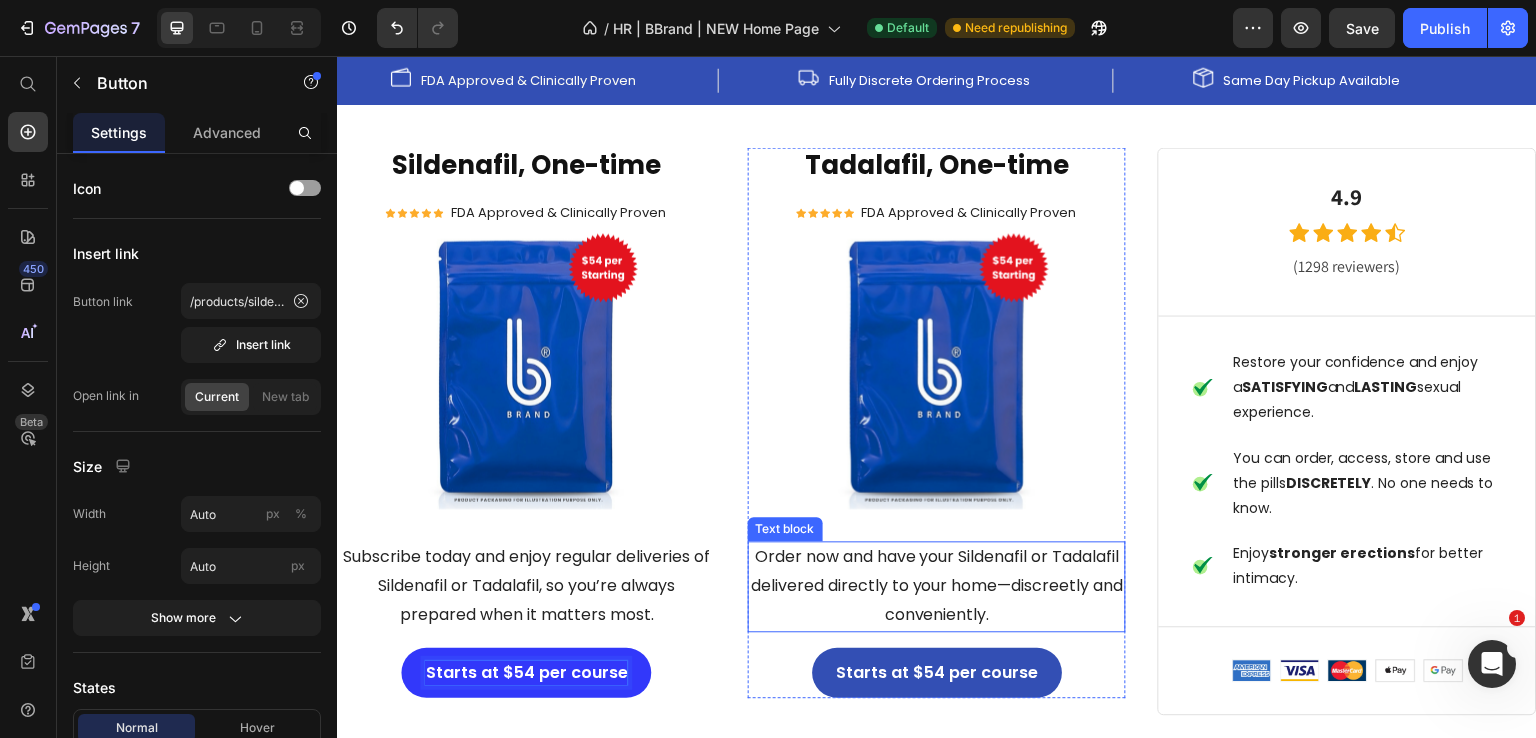 click on "Order now and have your Sildenafil or Tadalafil delivered directly to your home—discreetly and conveniently." at bounding box center [937, 586] 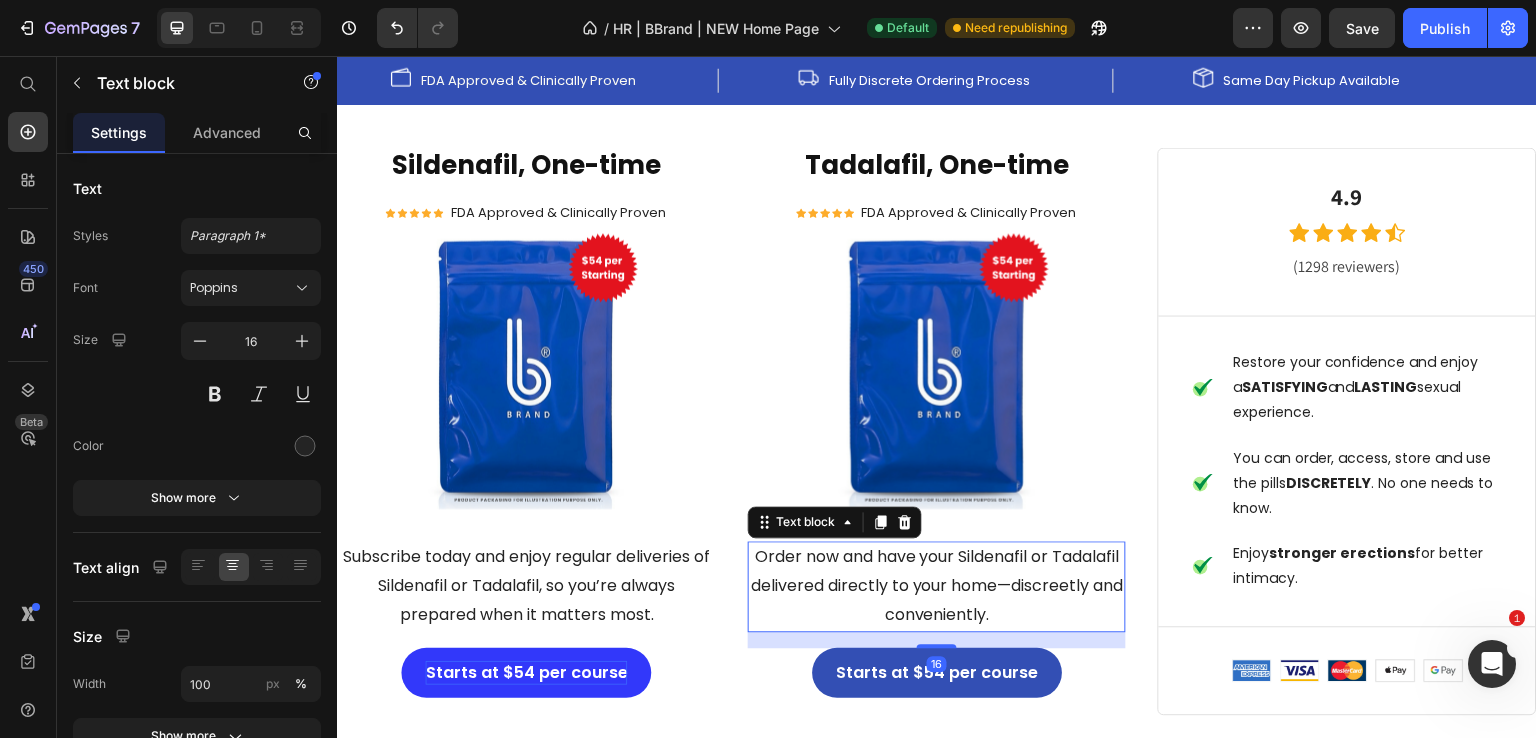 click on "Order now and have your Sildenafil or Tadalafil delivered directly to your home—discreetly and conveniently." at bounding box center [937, 586] 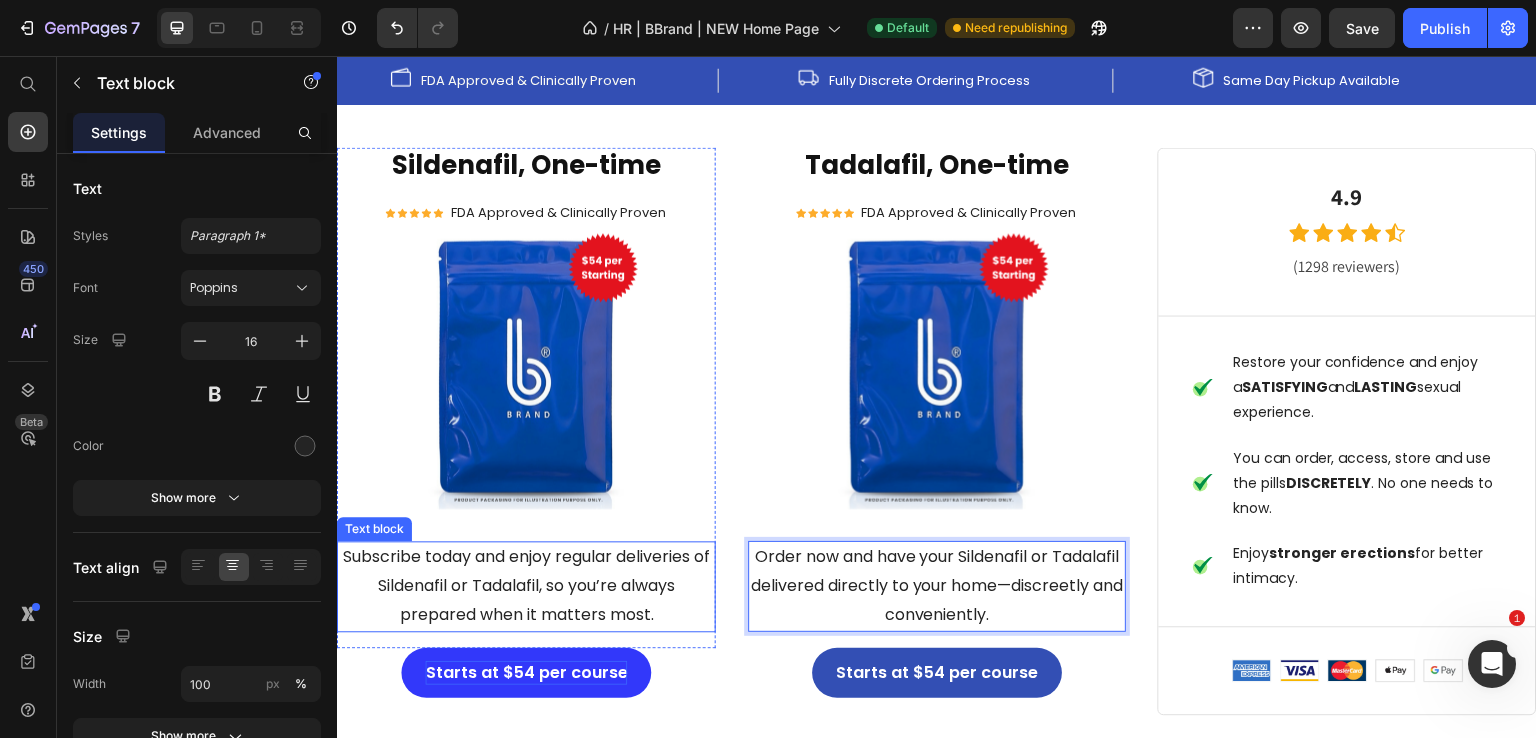 click on "Subscribe today and enjoy regular deliveries of Sildenafil or Tadalafil, so you’re always prepared when it matters most." at bounding box center (526, 586) 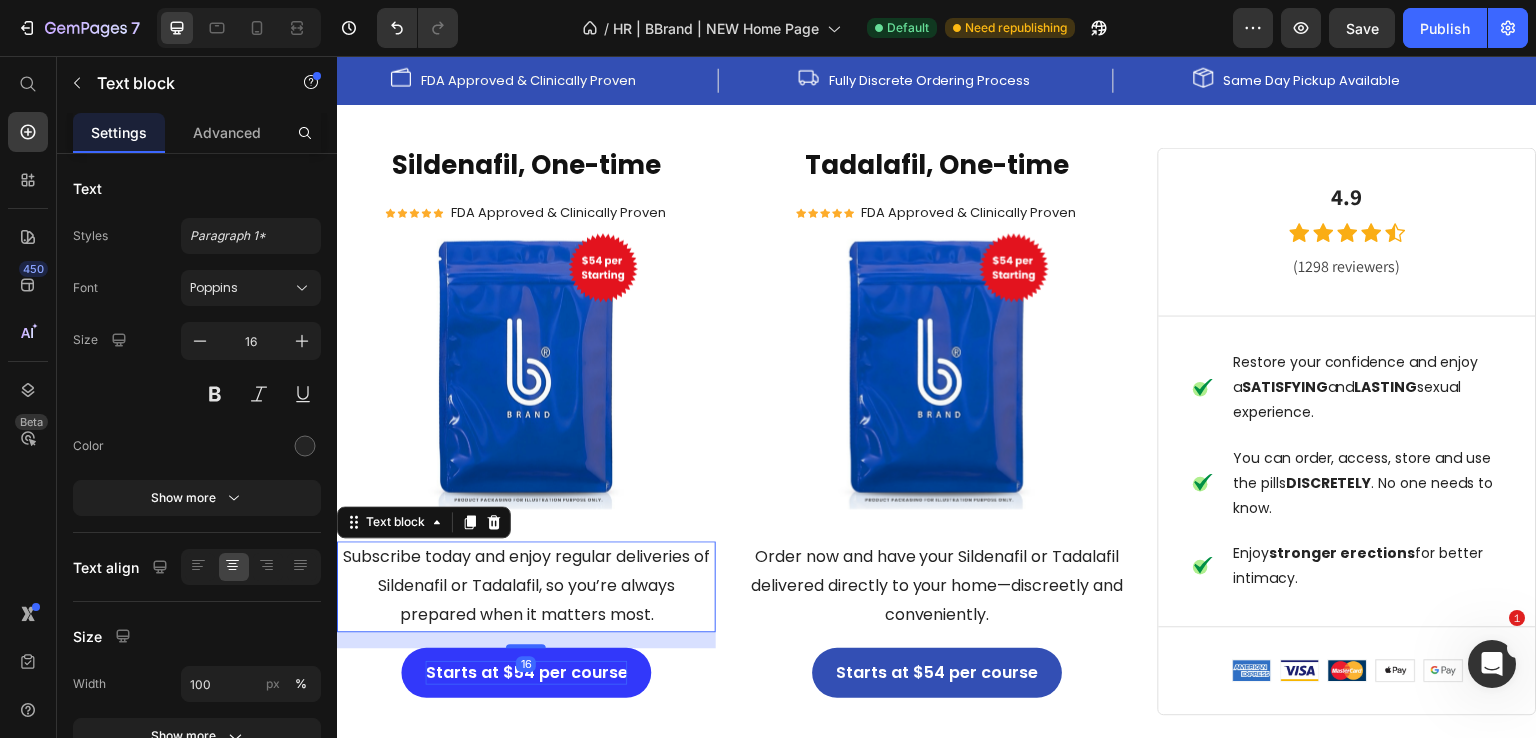 click on "Subscribe today and enjoy regular deliveries of Sildenafil or Tadalafil, so you’re always prepared when it matters most." at bounding box center (526, 586) 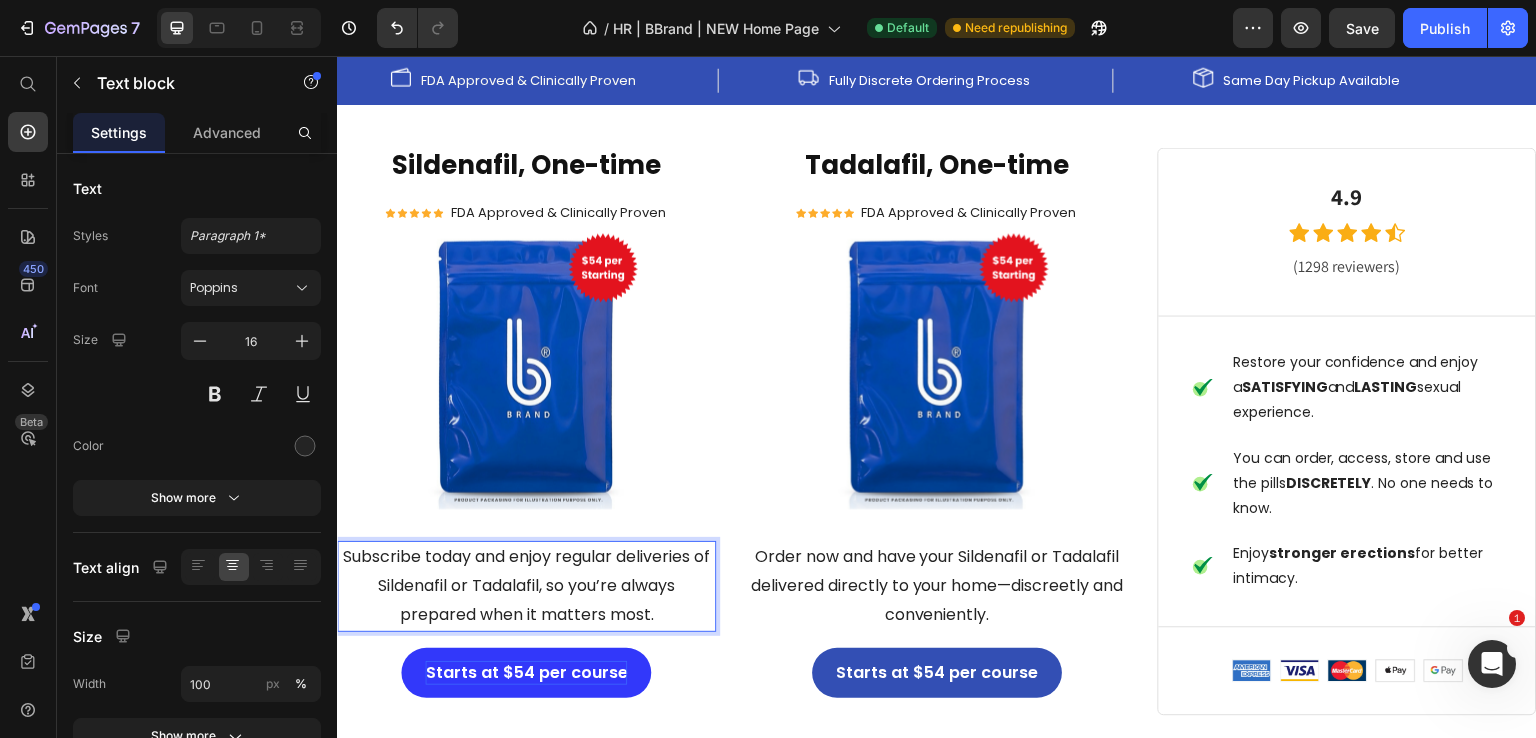 click on "Subscribe today and enjoy regular deliveries of Sildenafil or Tadalafil, so you’re always prepared when it matters most." at bounding box center [526, 586] 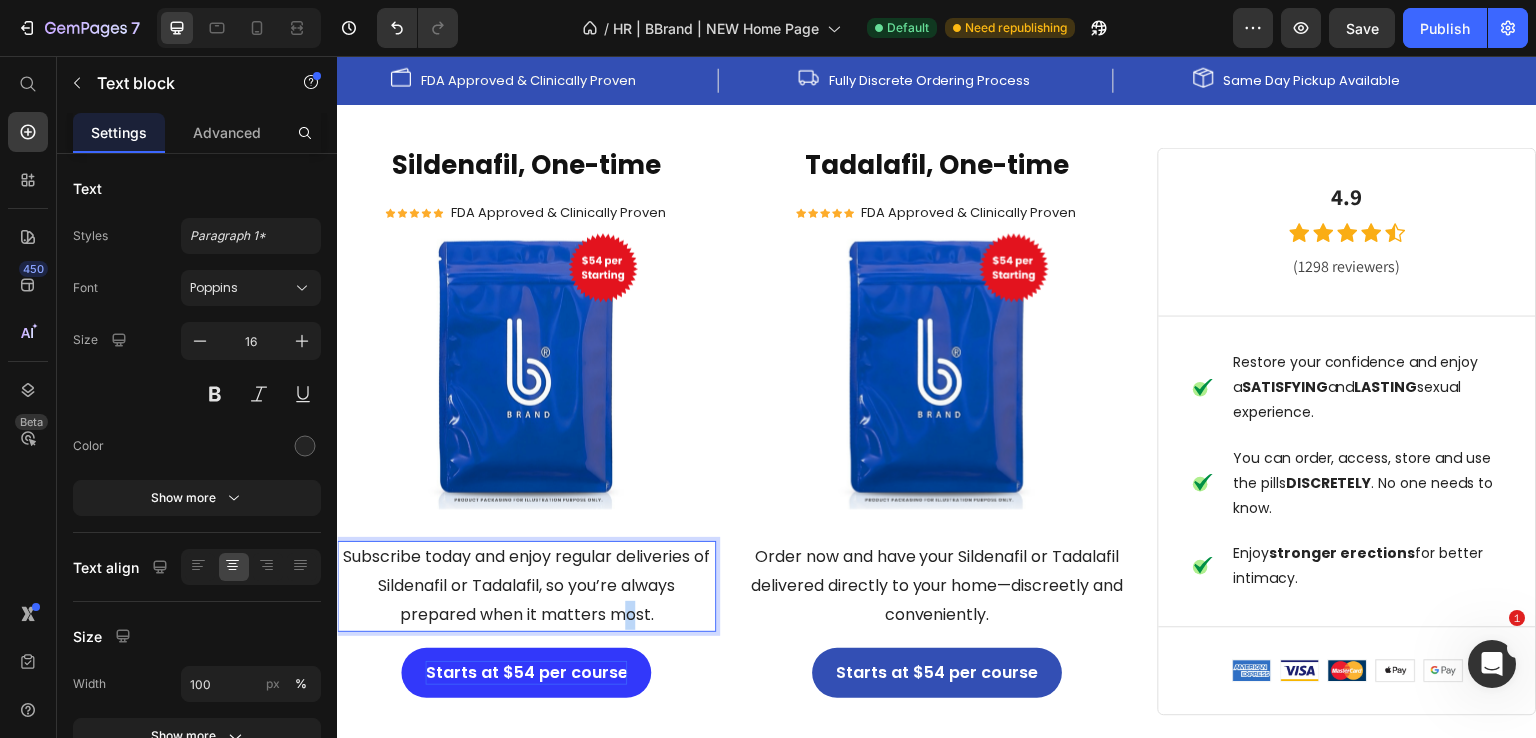 click on "Subscribe today and enjoy regular deliveries of Sildenafil or Tadalafil, so you’re always prepared when it matters most." at bounding box center (526, 586) 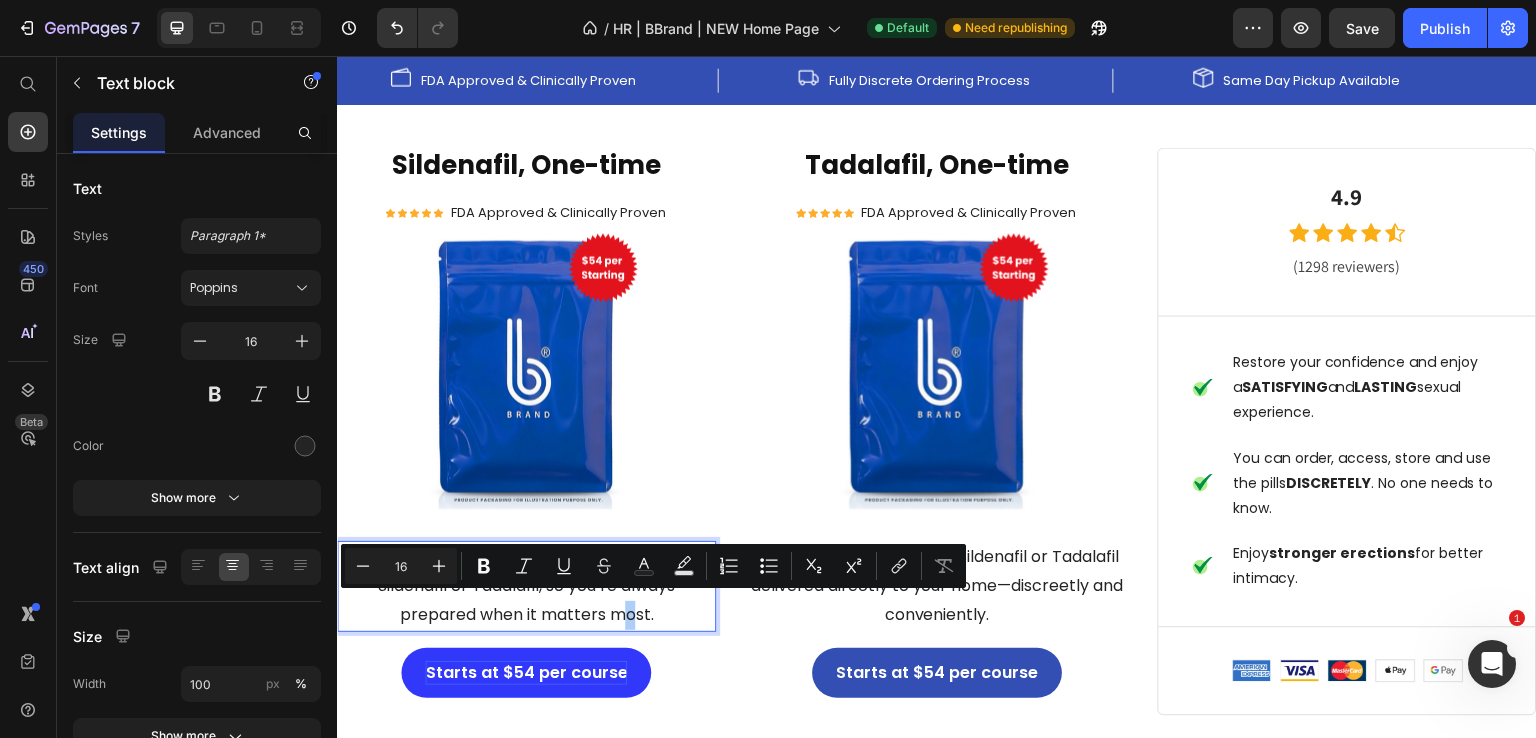 click on "Minus 16 Plus Bold Italic Underline       Strikethrough
Text Color
Text Background Color Numbered List Bulleted List Subscript Superscript       link Remove Format" at bounding box center (653, 566) 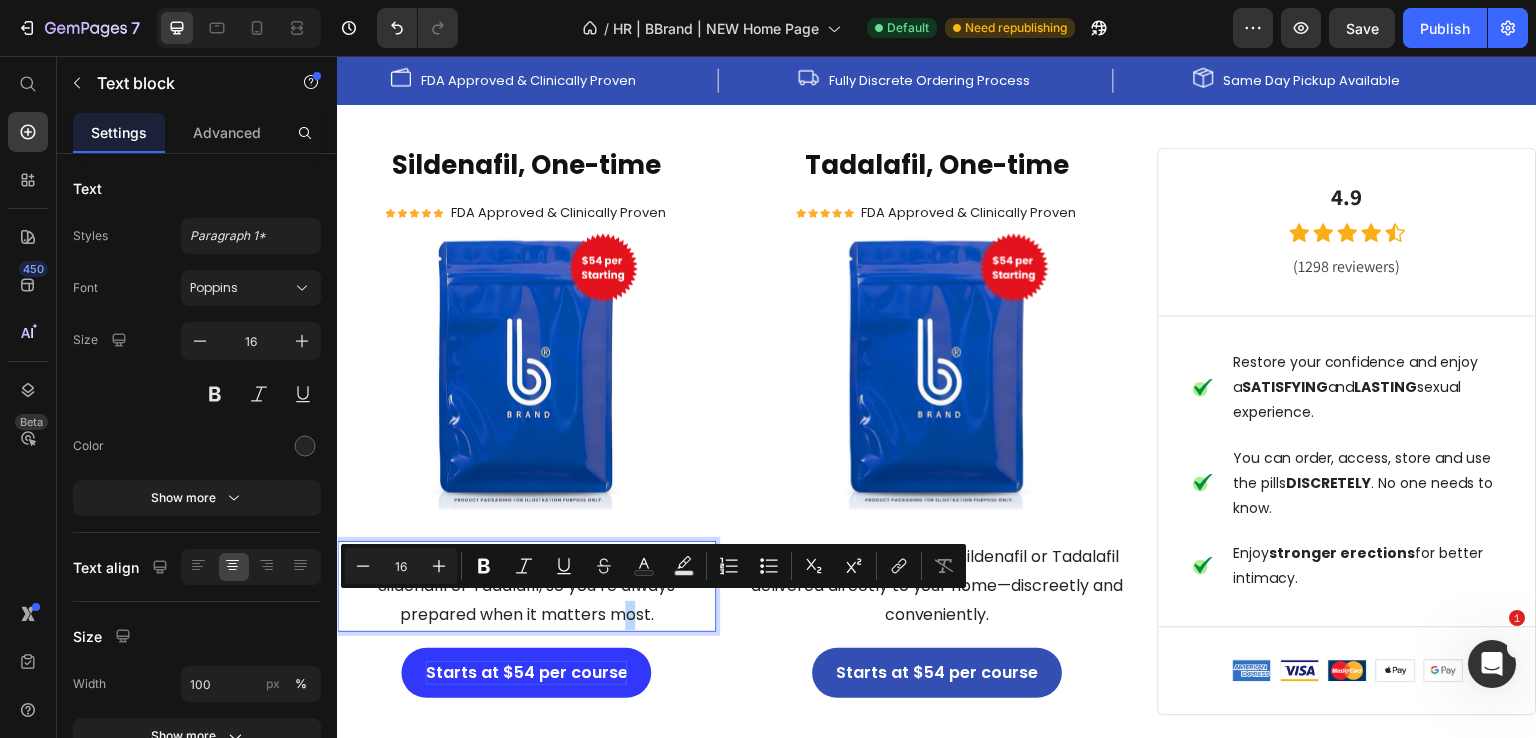 click on "Order now and have your Sildenafil or Tadalafil delivered directly to your home—discreetly and conveniently." at bounding box center (937, 586) 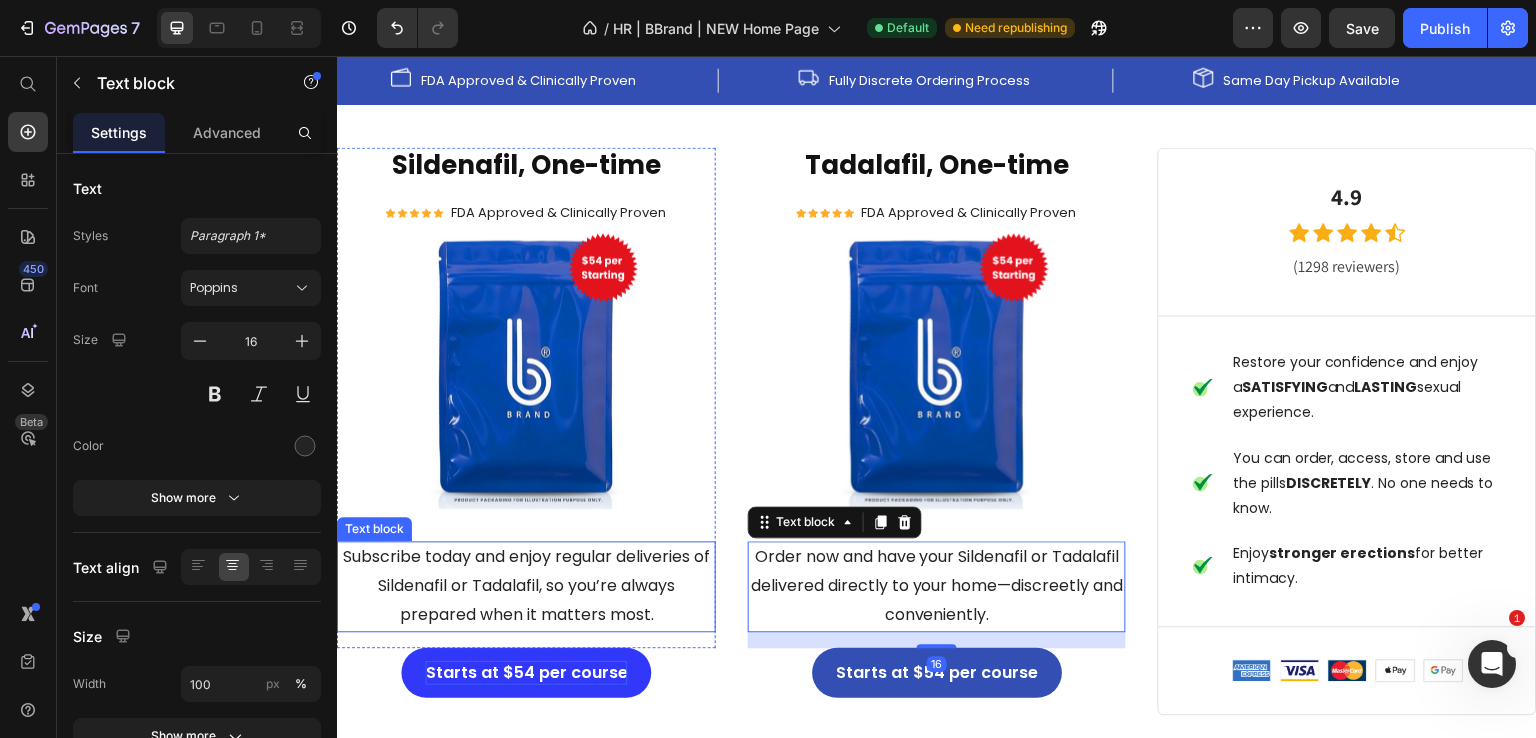 click on "Subscribe today and enjoy regular deliveries of Sildenafil or Tadalafil, so you’re always prepared when it matters most." at bounding box center [526, 586] 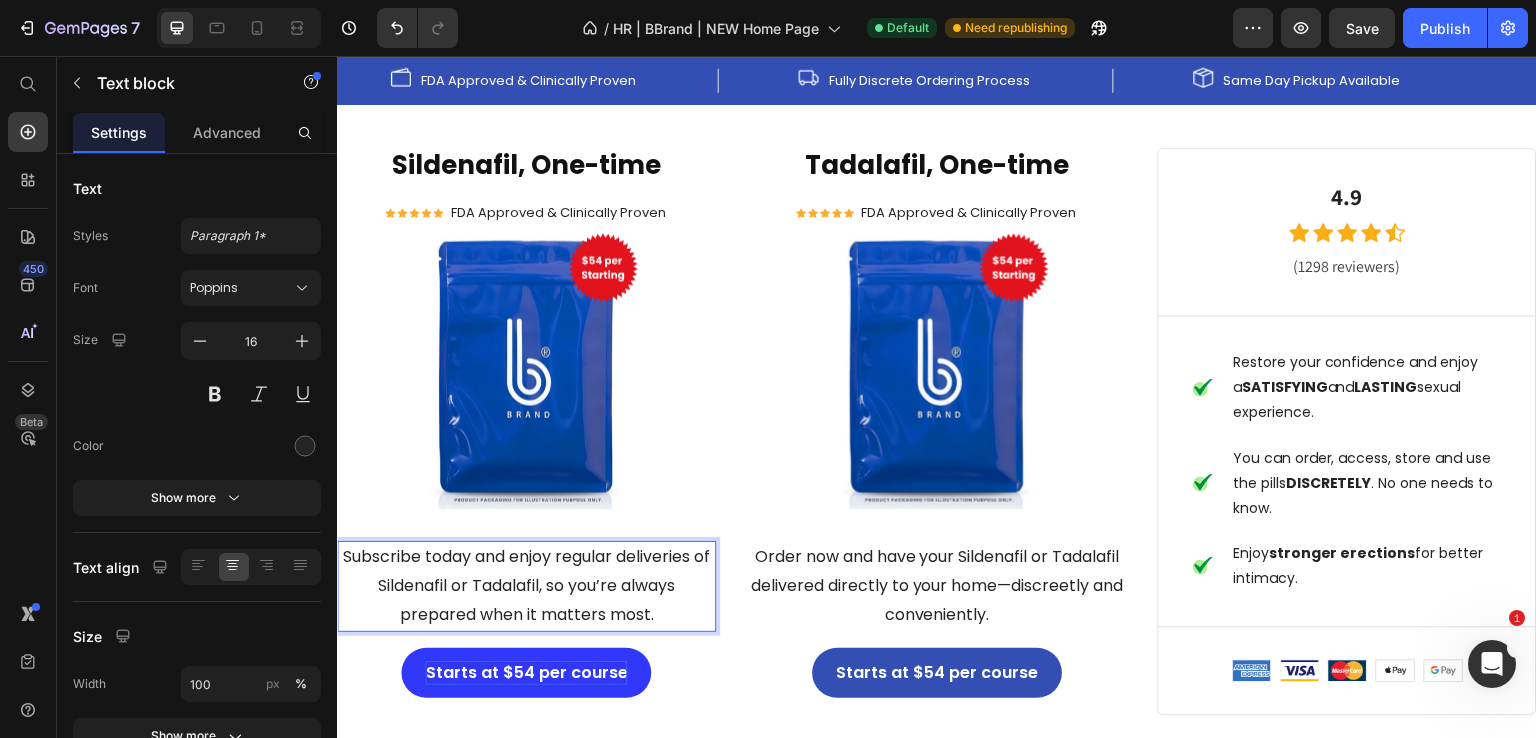 click on "Subscribe today and enjoy regular deliveries of Sildenafil or Tadalafil, so you’re always prepared when it matters most." at bounding box center (526, 586) 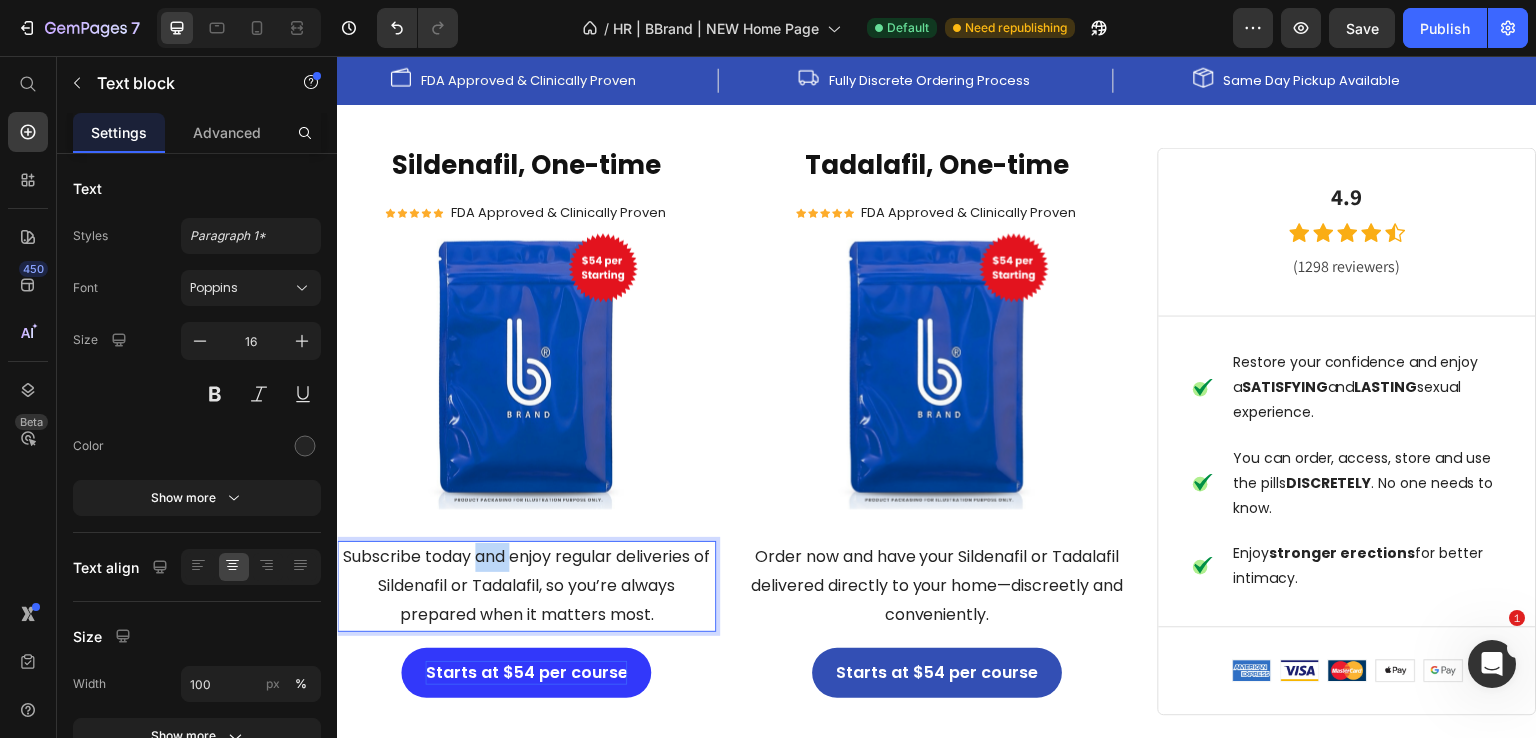 click on "Subscribe today and enjoy regular deliveries of Sildenafil or Tadalafil, so you’re always prepared when it matters most." at bounding box center (526, 586) 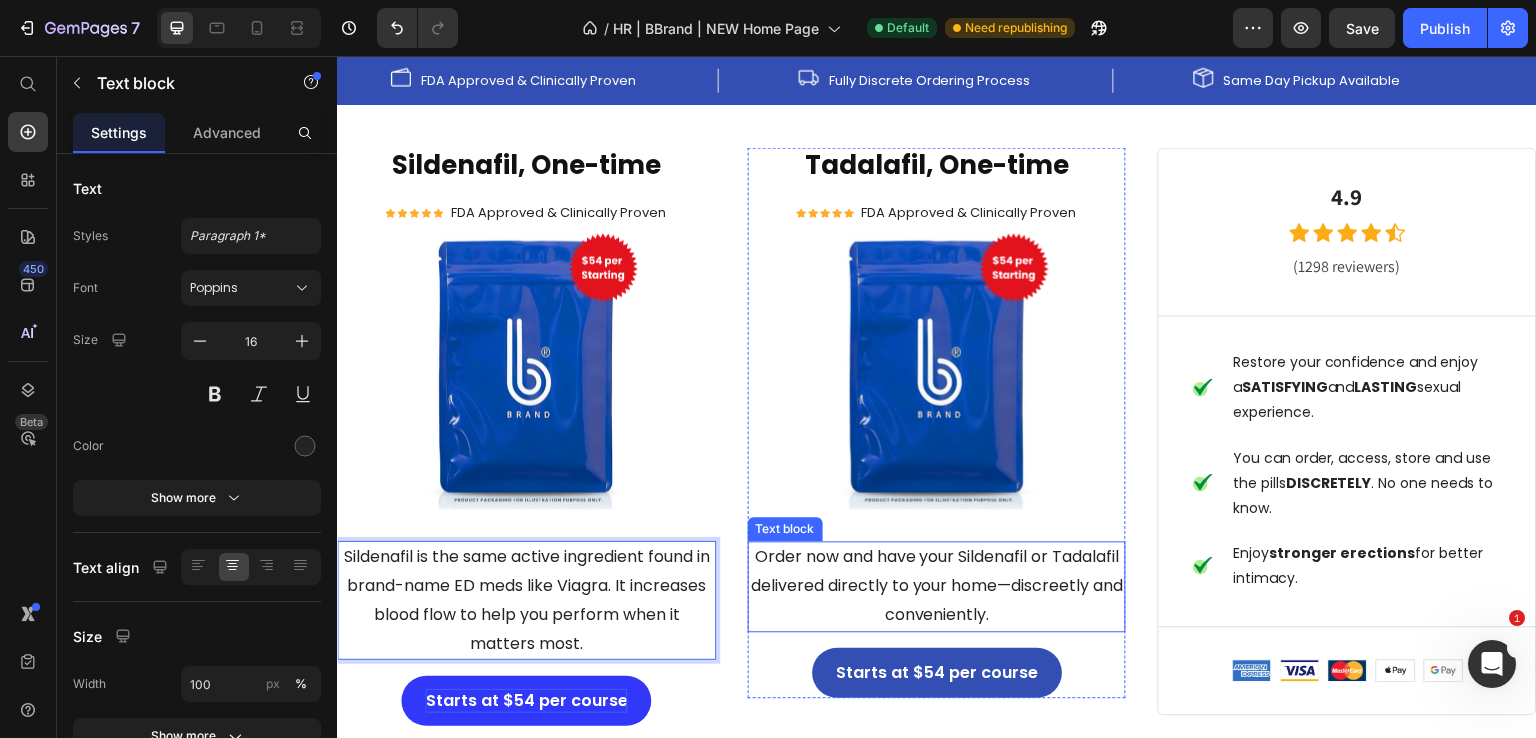 click on "Order now and have your Sildenafil or Tadalafil delivered directly to your home—discreetly and conveniently." at bounding box center [937, 586] 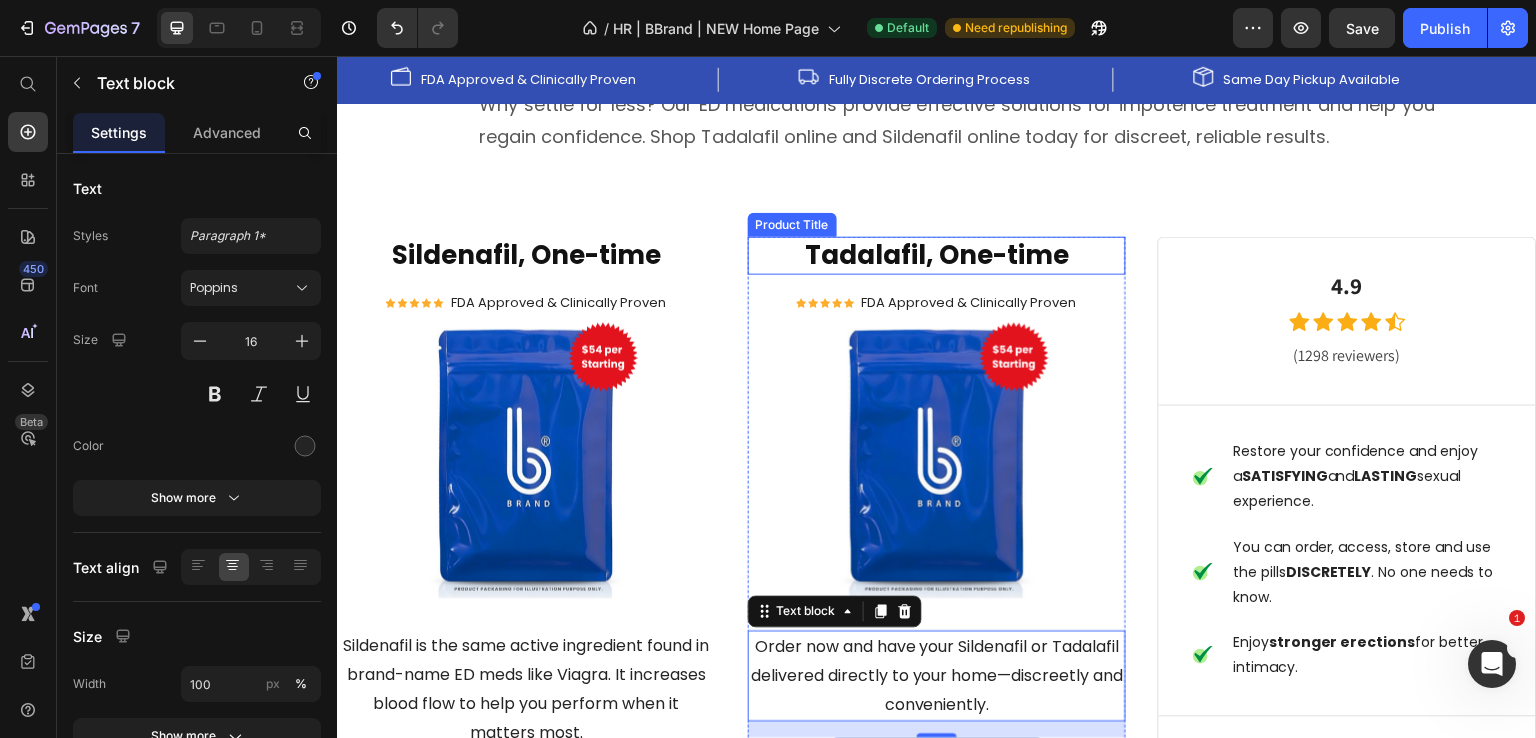 scroll, scrollTop: 2600, scrollLeft: 0, axis: vertical 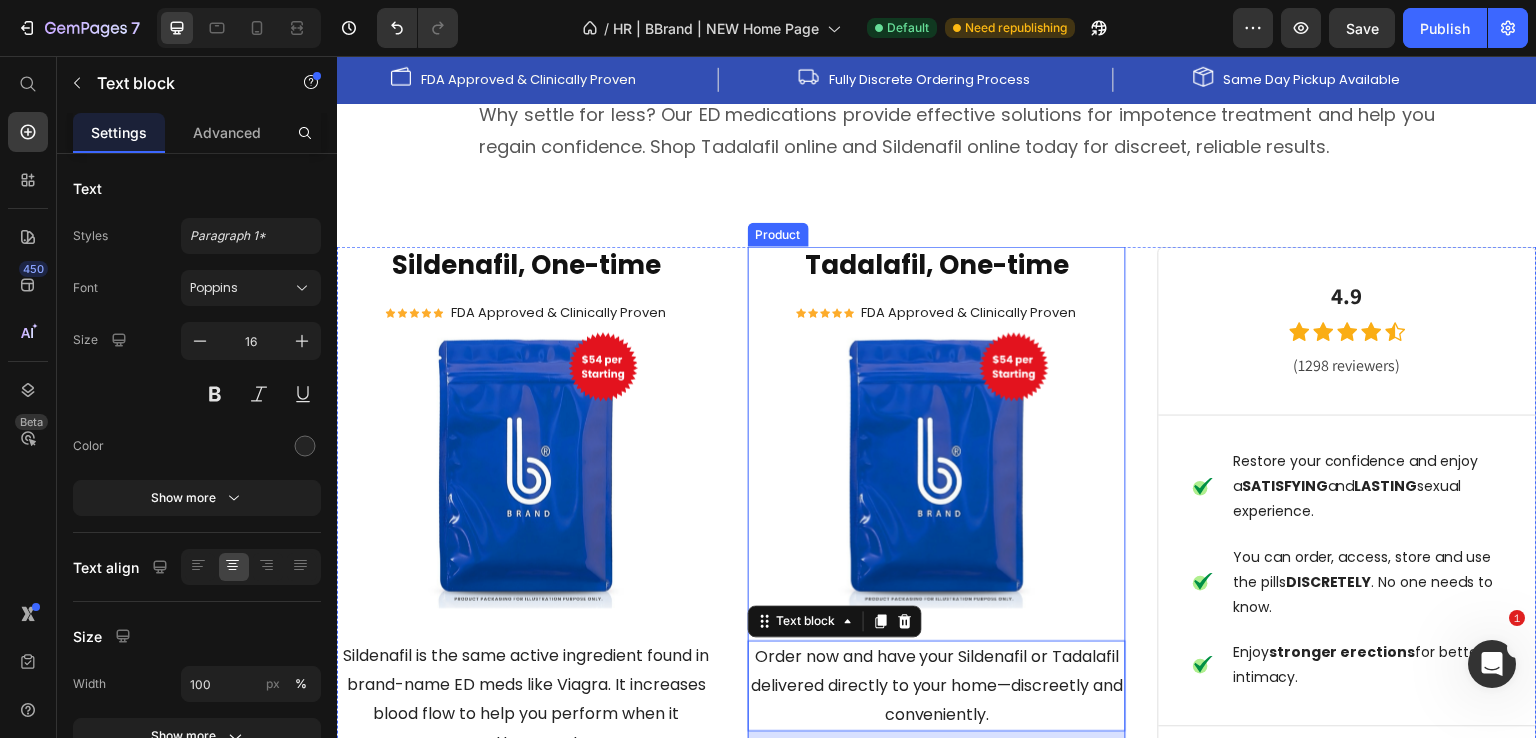 click on "Sildenafil, One-time Product Title                Icon                Icon                Icon                Icon                Icon Icon List Hoz FDA Approved & Clinically Proven Text block Icon List Product Images Sildenafil is the same active ingredient found in brand-name ED meds like Viagra. Text block Product Starts at $54 per course Button Tadalafil, One-time Product Title                Icon                Icon                Icon                Icon                Icon Icon List Hoz FDA Approved & Clinically Proven Text block Icon List Product Images Order now and have your Sildenafil or Tadalafil delivered directly to your home—discreetly and conveniently.   Text block   16 Starts at $54 per course Button Product 4.9 Heading
Icon
Icon
Icon
Icon
Icon Icon List Hoz (1298 reviewers) Text block Row                Title Line
Icon SATISFYING  and" at bounding box center (937, 575) 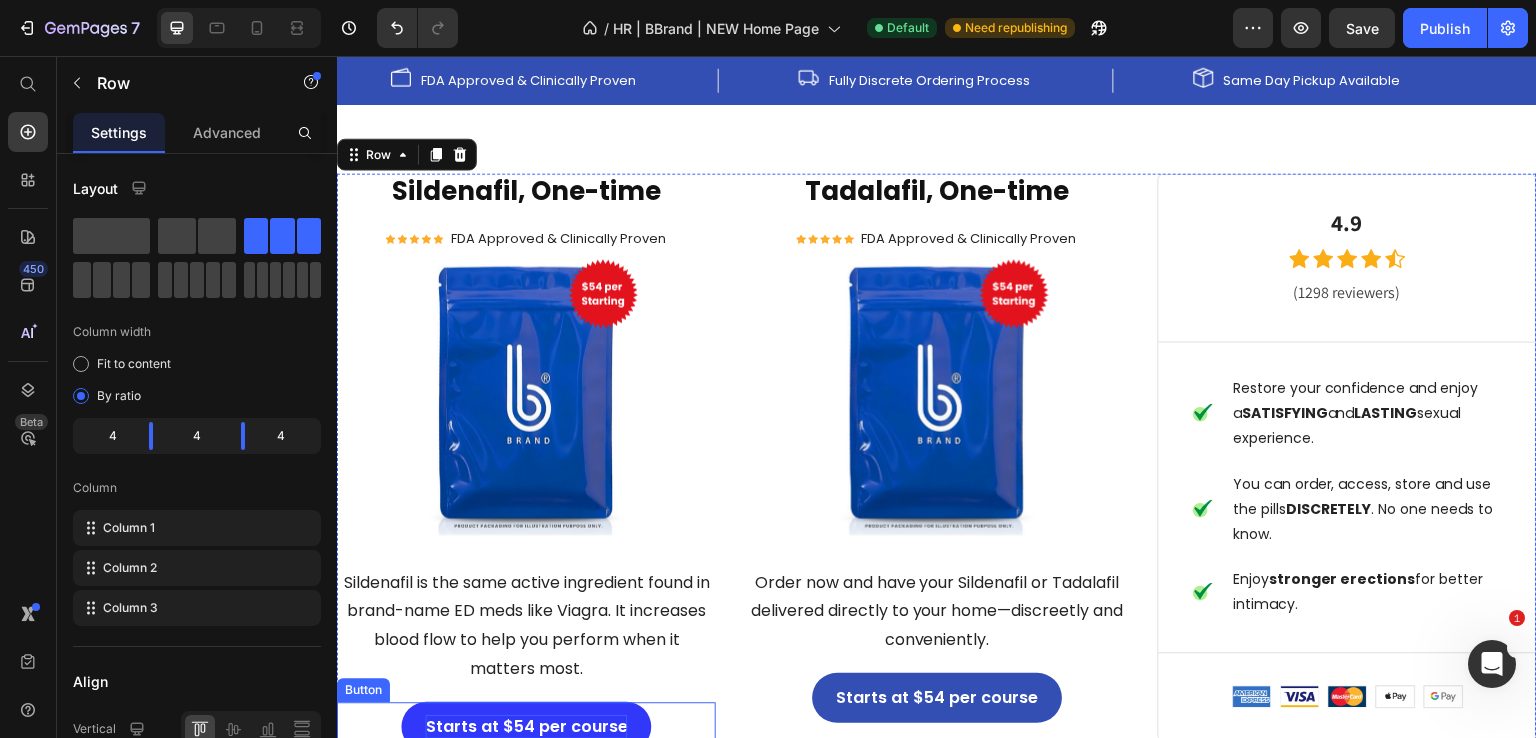 scroll, scrollTop: 2800, scrollLeft: 0, axis: vertical 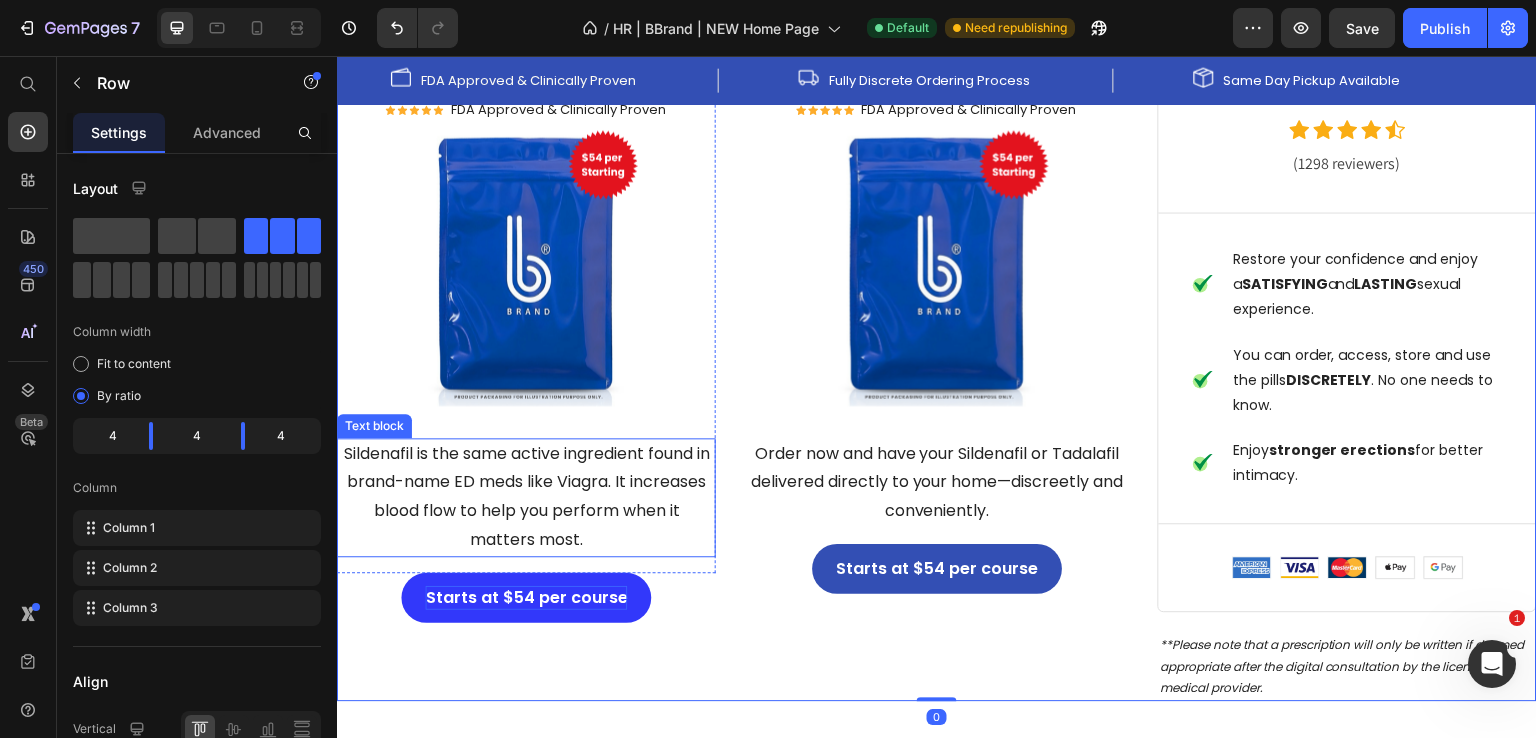 click on "Sildenafil is the same active ingredient found in brand-name ED meds like Viagra. It increases blood flow to help you perform when it matters most." at bounding box center (526, 497) 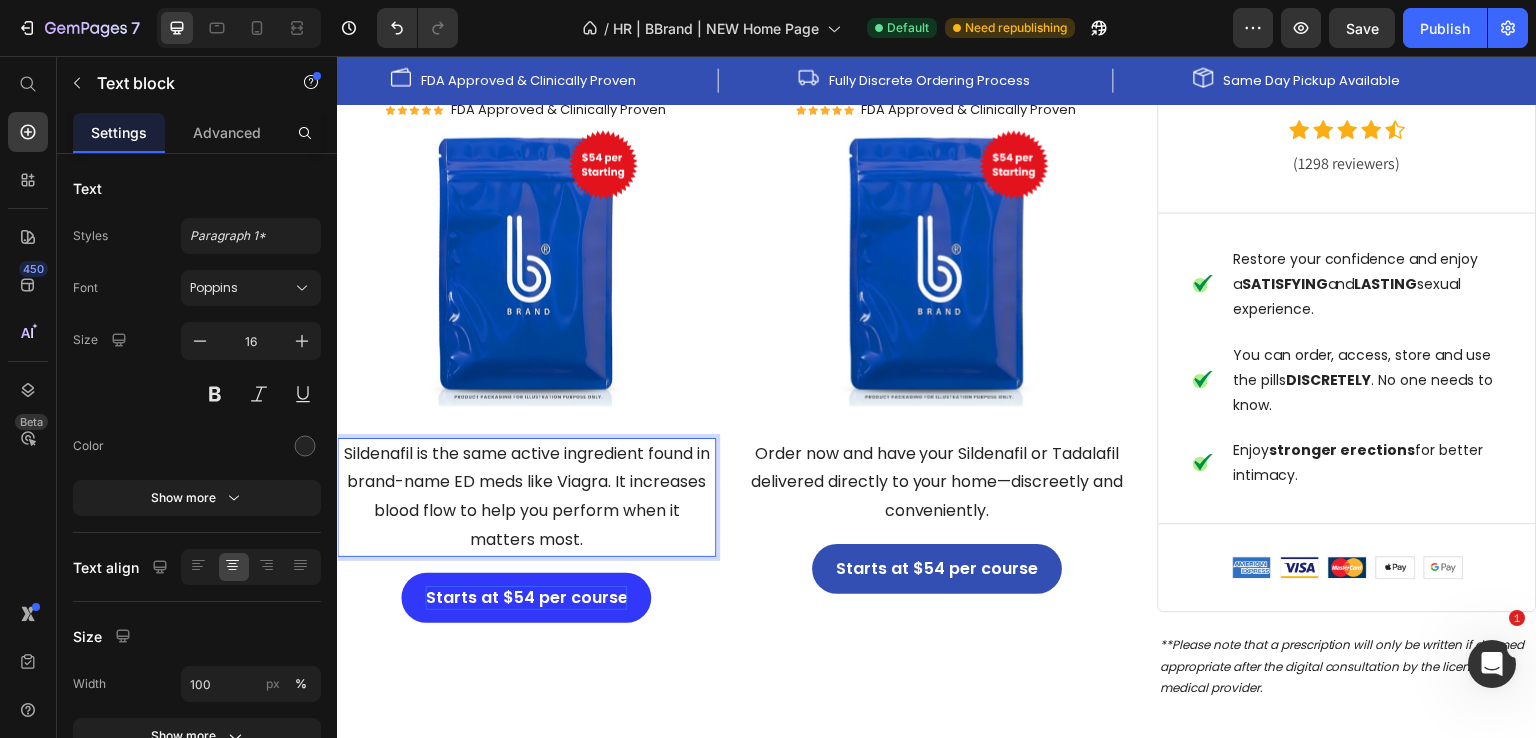 click on "Sildenafil is the same active ingredient found in brand-name ED meds like Viagra. It increases blood flow to help you perform when it matters most." at bounding box center [526, 497] 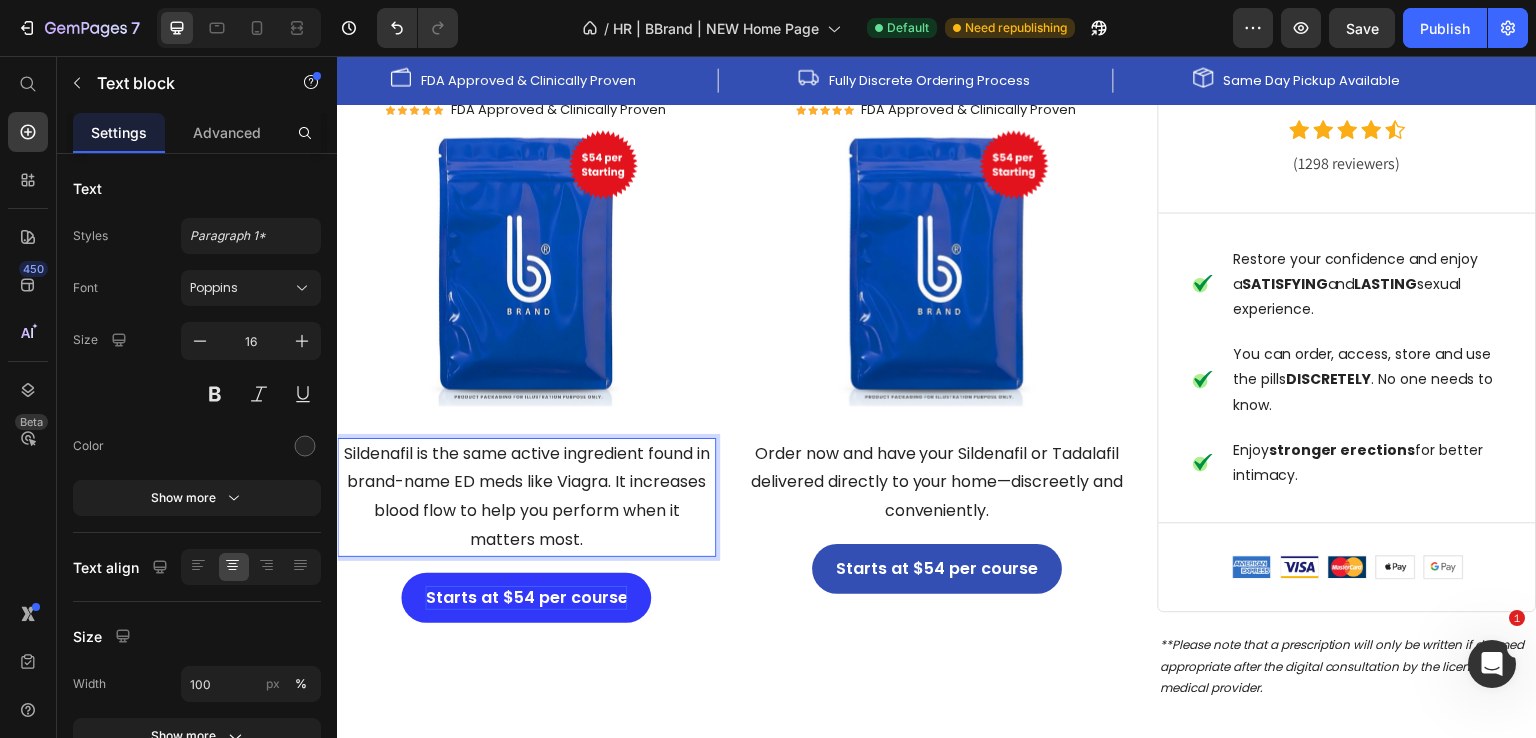 click on "Sildenafil is the same active ingredient found in brand-name ED meds like Viagra. It increases blood flow to help you perform when it matters most." at bounding box center (526, 497) 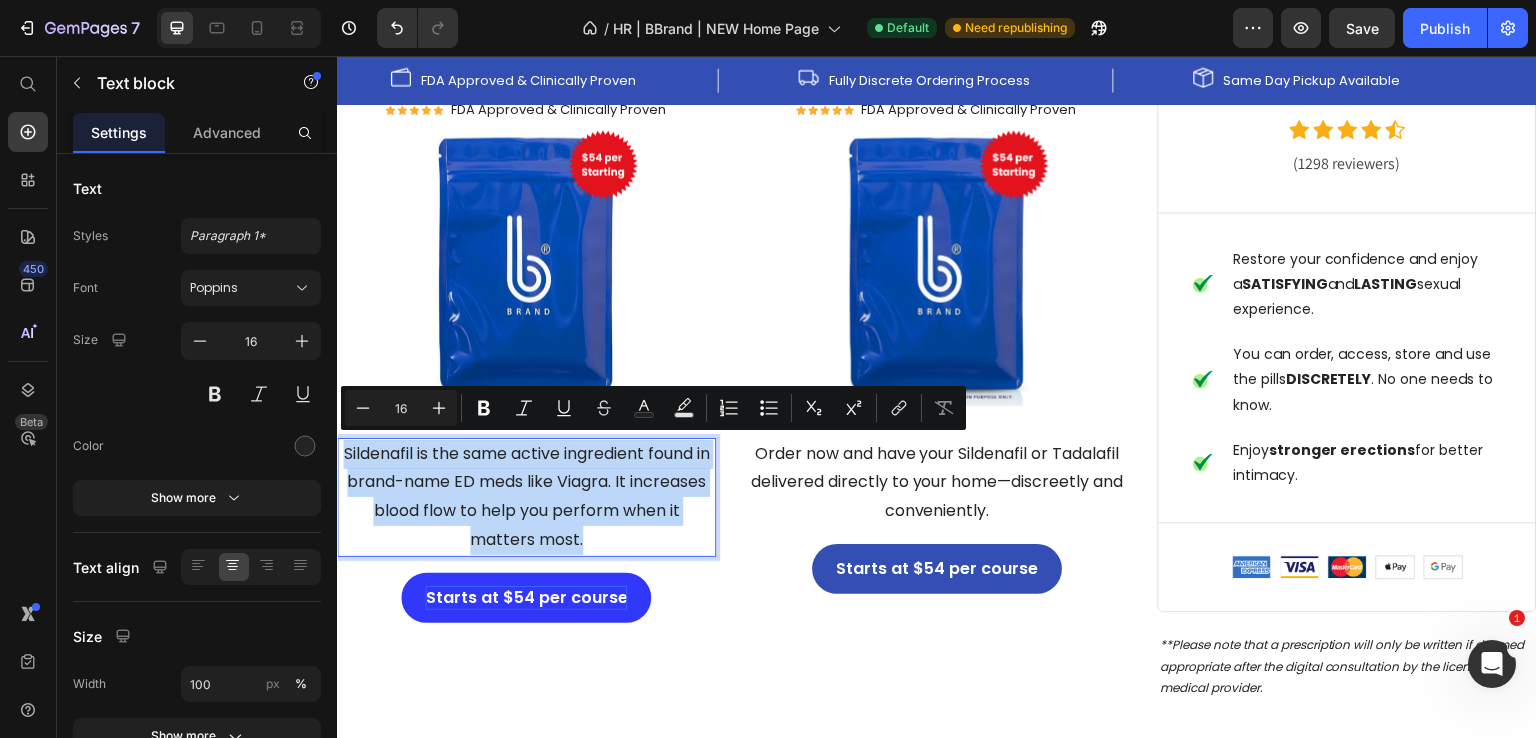 drag, startPoint x: 638, startPoint y: 537, endPoint x: 325, endPoint y: 437, distance: 328.58636 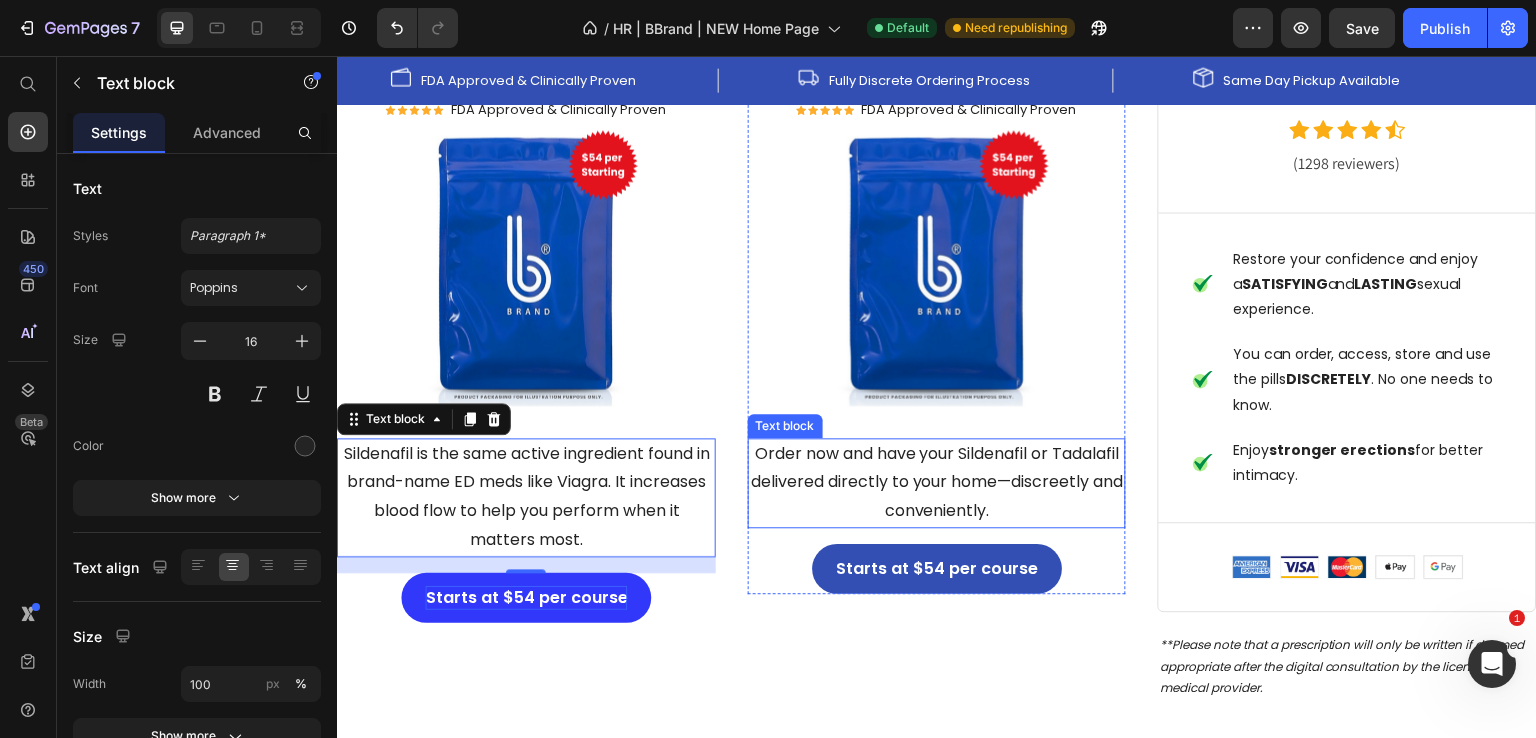 drag, startPoint x: 913, startPoint y: 487, endPoint x: 882, endPoint y: 486, distance: 31.016125 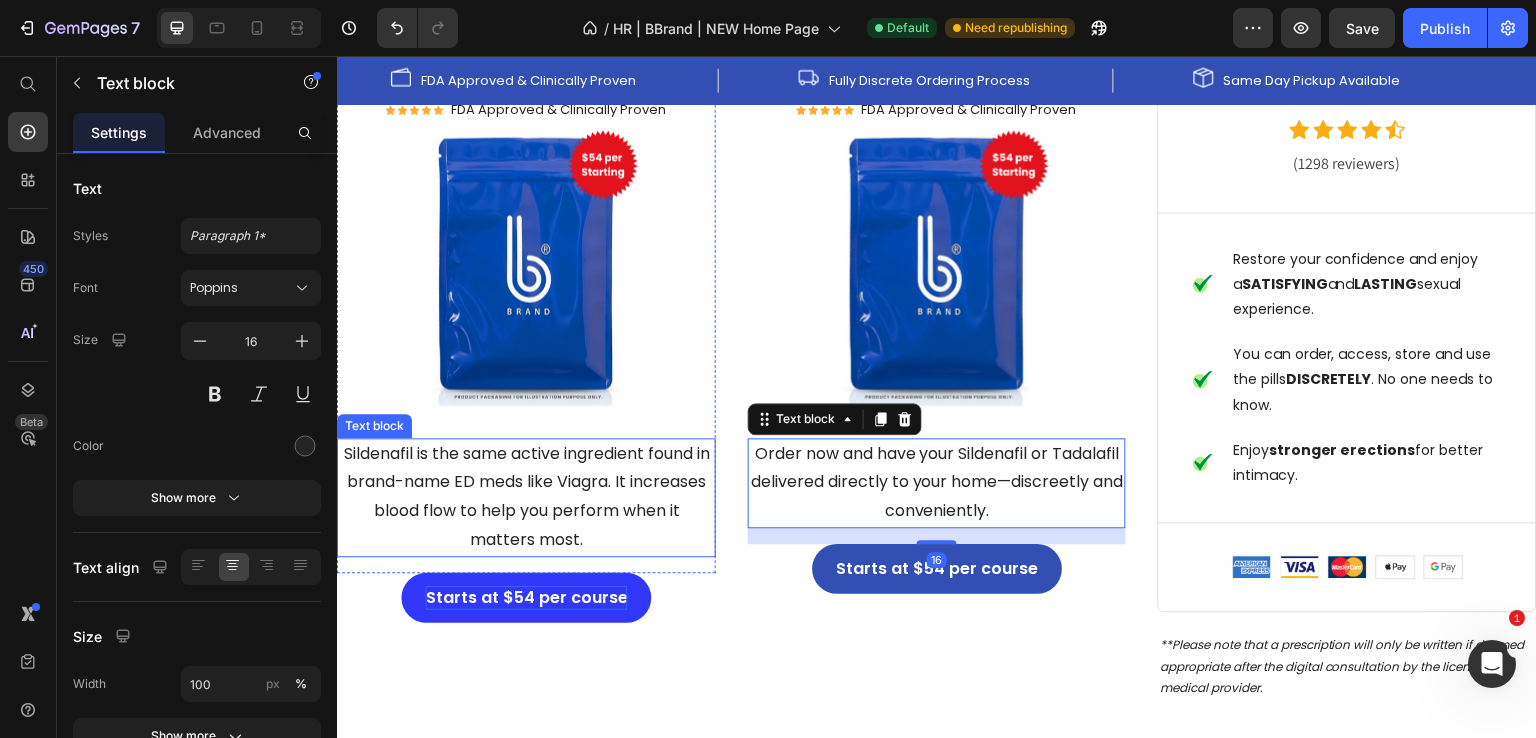 click on "Sildenafil is the same active ingredient found in brand-name ED meds like Viagra. It increases blood flow to help you perform when it matters most." at bounding box center [526, 497] 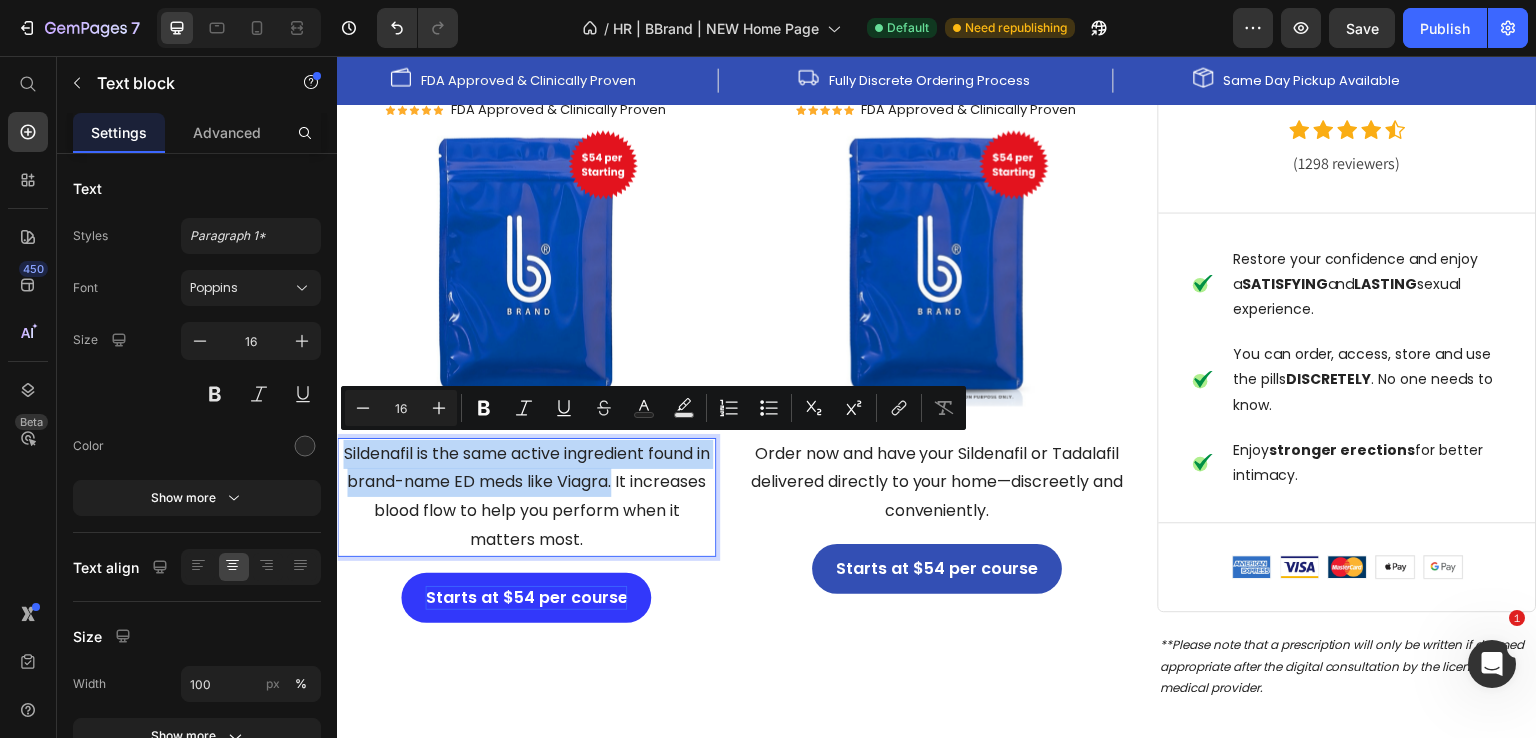 drag, startPoint x: 341, startPoint y: 437, endPoint x: 662, endPoint y: 477, distance: 323.4826 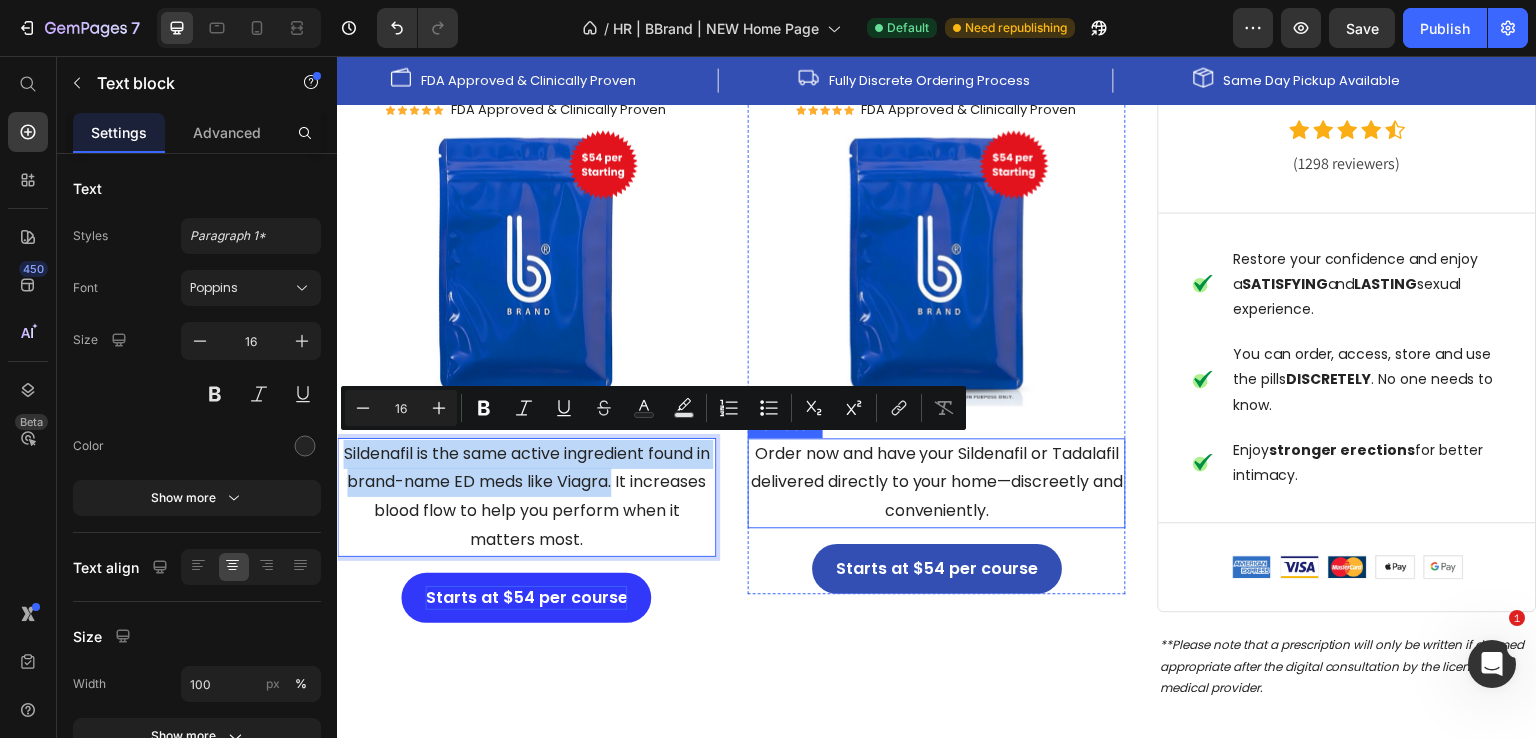 click on "Order now and have your Sildenafil or Tadalafil delivered directly to your home—discreetly and conveniently." at bounding box center (937, 483) 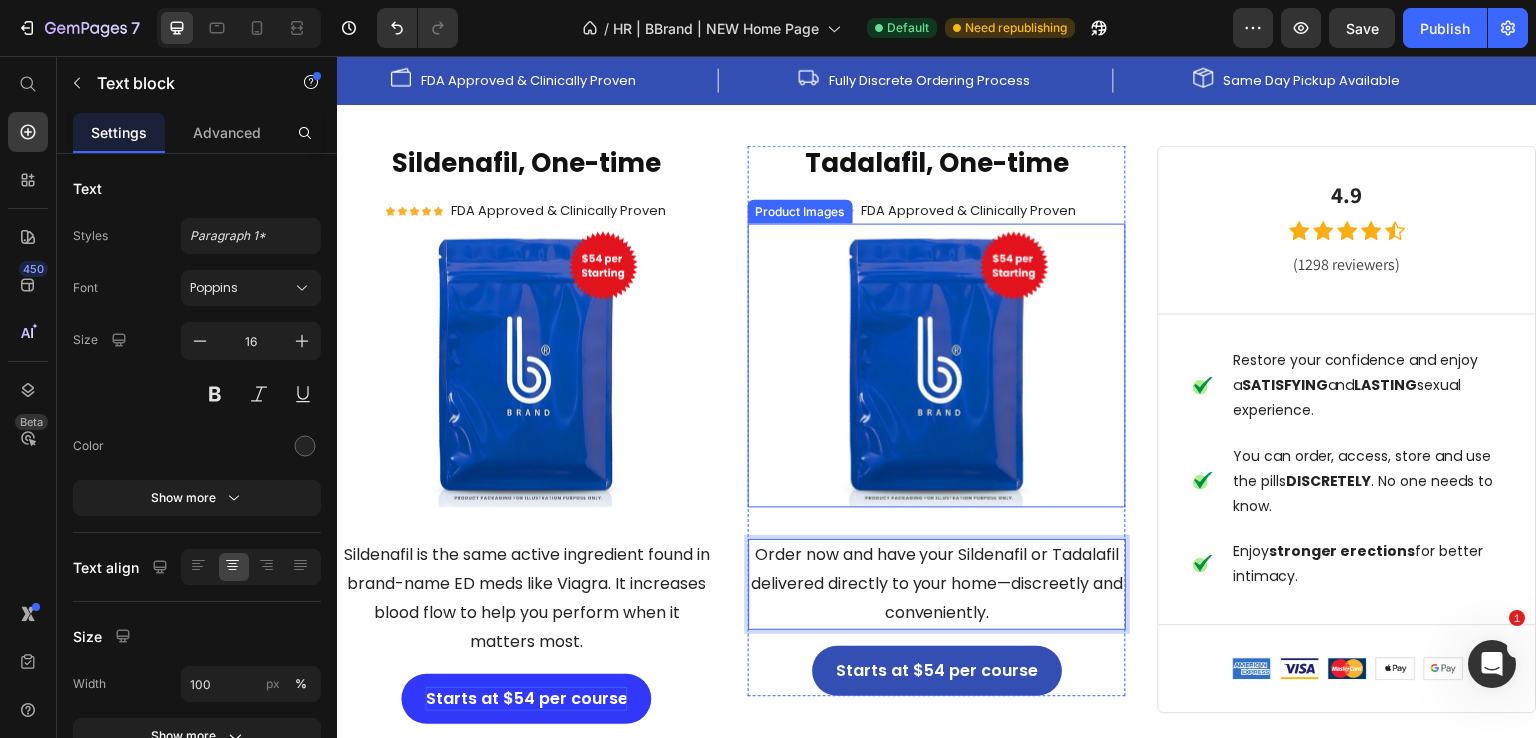 scroll, scrollTop: 2700, scrollLeft: 0, axis: vertical 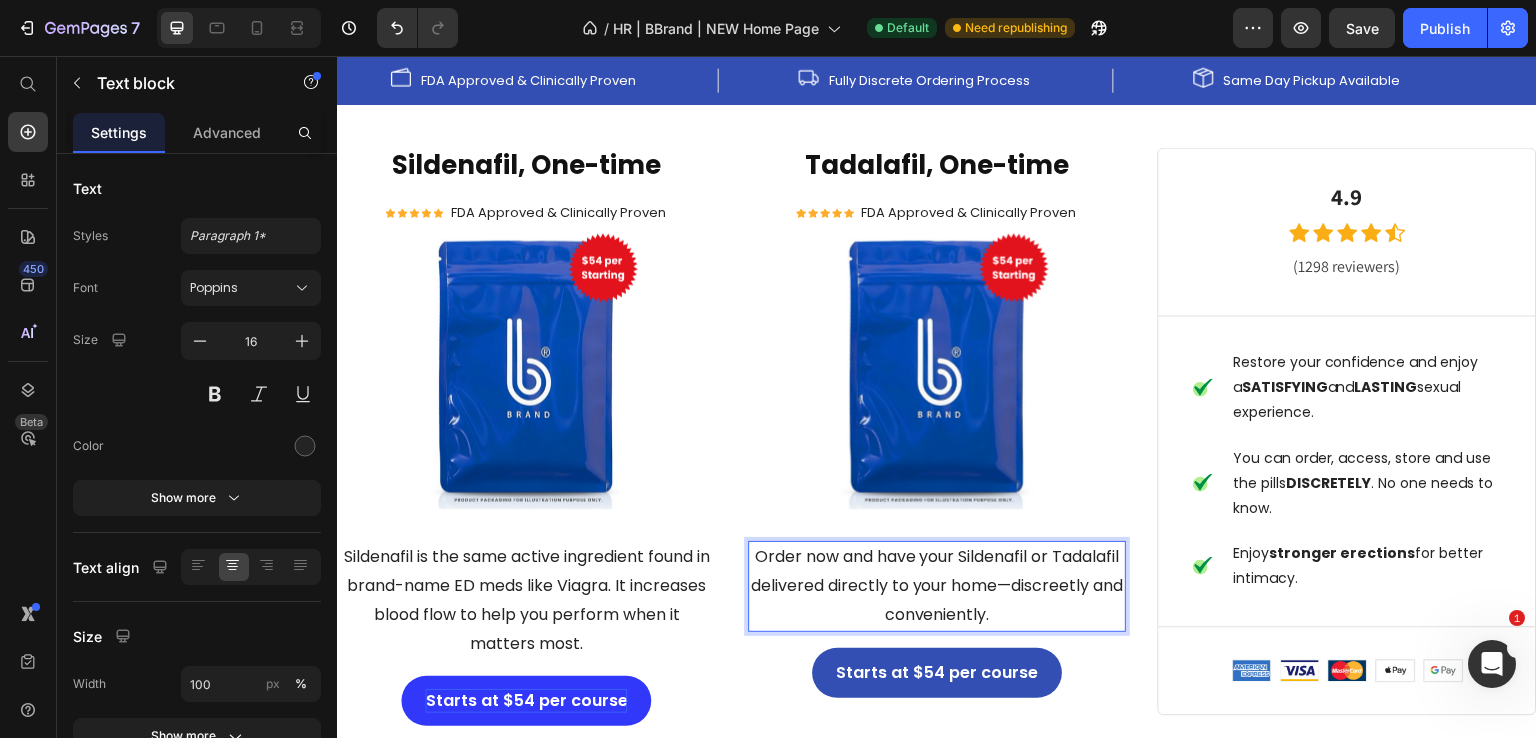 drag, startPoint x: 777, startPoint y: 551, endPoint x: 1064, endPoint y: 608, distance: 292.60553 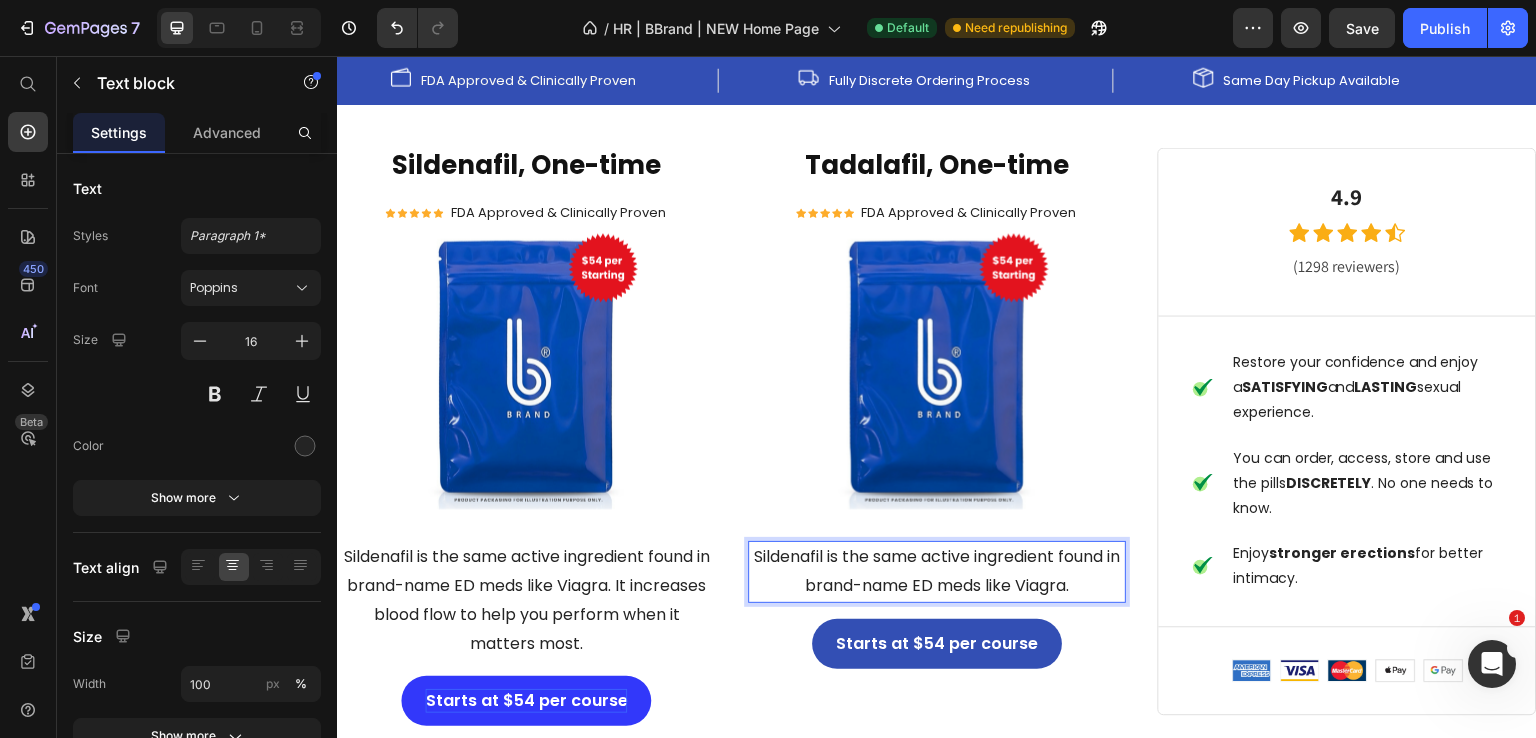 click on "Sildenafil is the same active ingredient found in brand-name ED meds like Viagra." at bounding box center [937, 572] 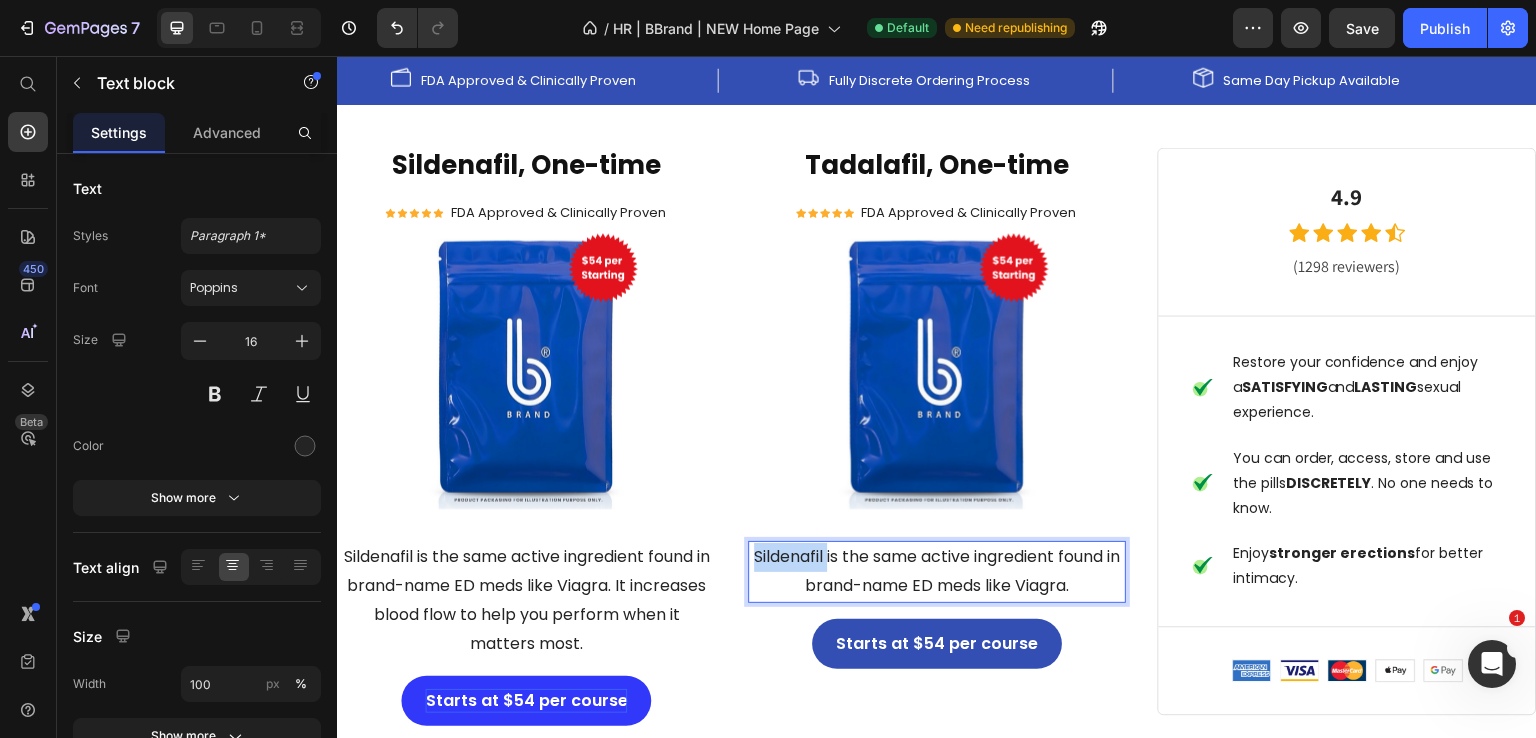 click on "Sildenafil is the same active ingredient found in brand-name ED meds like Viagra." at bounding box center [937, 572] 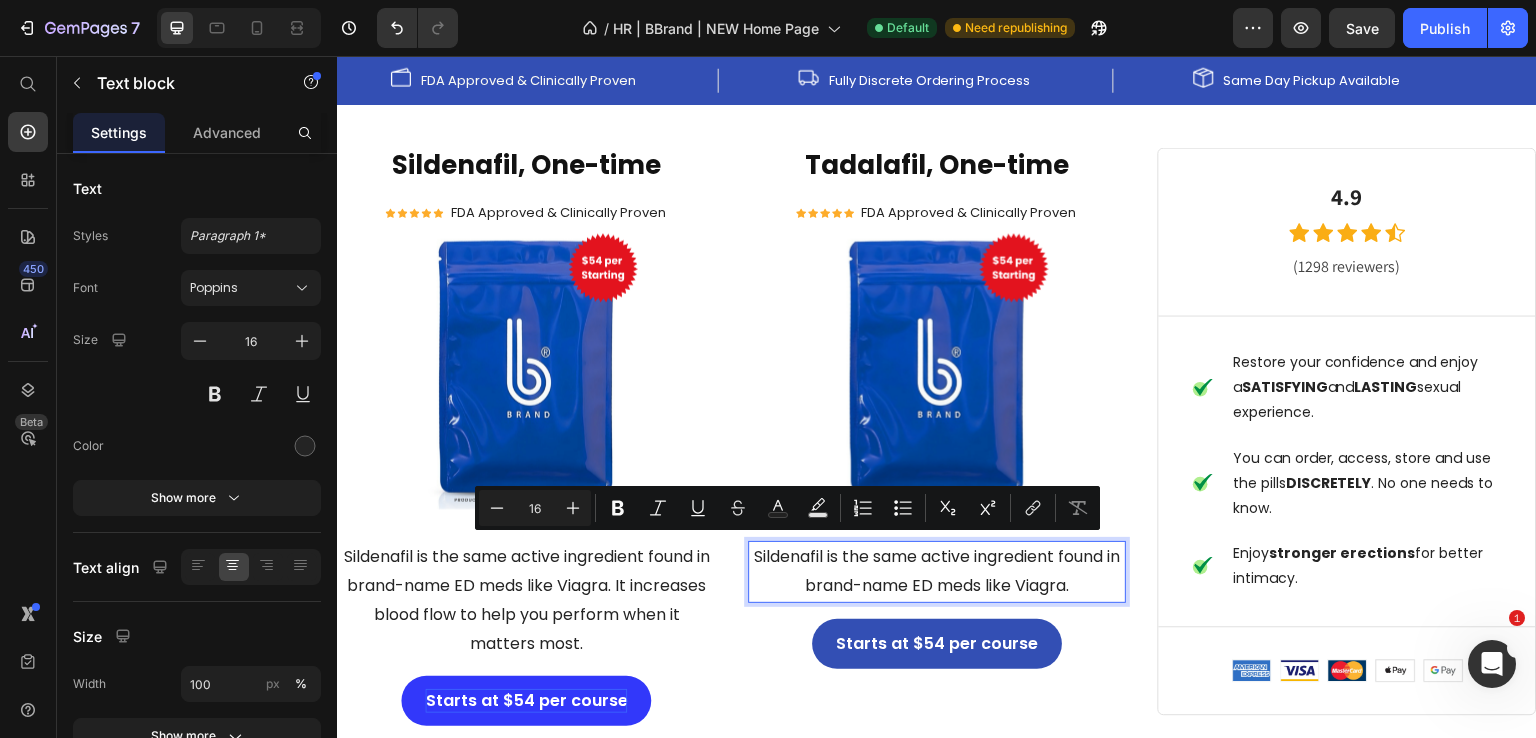 click on "Sildenafil is the same active ingredient found in brand-name ED meds like Viagra." at bounding box center (937, 572) 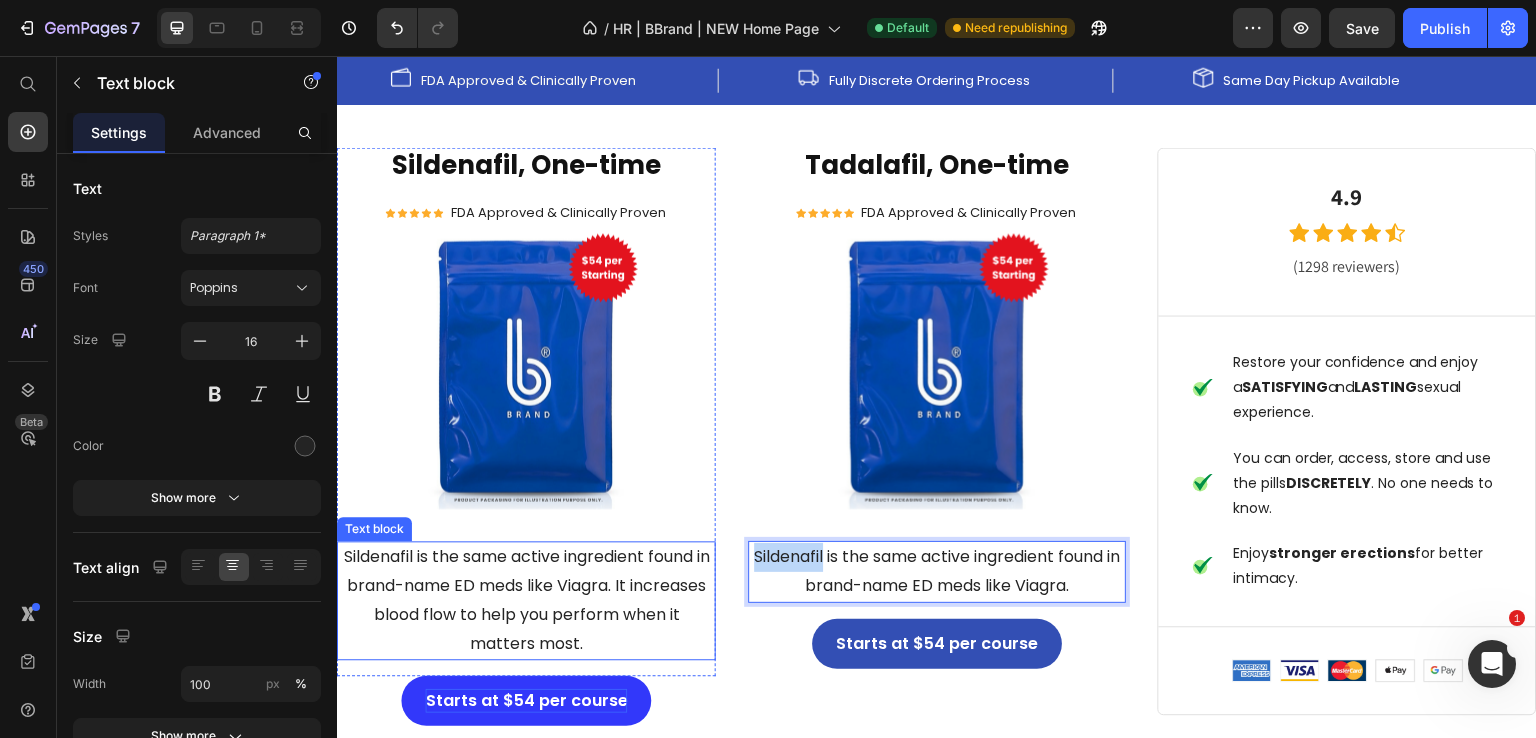 drag, startPoint x: 822, startPoint y: 554, endPoint x: 625, endPoint y: 542, distance: 197.36514 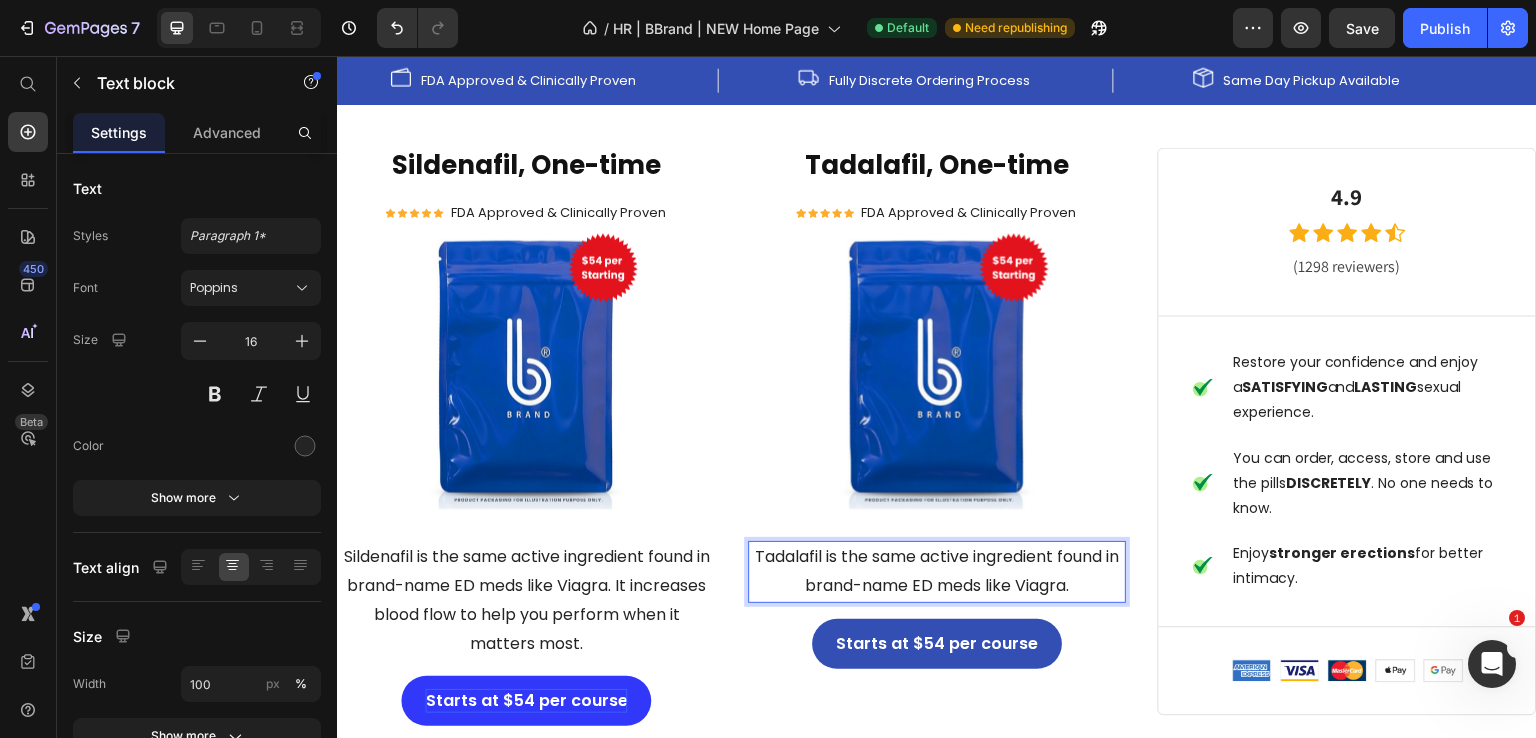 click on "Tadalafil is the same active ingredient found in brand-name ED meds like Viagra." at bounding box center [937, 572] 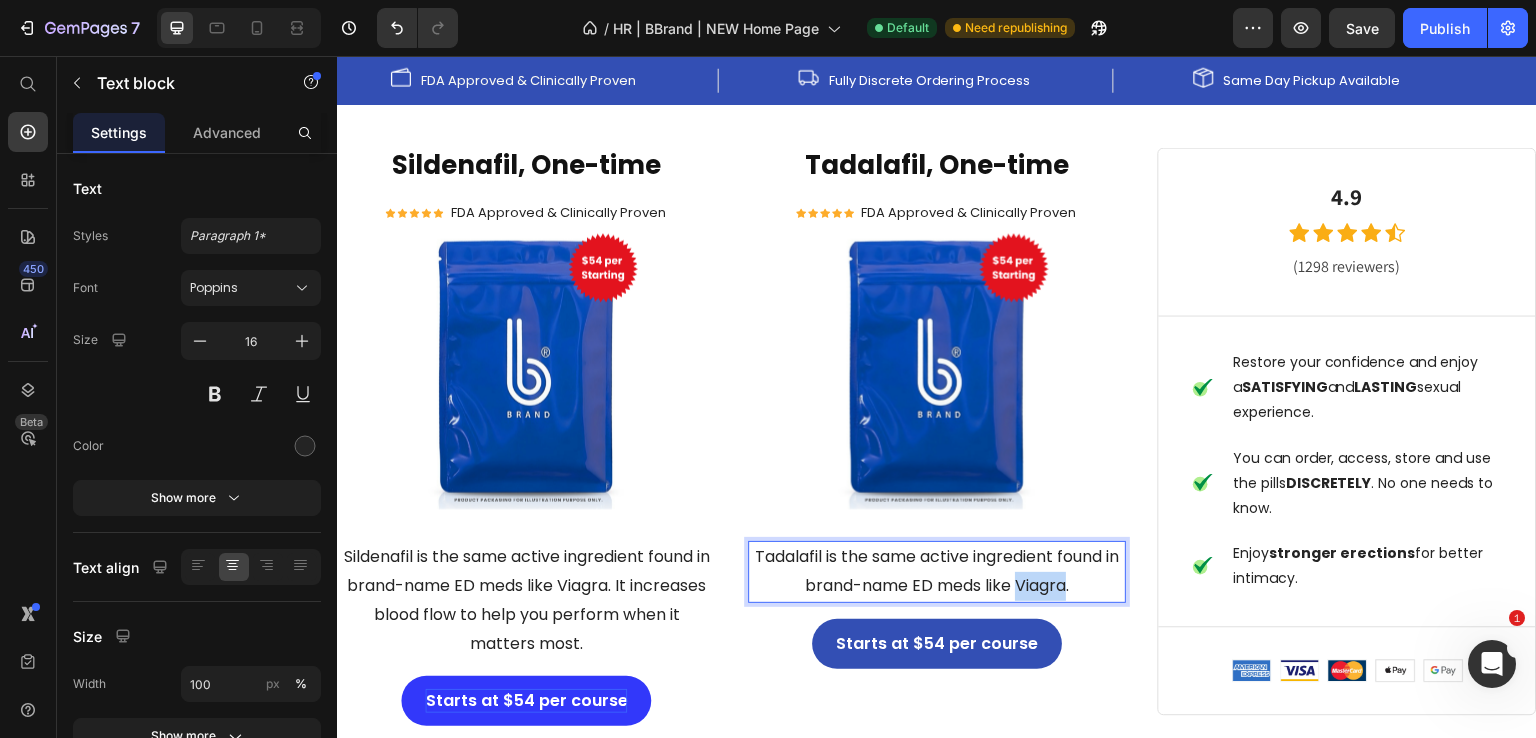 click on "Tadalafil is the same active ingredient found in brand-name ED meds like Viagra." at bounding box center (937, 572) 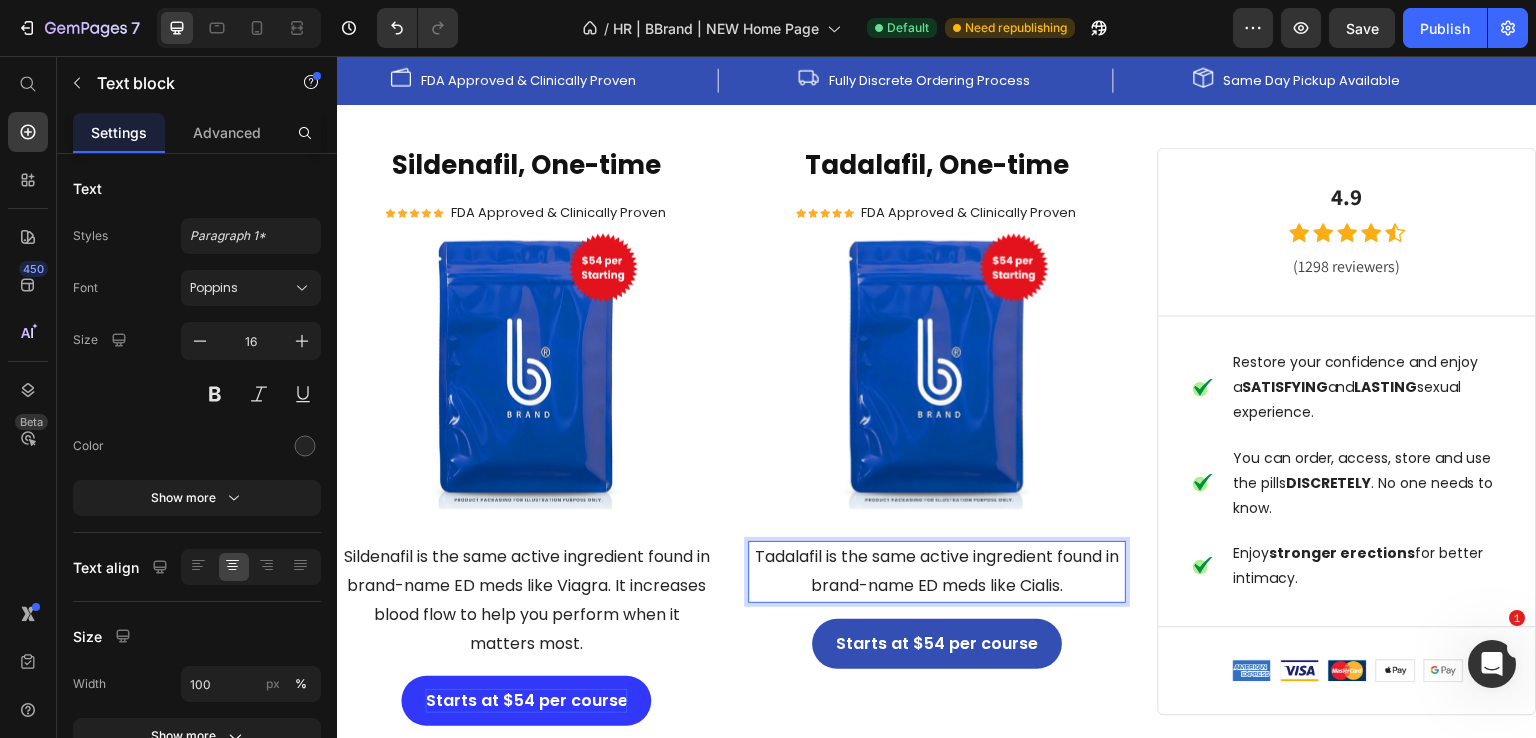 click on "Tadalafil is the same active ingredient found in brand-name ED meds like Cialis." at bounding box center [937, 572] 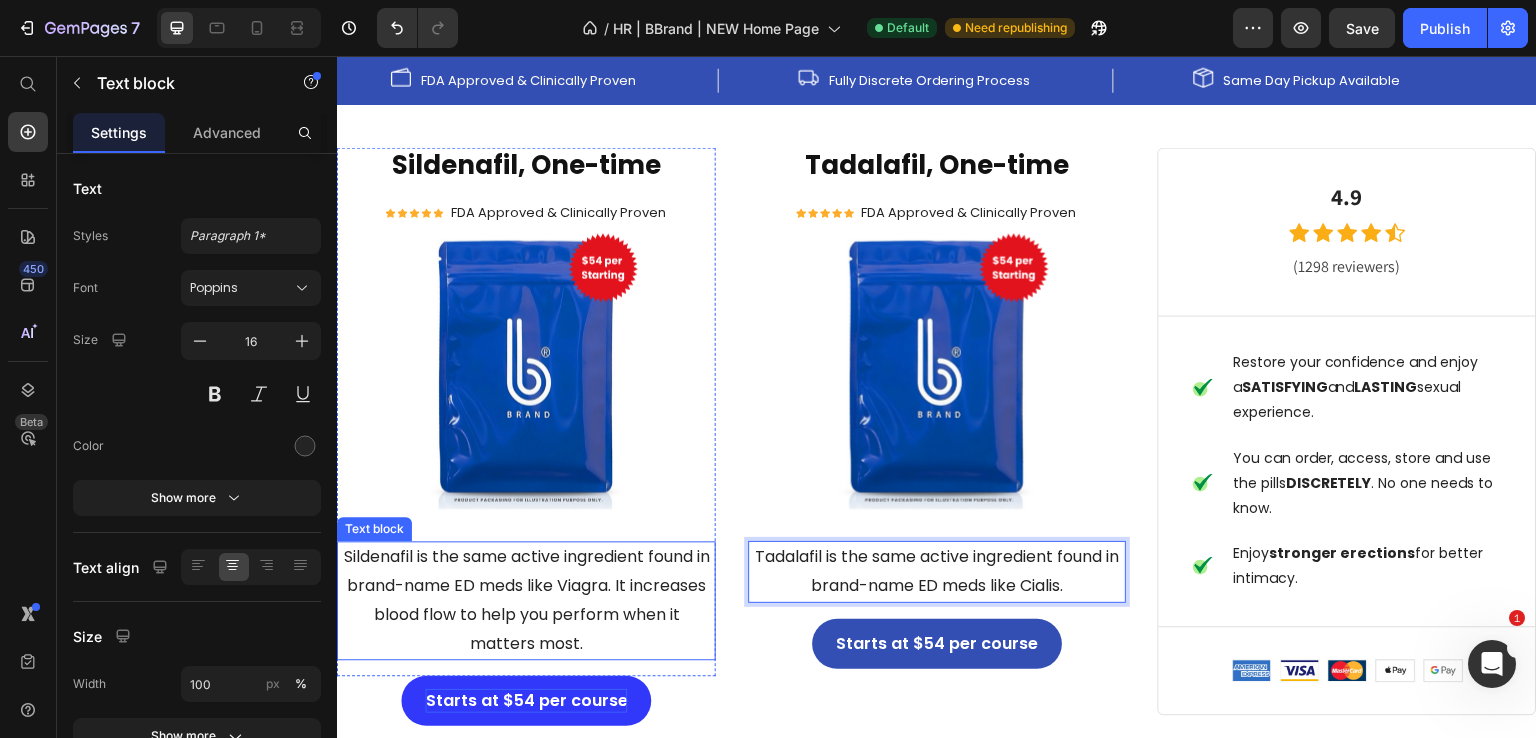 click on "Sildenafil is the same active ingredient found in brand-name ED meds like Viagra. It increases blood flow to help you perform when it matters most." at bounding box center (526, 600) 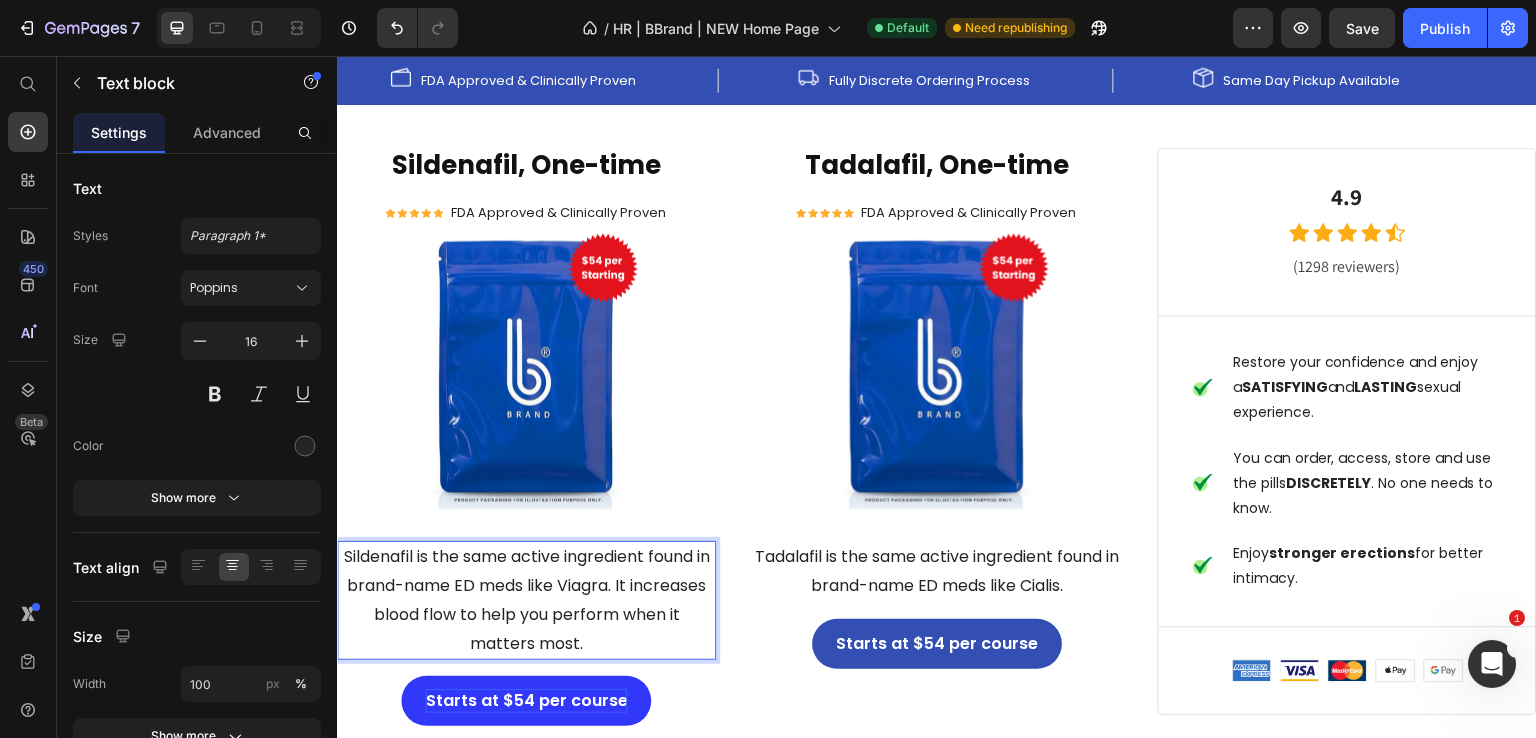 click on "Sildenafil is the same active ingredient found in brand-name ED meds like Viagra. It increases blood flow to help you perform when it matters most." at bounding box center [526, 600] 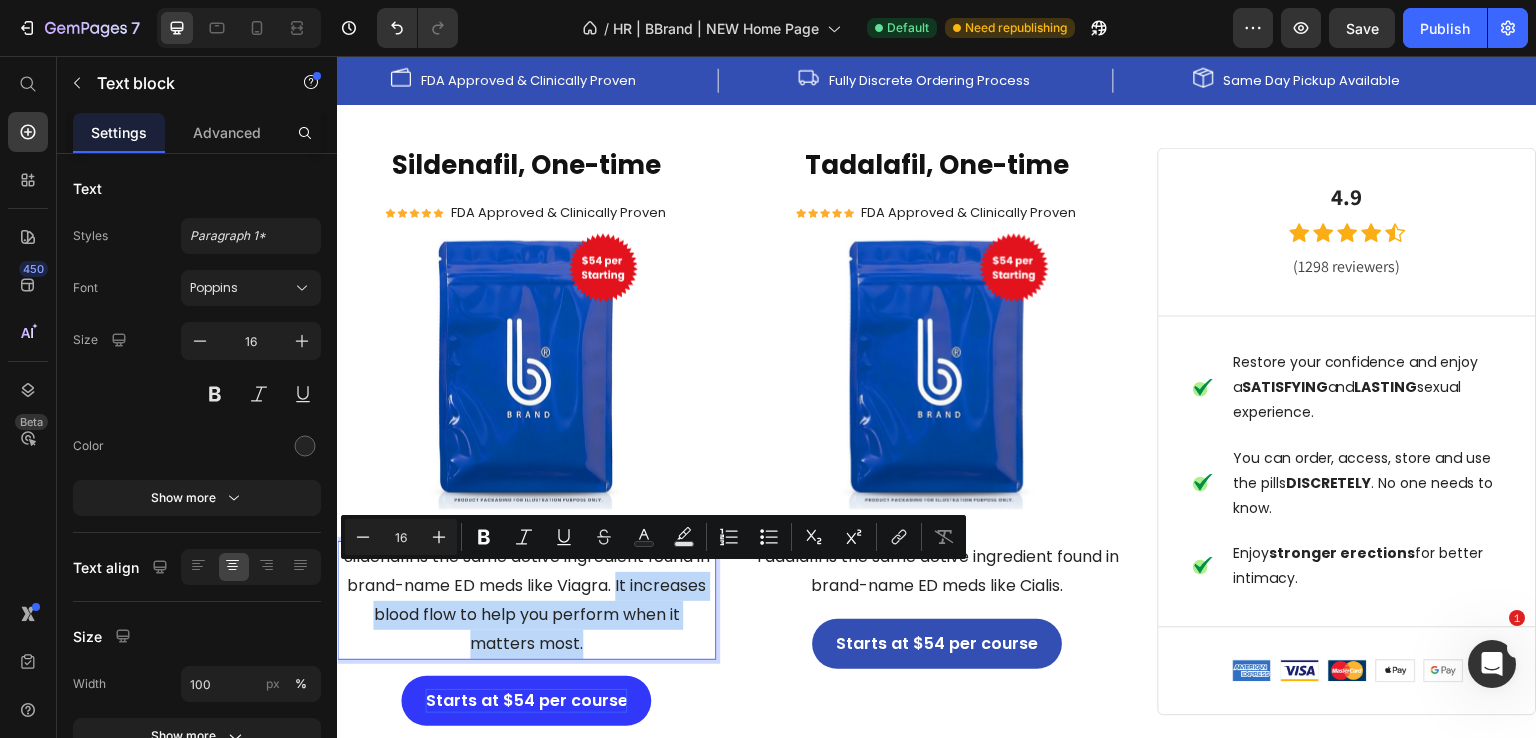 drag, startPoint x: 665, startPoint y: 579, endPoint x: 681, endPoint y: 627, distance: 50.596443 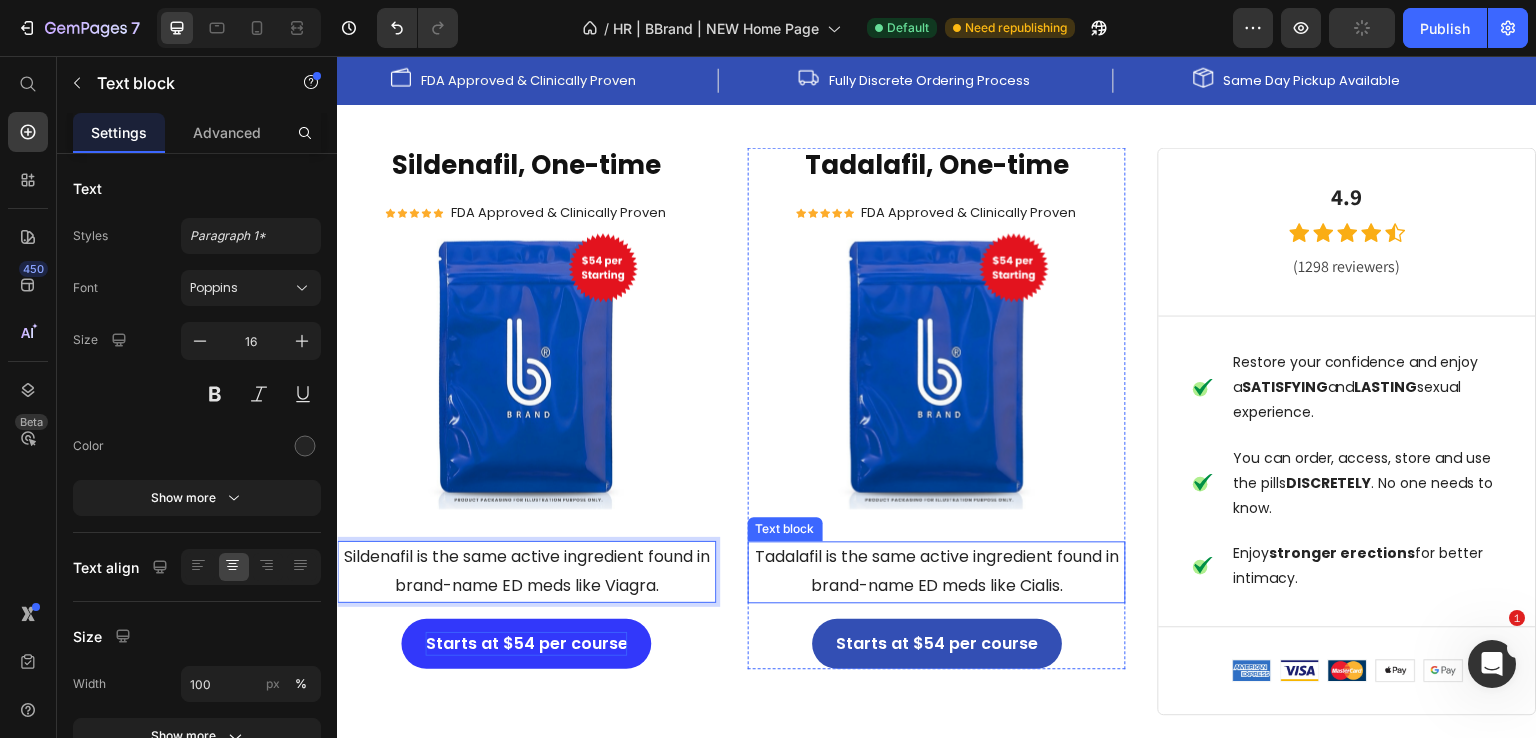 click on "Tadalafil is the same active ingredient found in brand-name ED meds like Cialis." at bounding box center (937, 572) 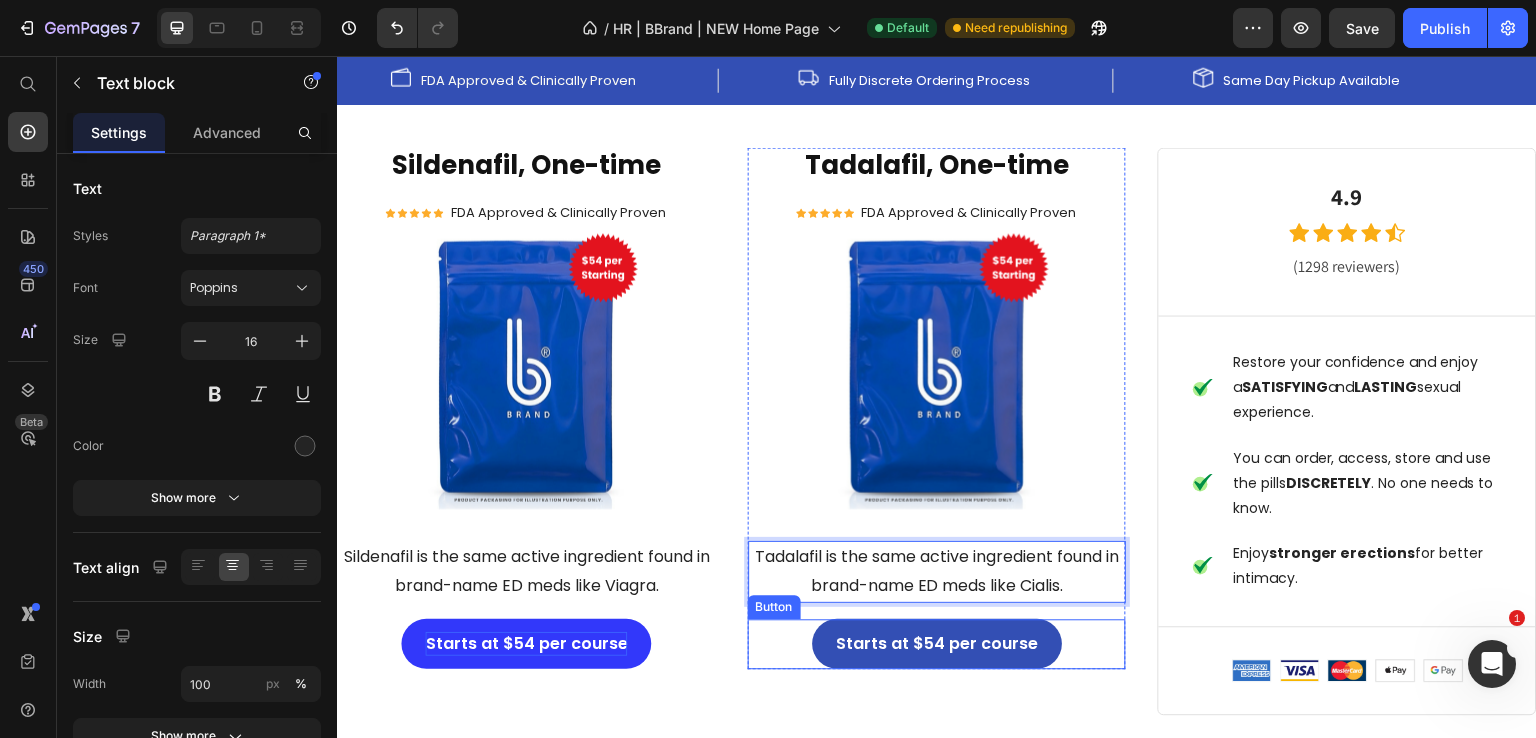 click on "Sildenafil, One-time Product Title                Icon                Icon                Icon                Icon                Icon Icon List Hoz FDA Approved & Clinically Proven Text block Icon List Product Images Sildenafil is the same active ingredient found in brand-name ED meds like Viagra. Text block Product Starts at $54 per course Button Tadalafil, One-time Product Title                Icon                Icon                Icon                Icon                Icon Icon List Hoz FDA Approved & Clinically Proven Text block Icon List Product Images Tadalafil is the same active ingredient found in brand-name ED meds like Cialis. Text block   16 Starts at $54 per course Button Product 4.9 Heading
Icon
Icon
Icon
Icon
Icon Icon List Hoz (1298 reviewers) Text block Row                Title Line
Icon Restore your confidence and enjoy a  SATISFYING  and  LASTING  sexual experience. Text block
Icon DISCRETELY" at bounding box center (937, 475) 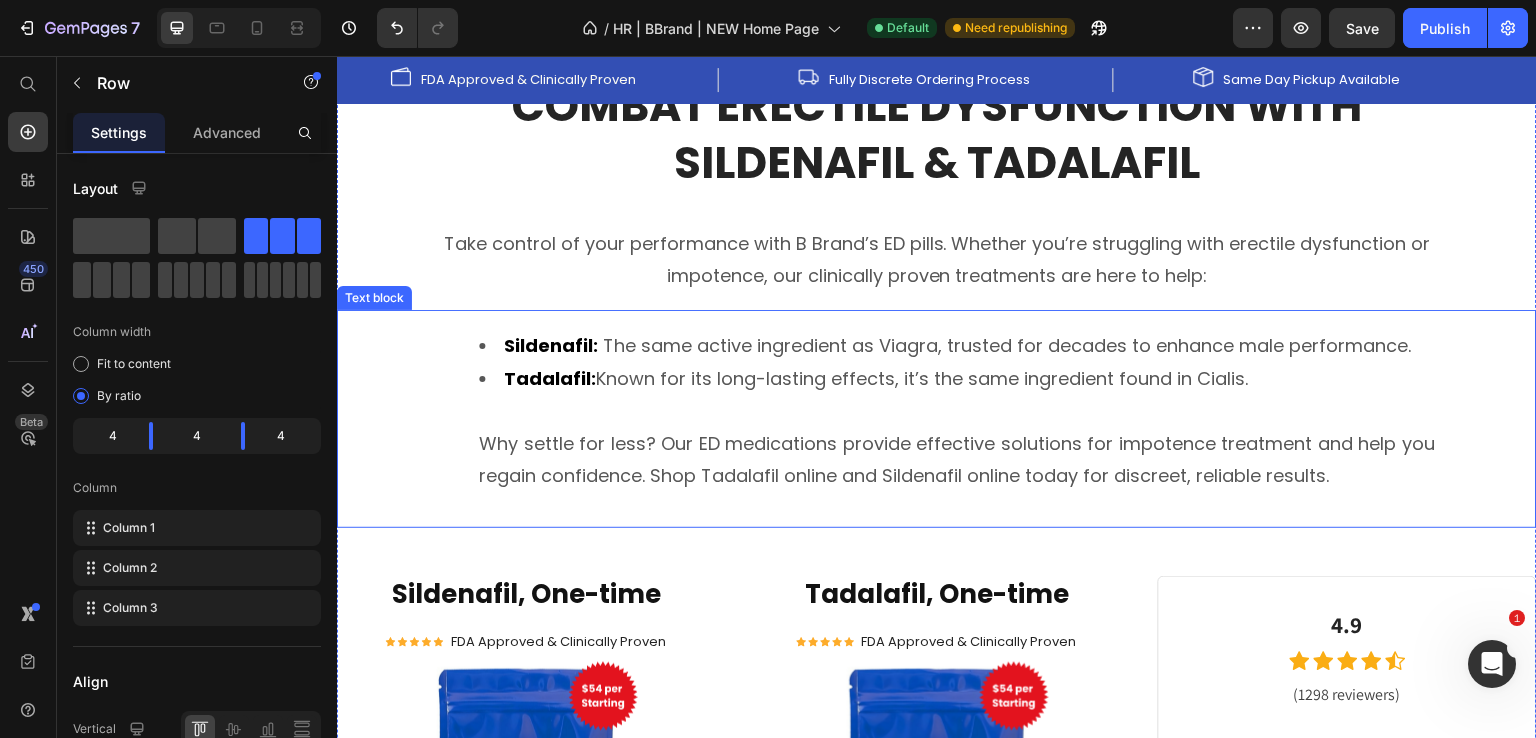 scroll, scrollTop: 2700, scrollLeft: 0, axis: vertical 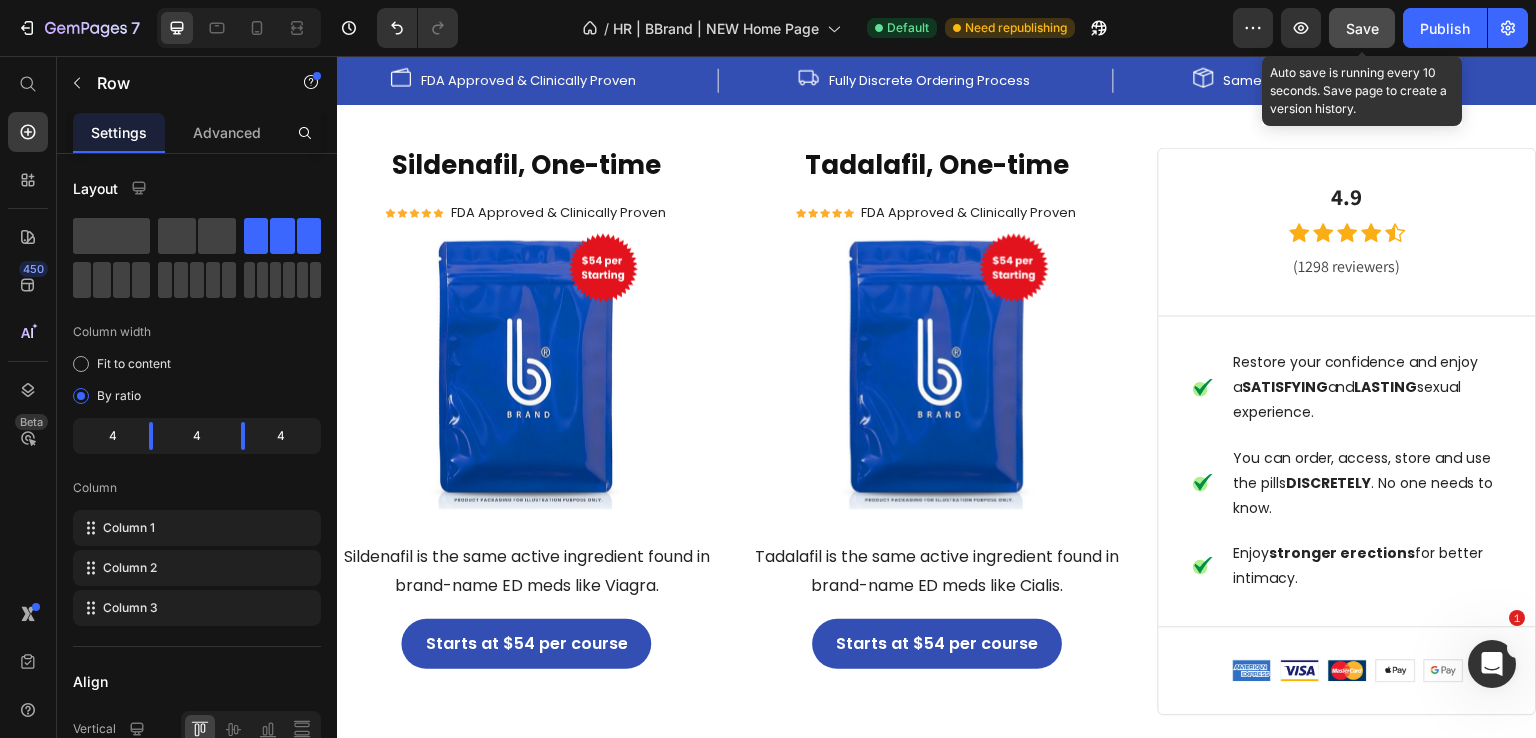 click on "Save" at bounding box center [1362, 28] 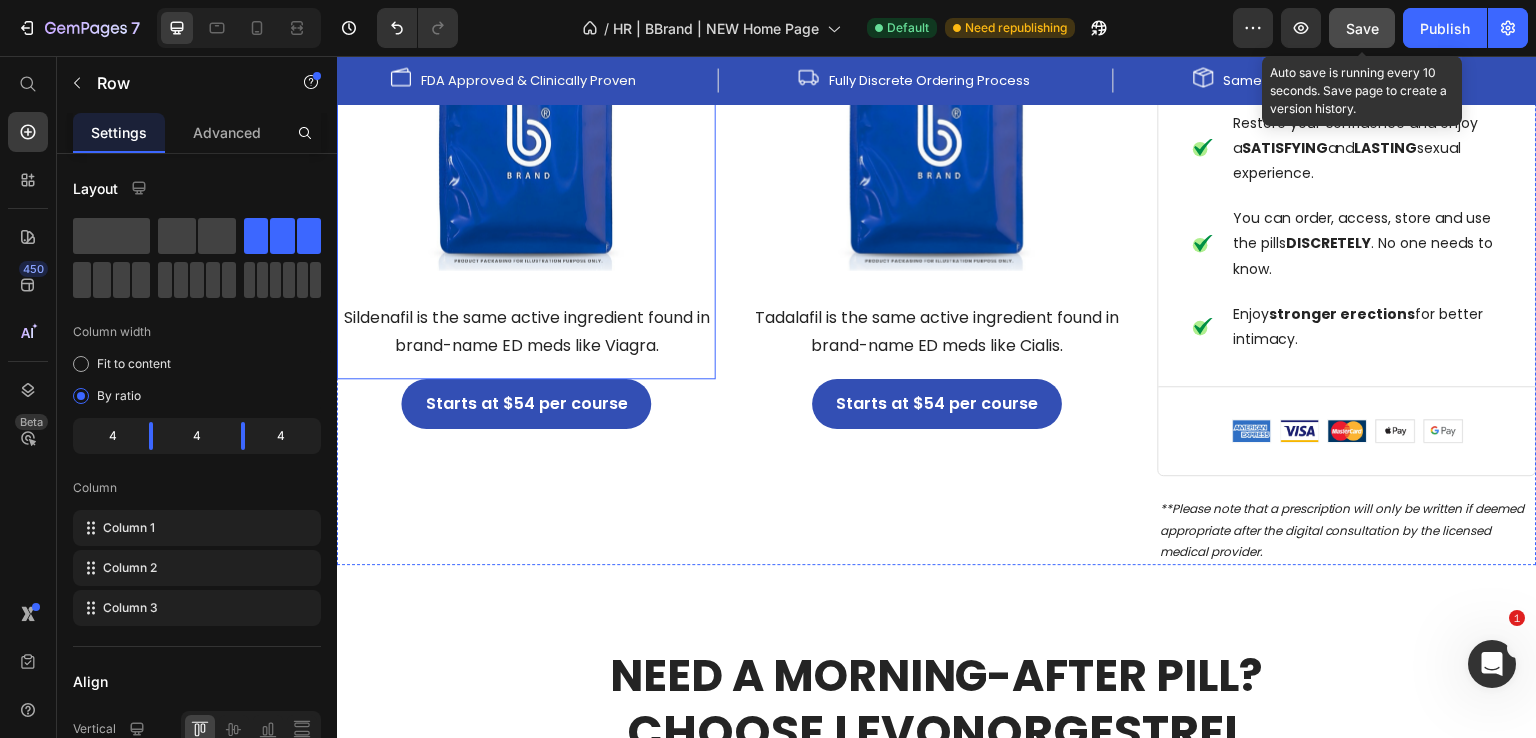 scroll, scrollTop: 3000, scrollLeft: 0, axis: vertical 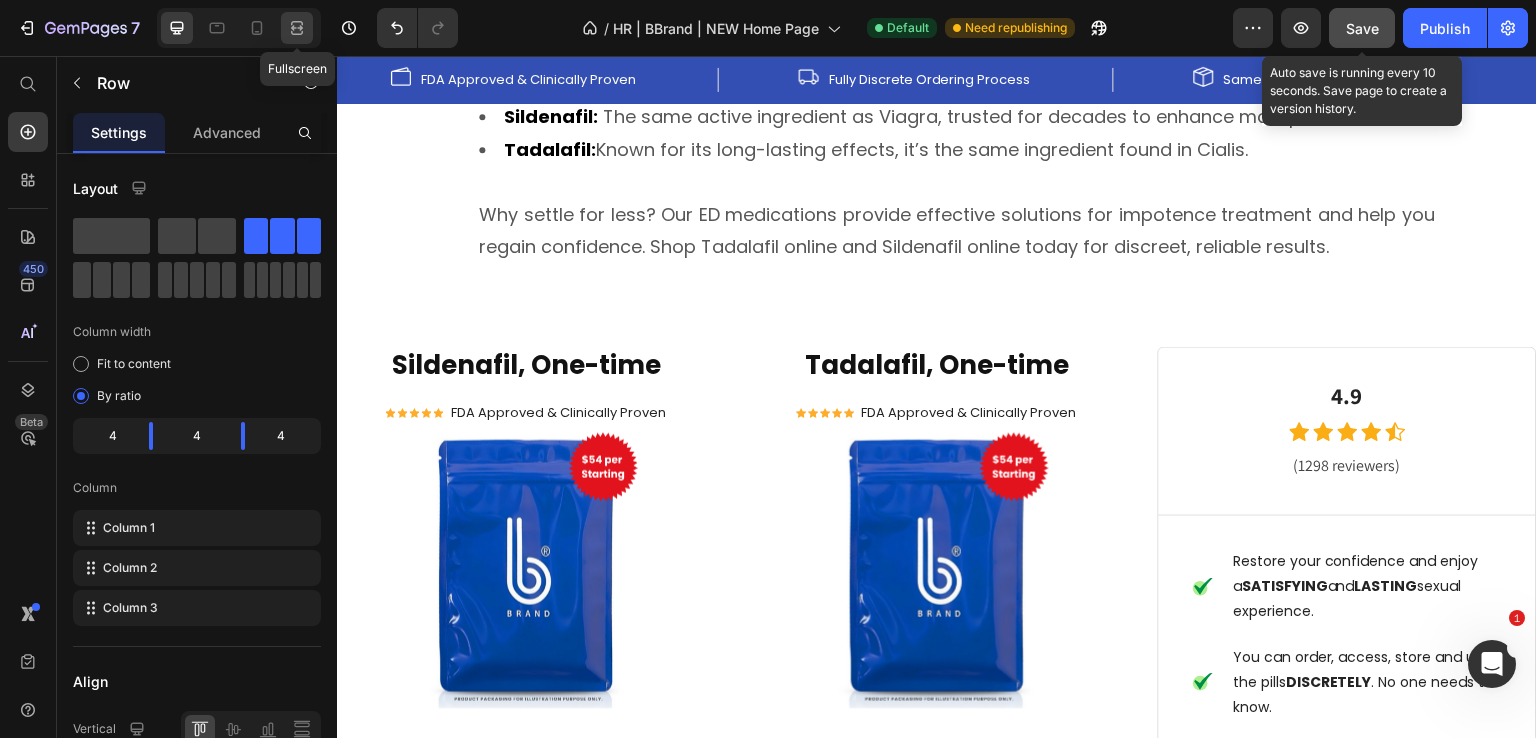 click 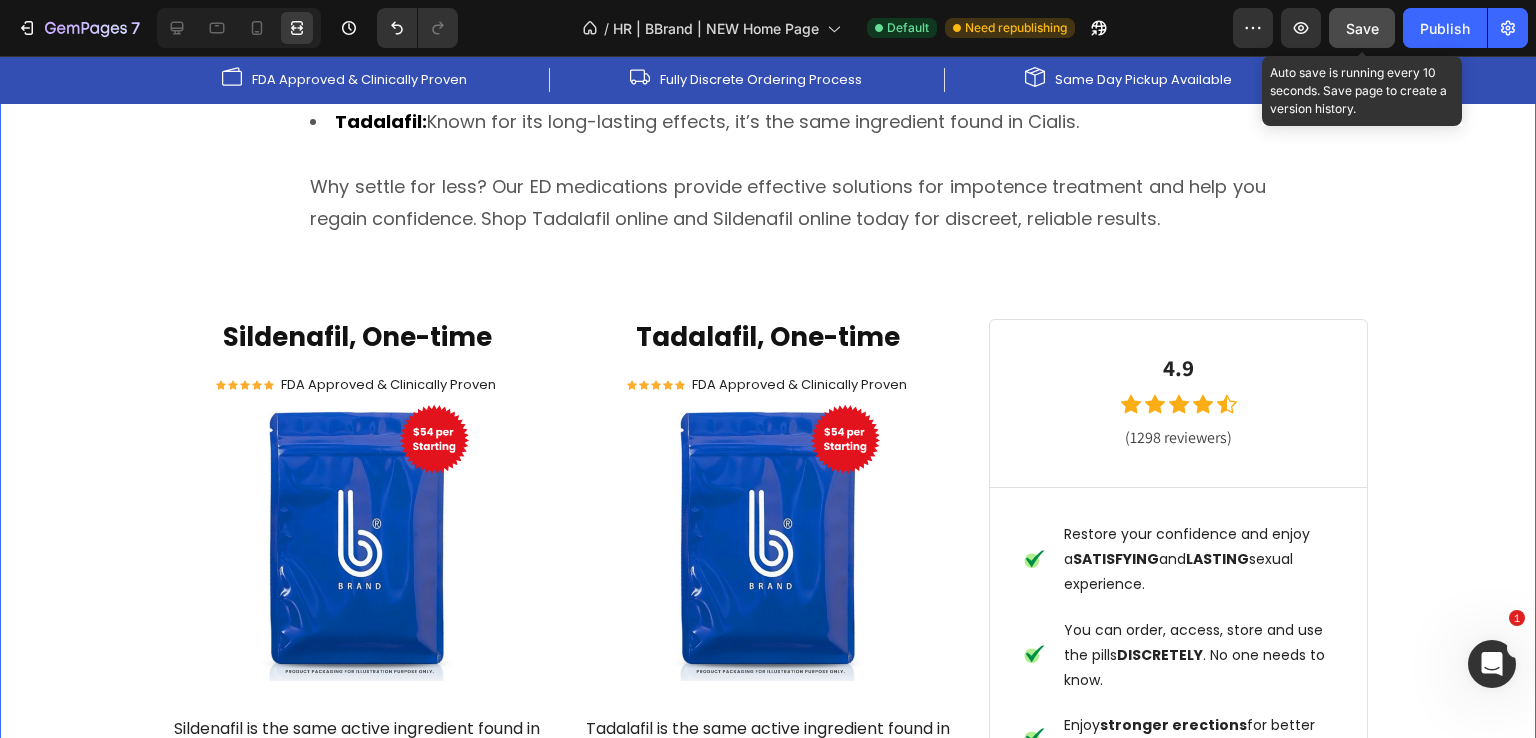 scroll, scrollTop: 2704, scrollLeft: 0, axis: vertical 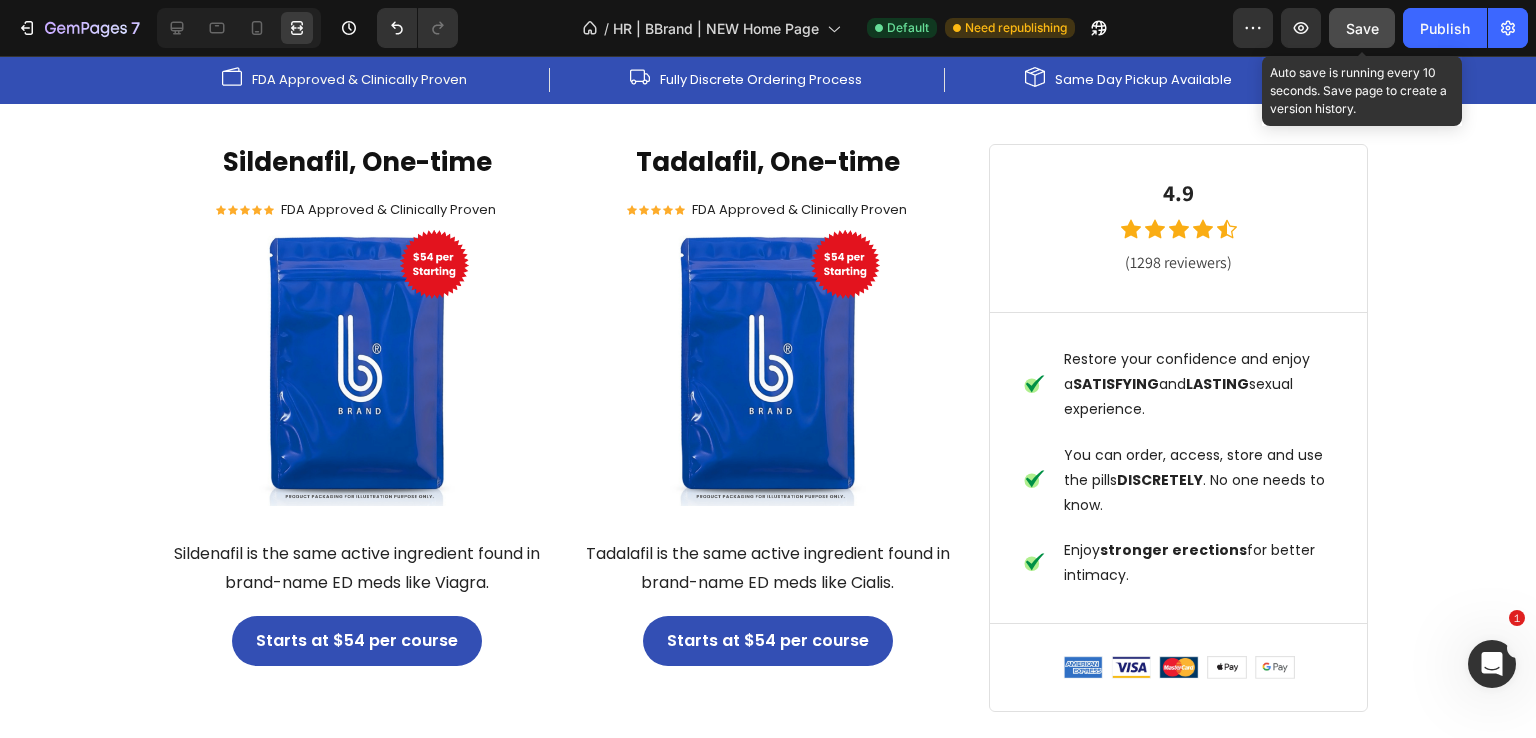 click on "/  HR | BBrand | NEW Home Page Default Need republishing" 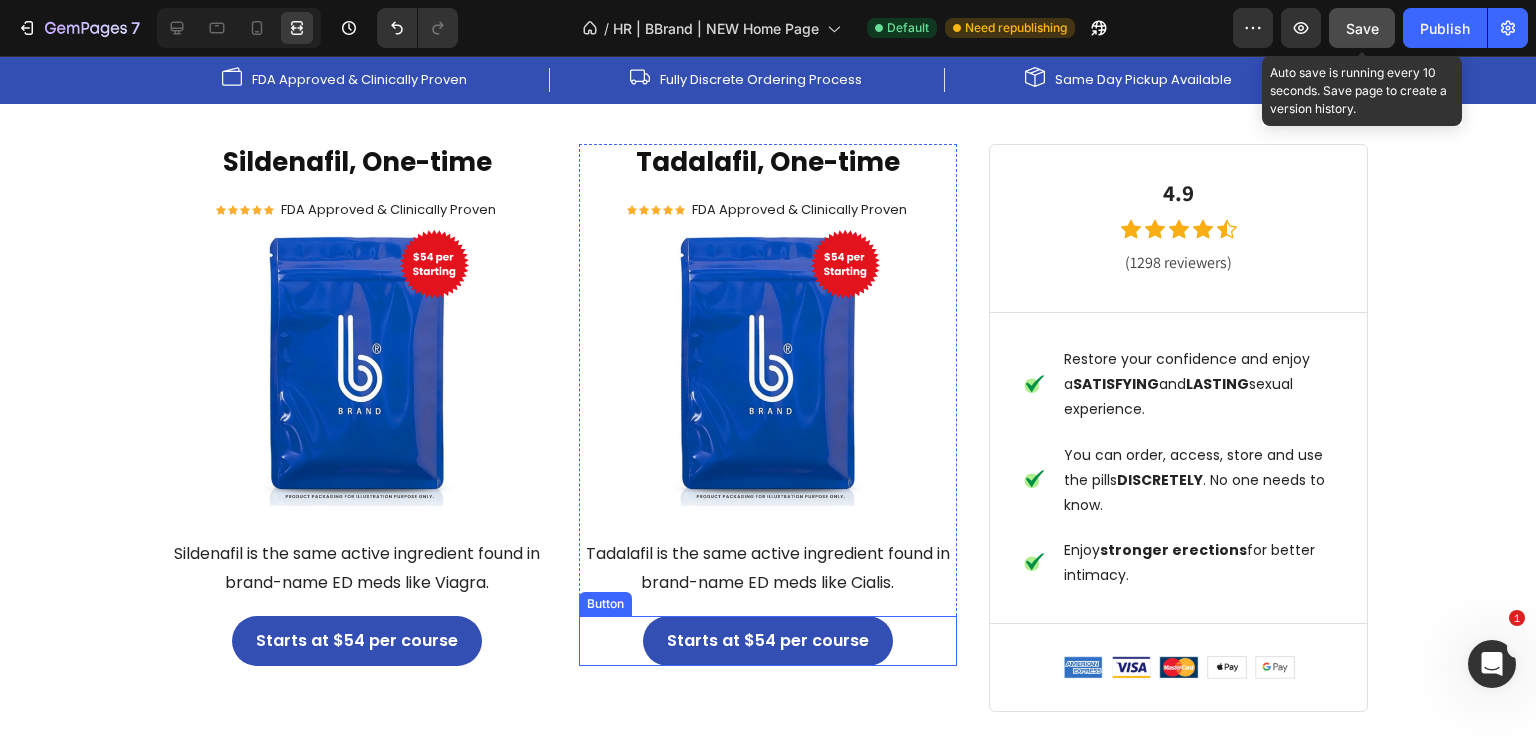 click on "Starts at $54 per course Button" at bounding box center [768, 641] 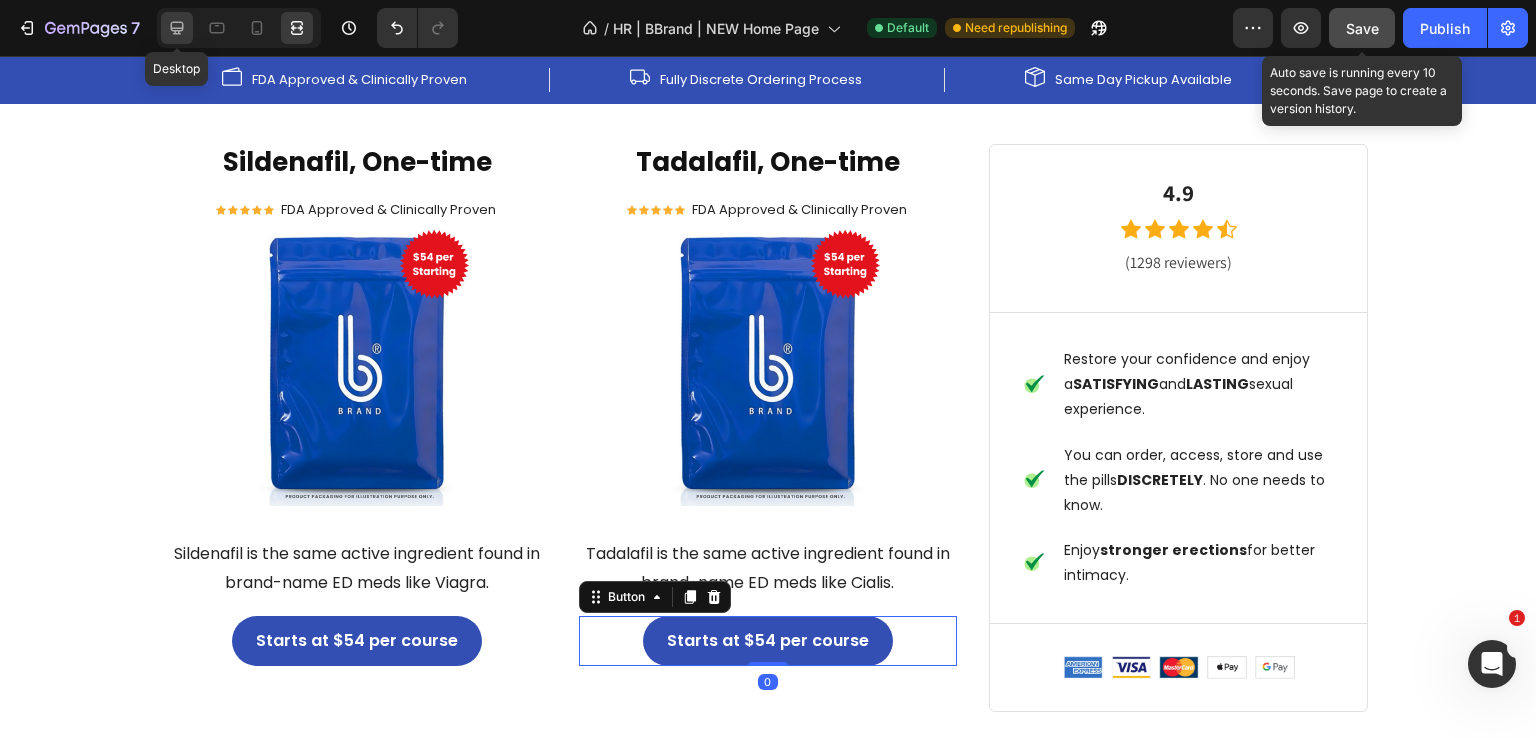 click 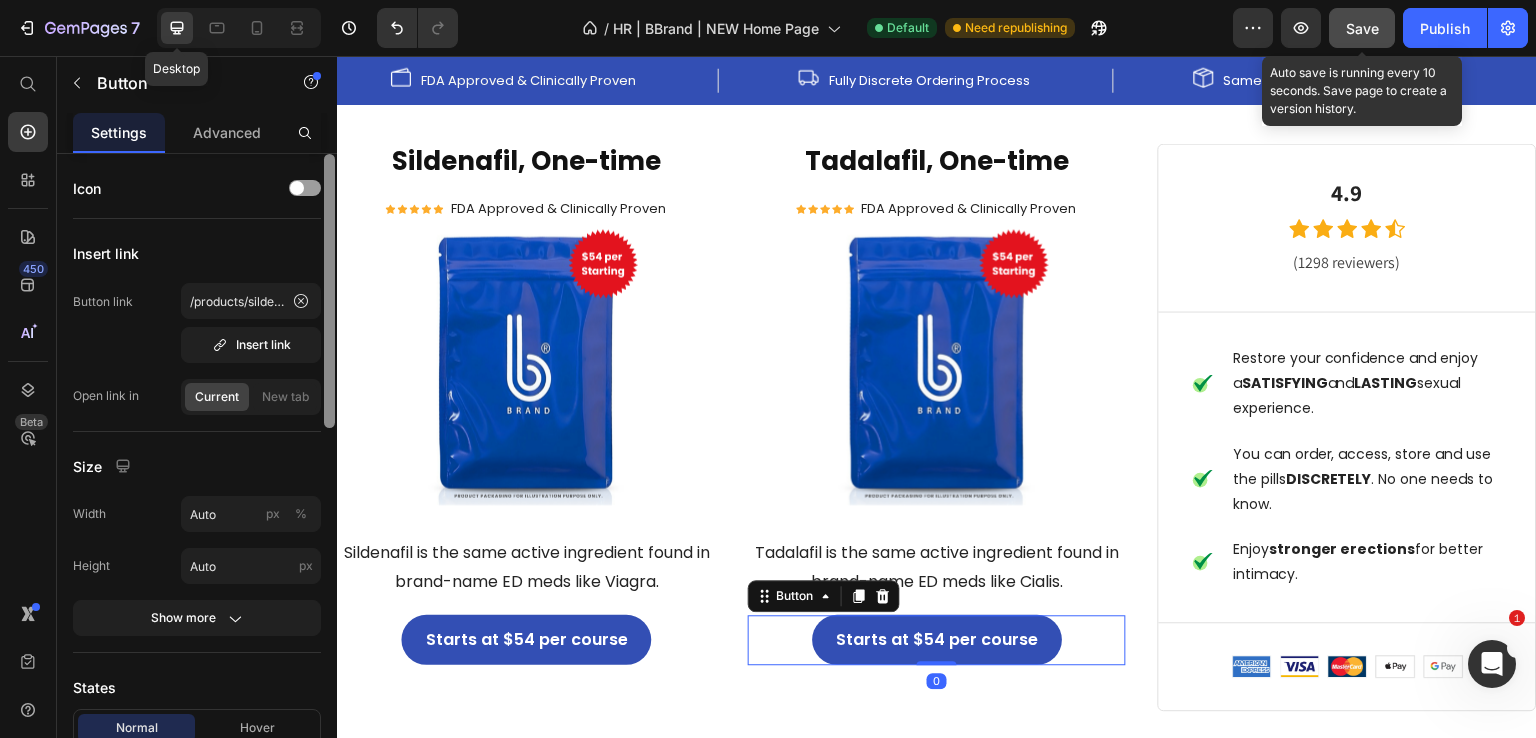 scroll, scrollTop: 2700, scrollLeft: 0, axis: vertical 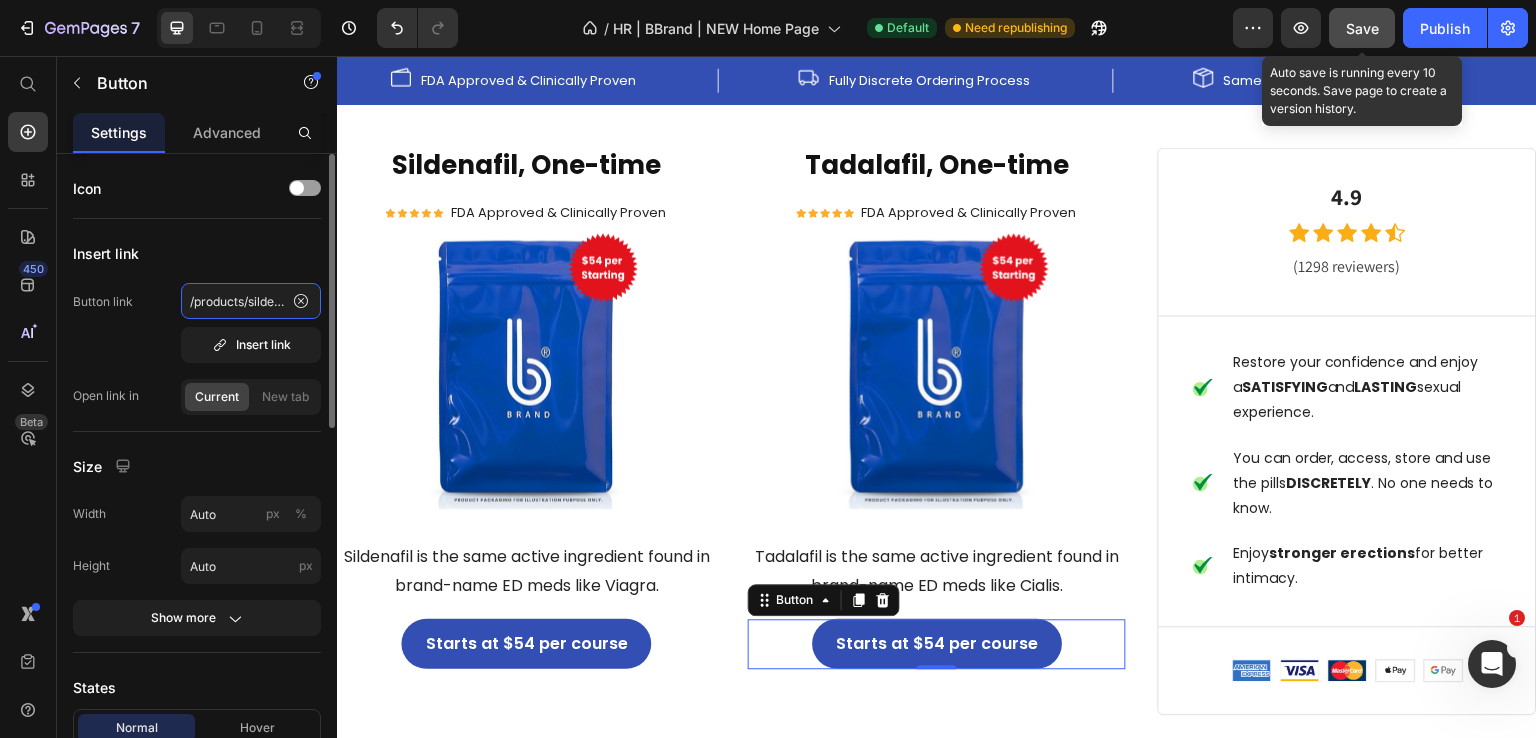 click on "/products/sildenafil-tadalafil" 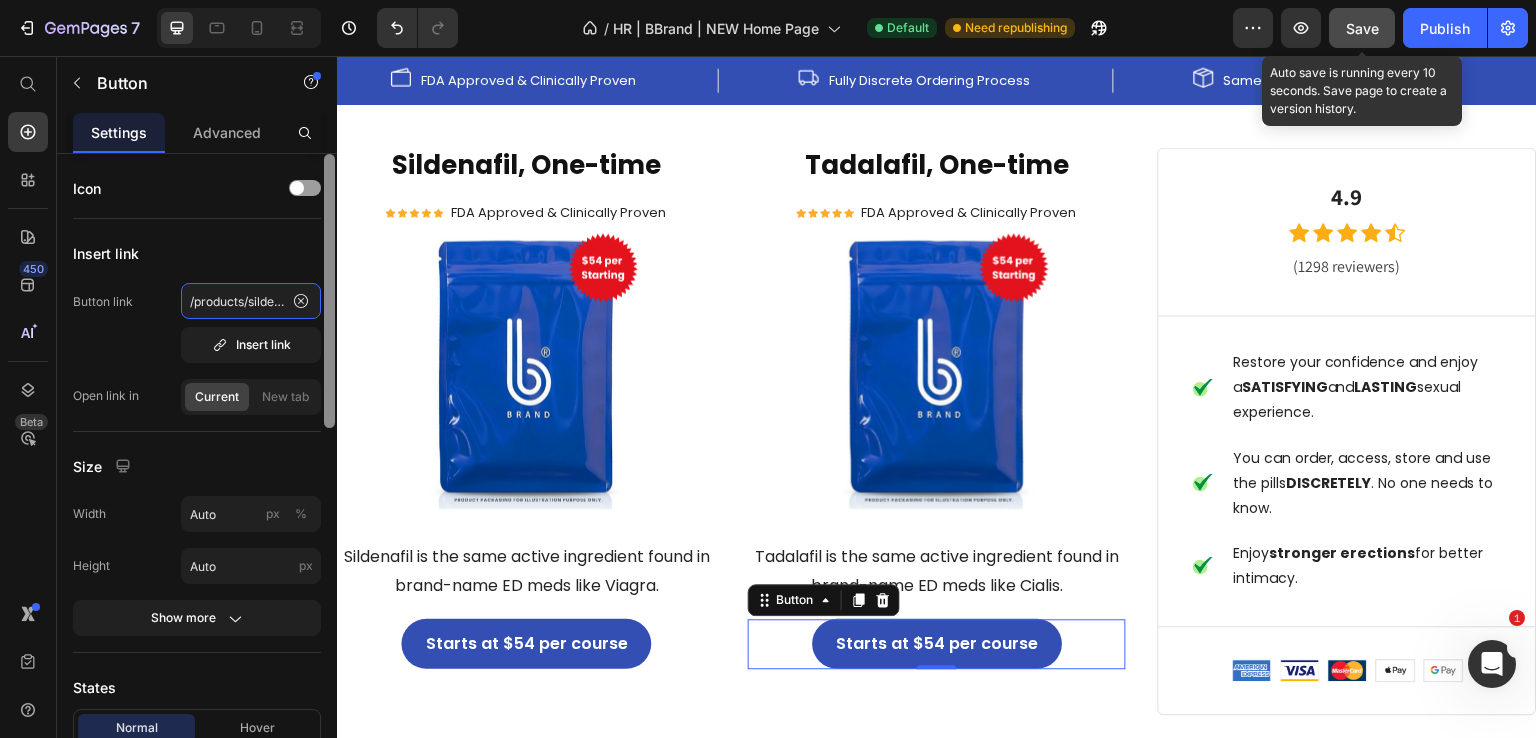 scroll, scrollTop: 0, scrollLeft: 61, axis: horizontal 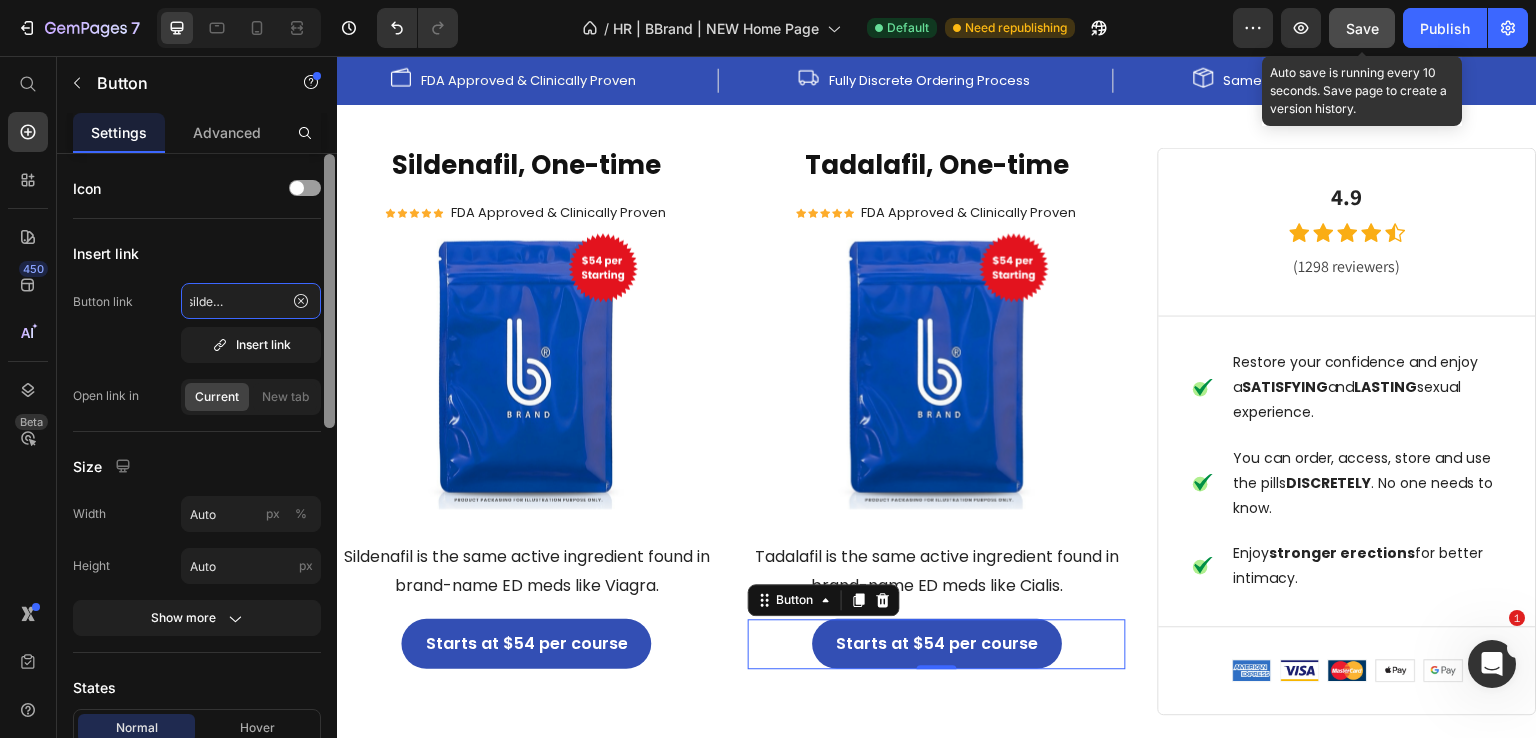 drag, startPoint x: 229, startPoint y: 294, endPoint x: 336, endPoint y: 306, distance: 107.67079 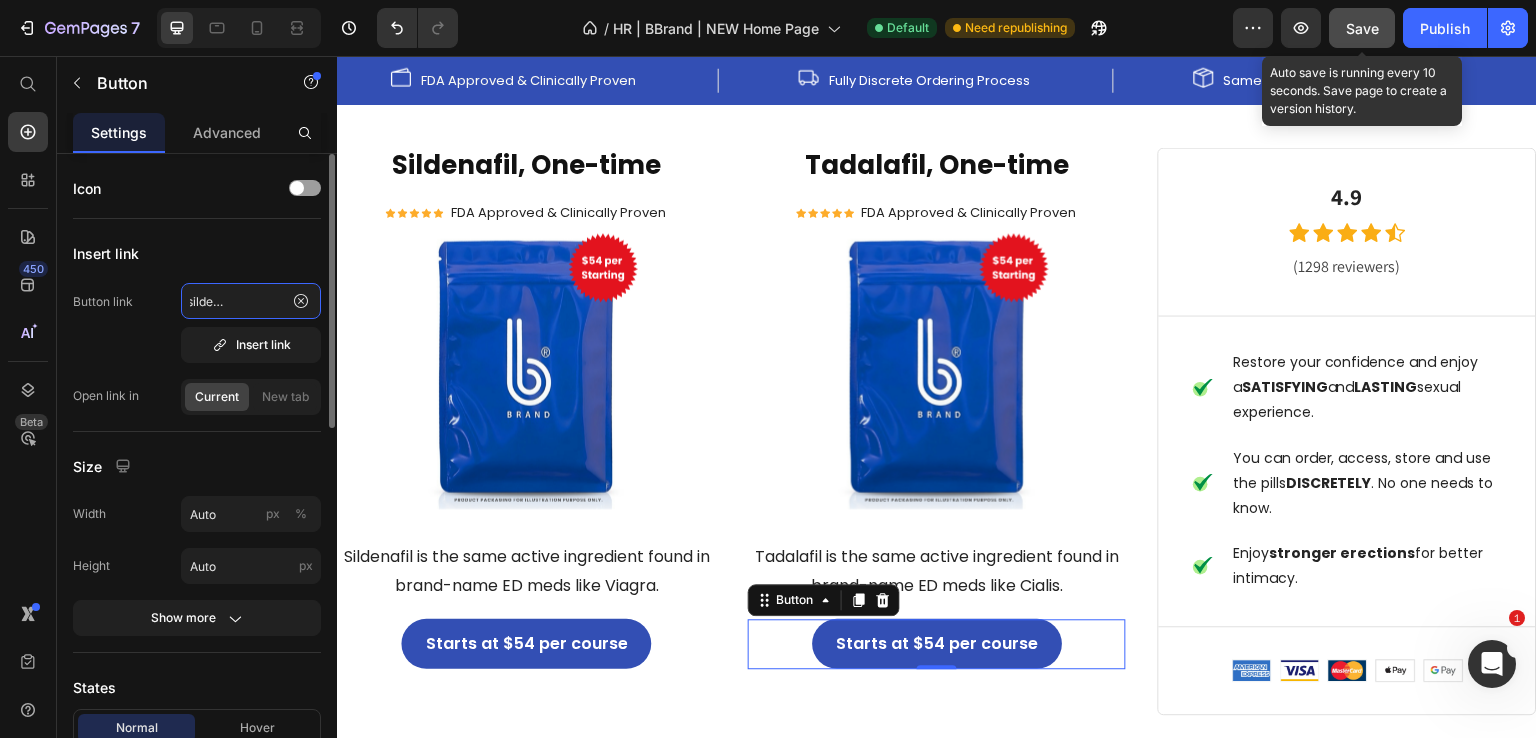 click on "/products/sildenafil-tadalafil" 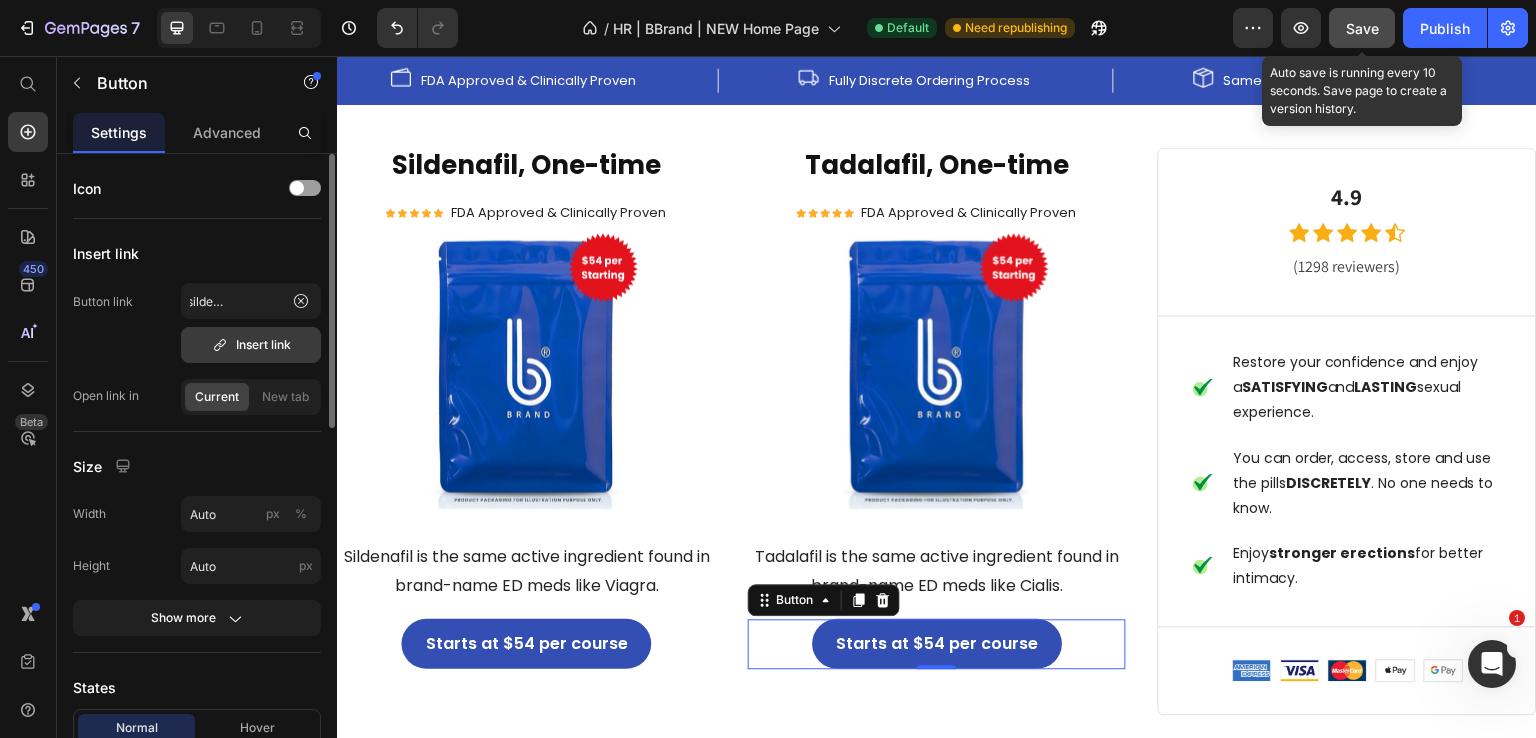 click on "Insert link" at bounding box center (251, 345) 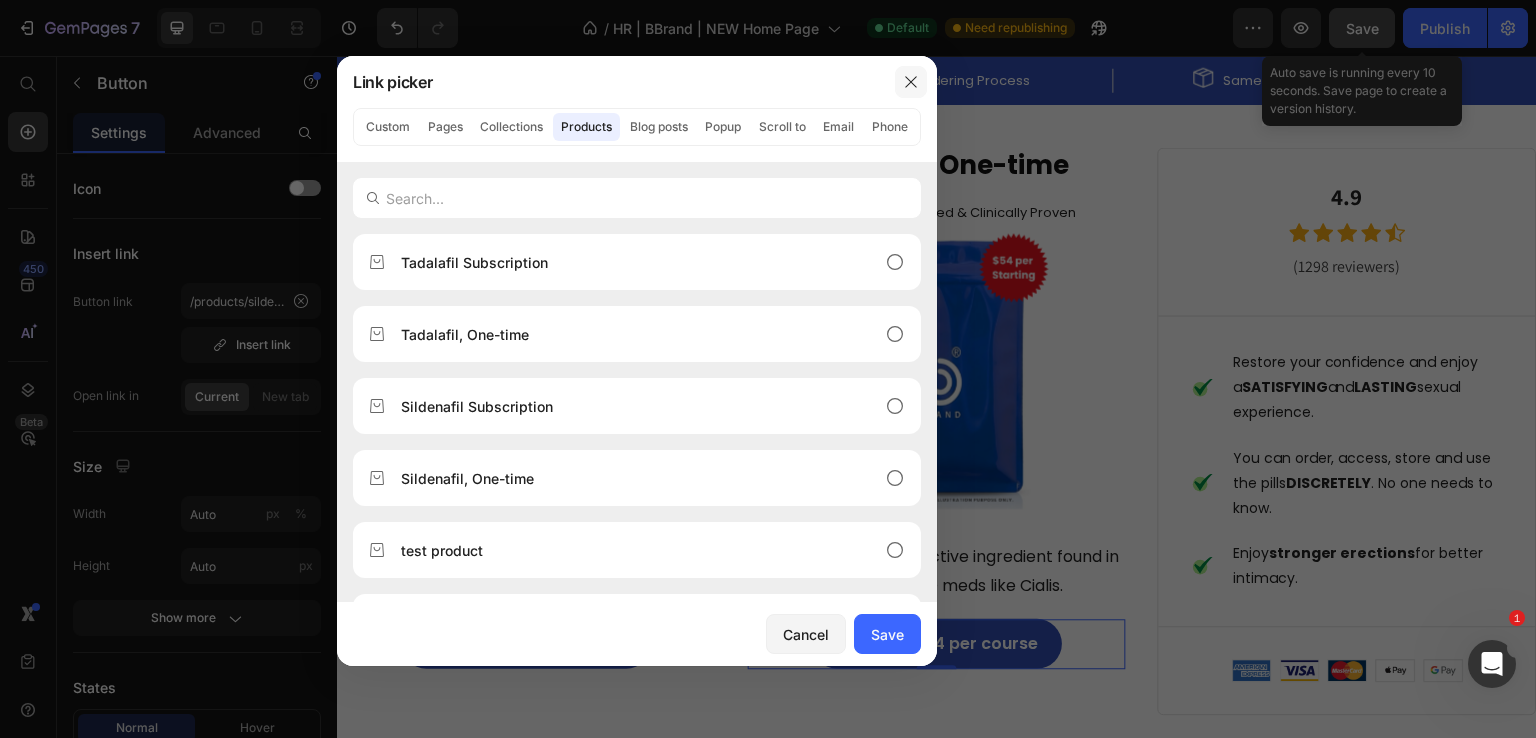 click at bounding box center (911, 82) 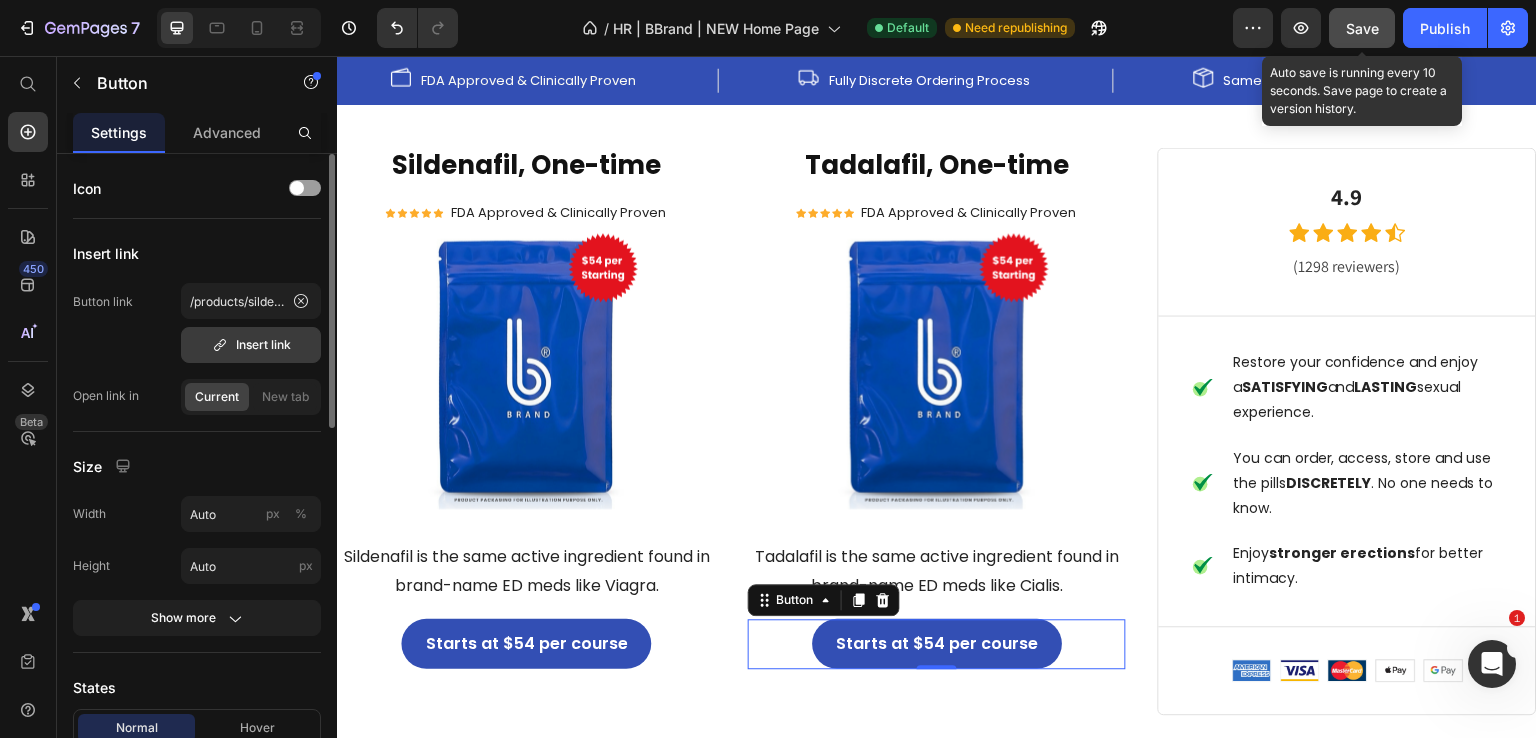 click on "Insert link" at bounding box center (251, 345) 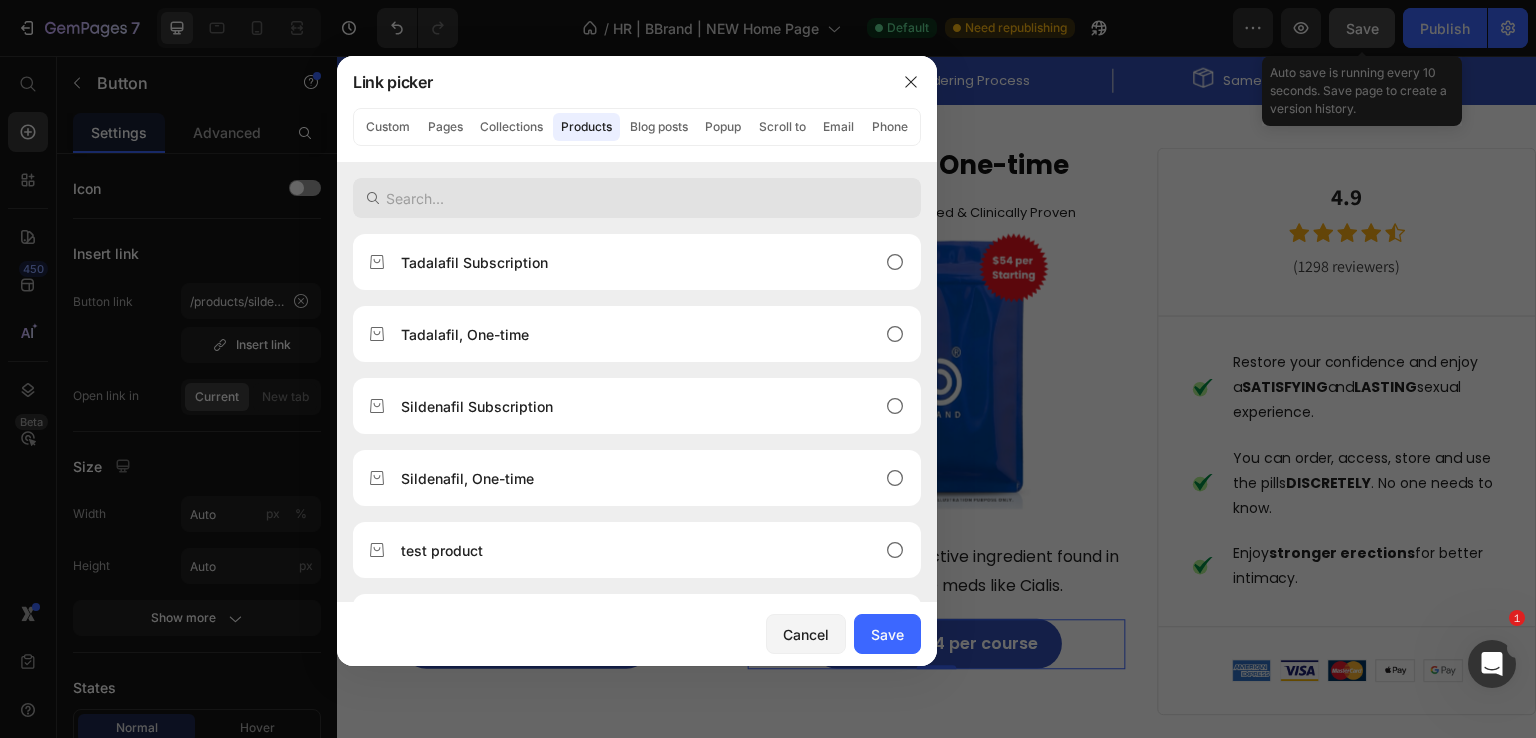 click at bounding box center (637, 198) 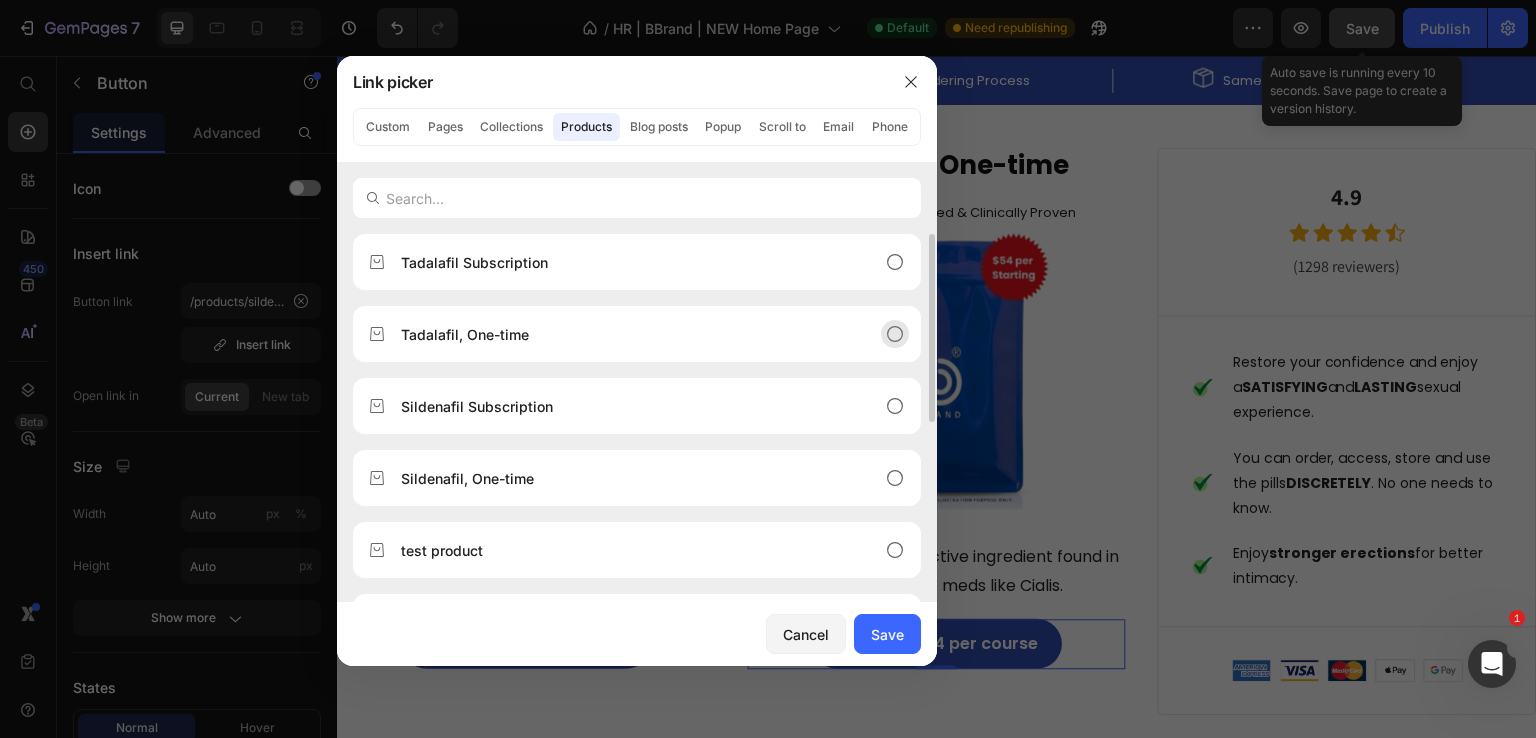 click on "Tadalafil, One-time" 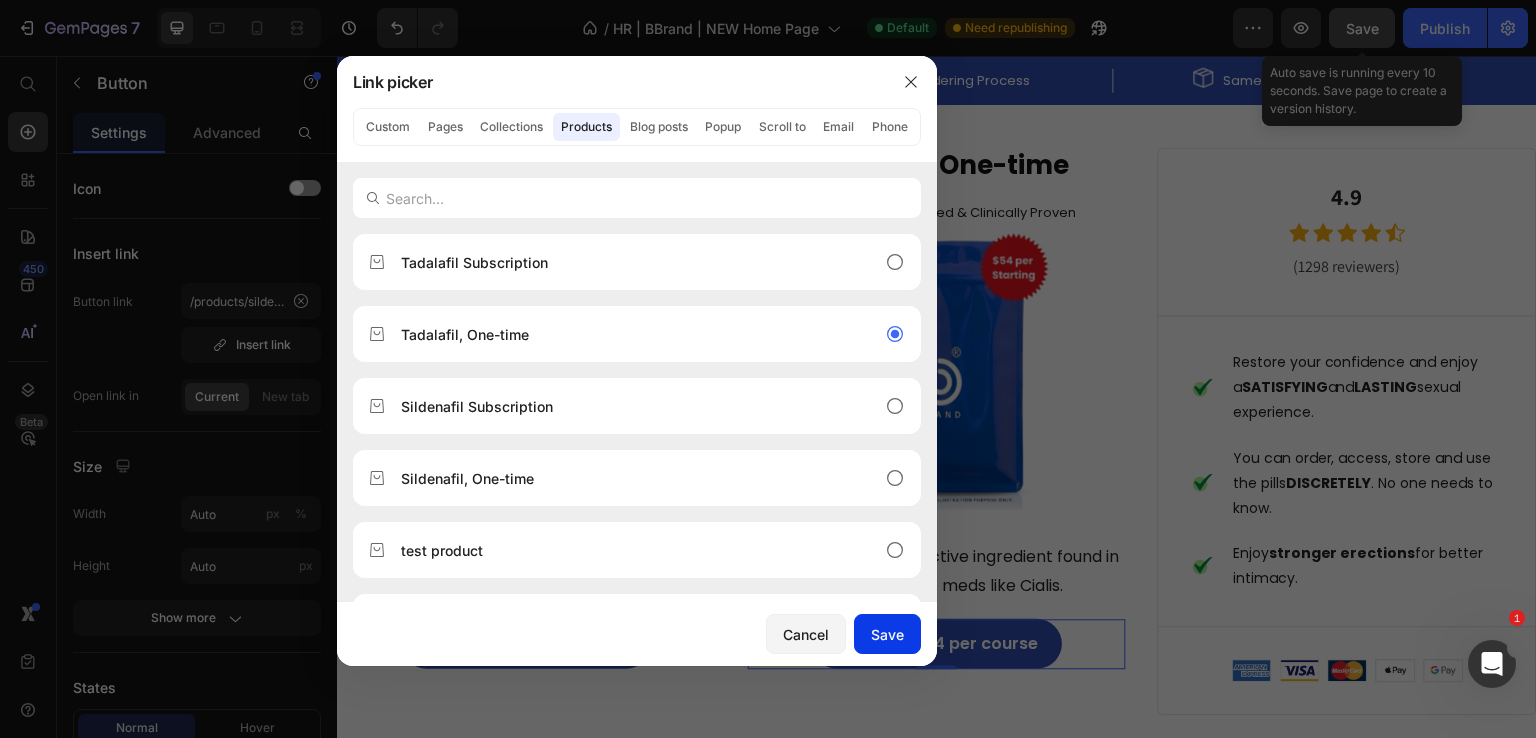 click on "Save" at bounding box center (887, 634) 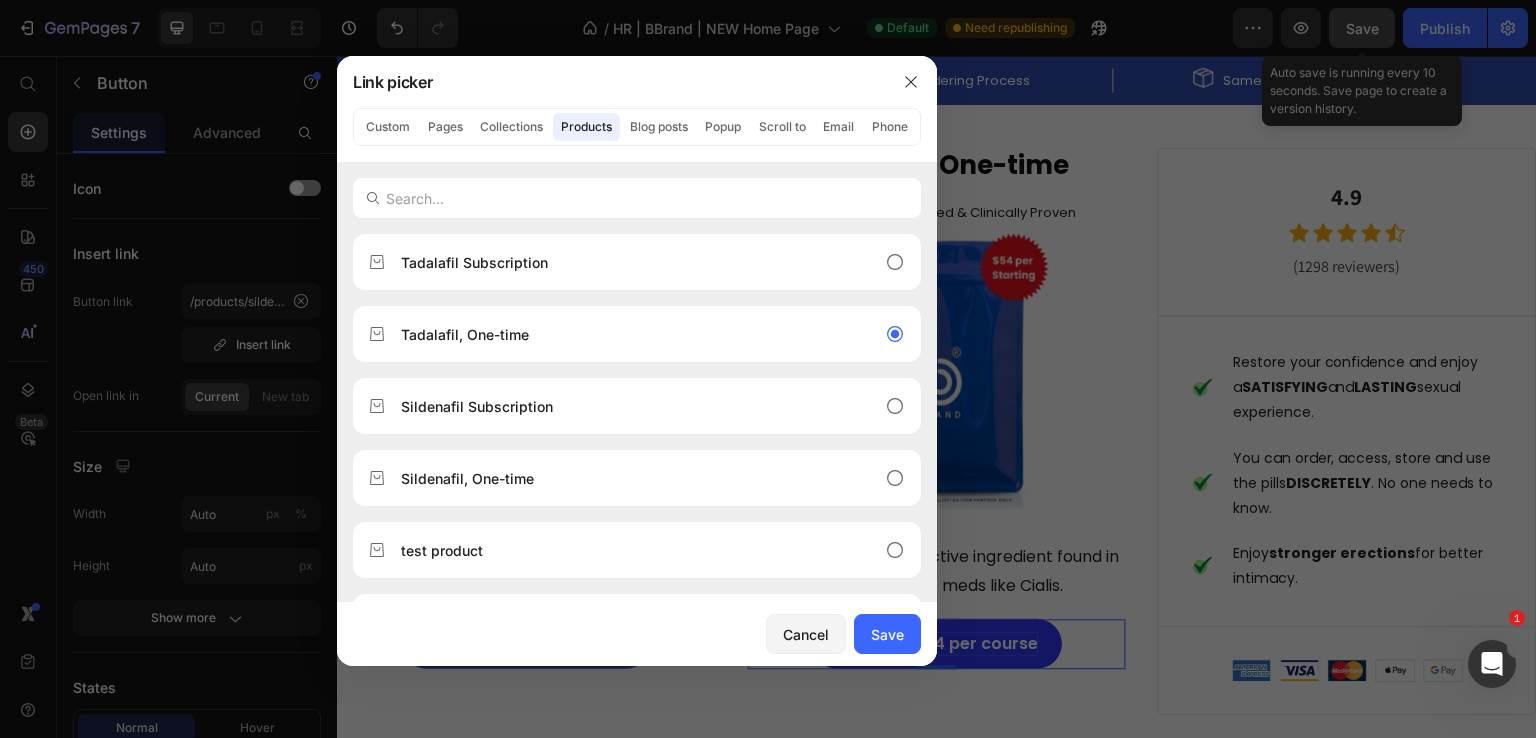 type on "/products/tadalafil" 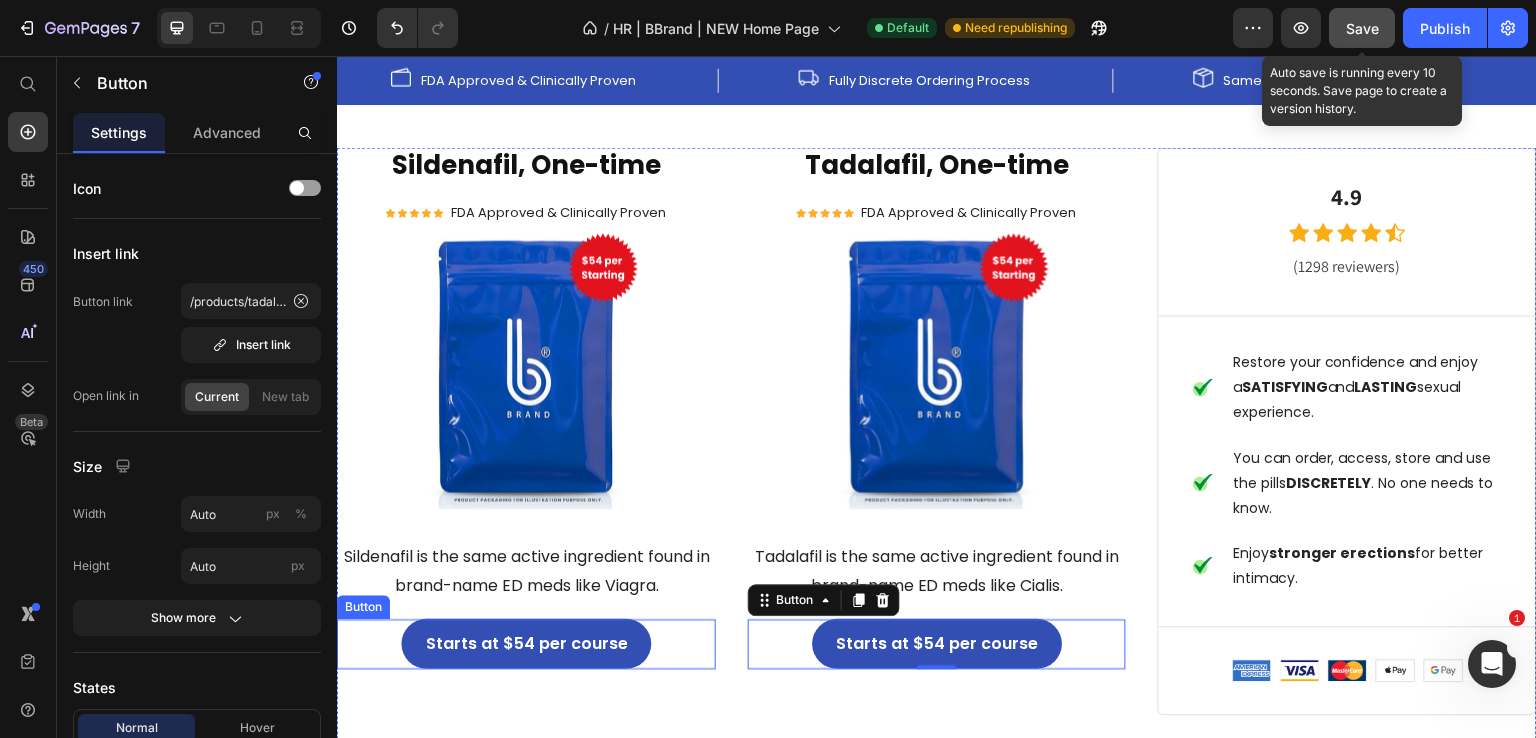 click on "Starts at $54 per course Button" at bounding box center [526, 644] 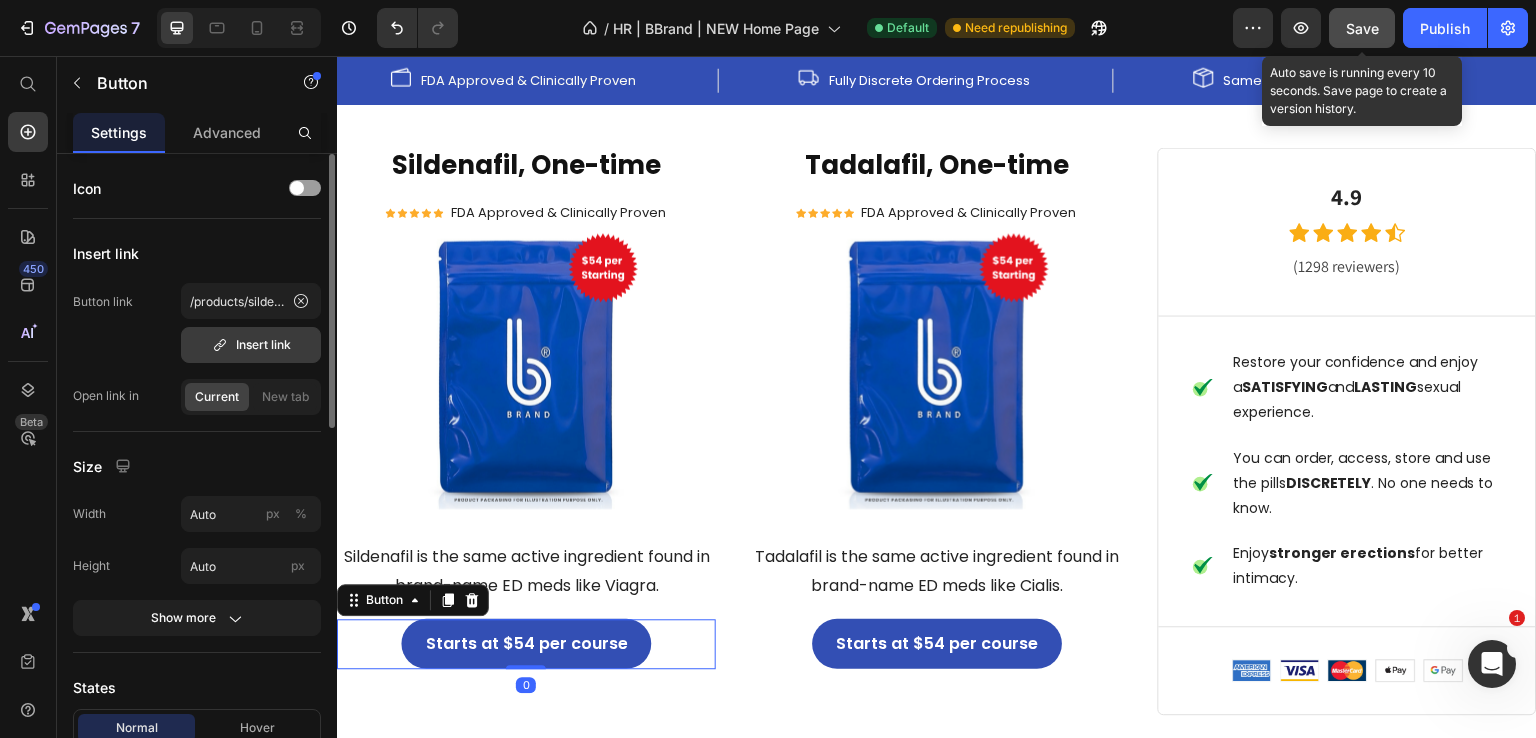 click on "Insert link" at bounding box center [251, 345] 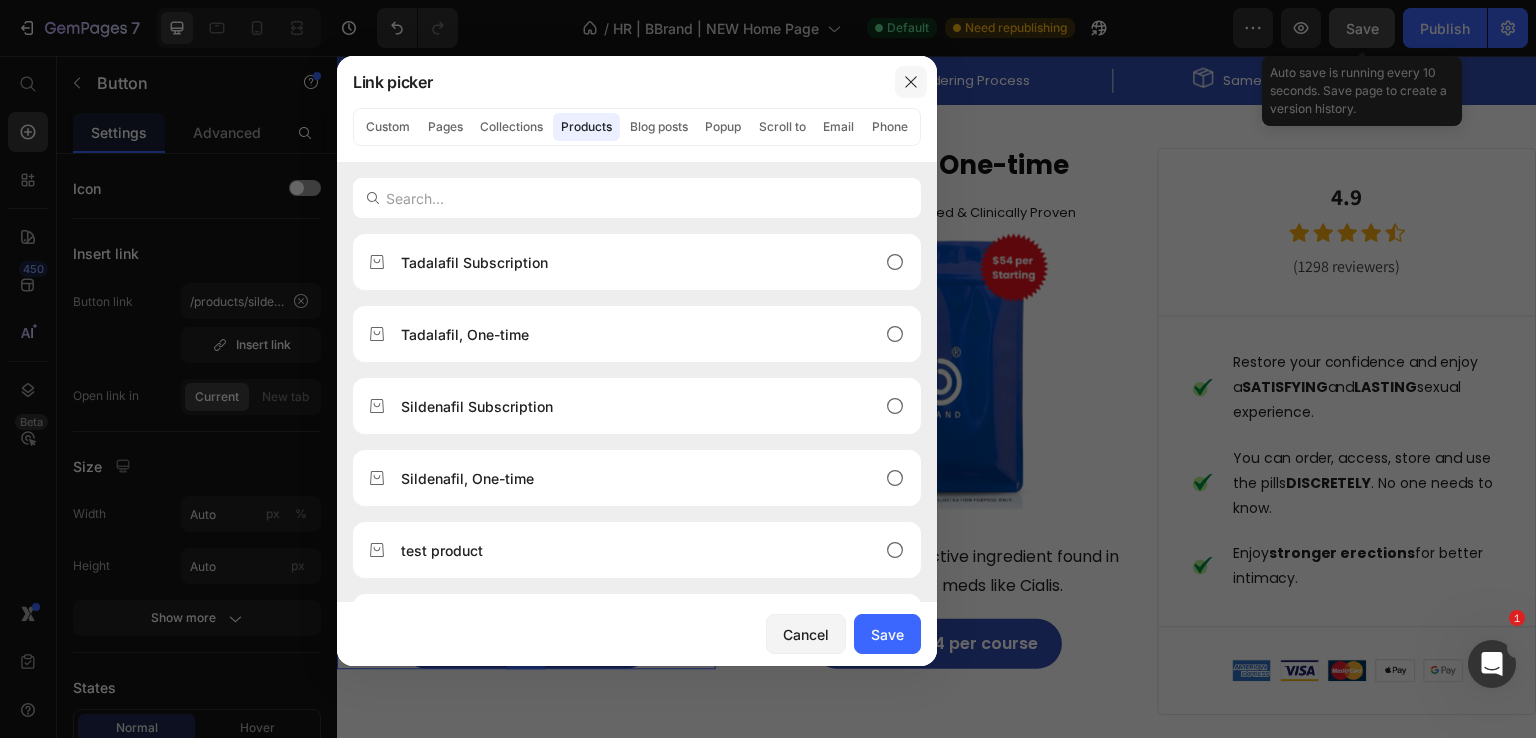 click at bounding box center (911, 82) 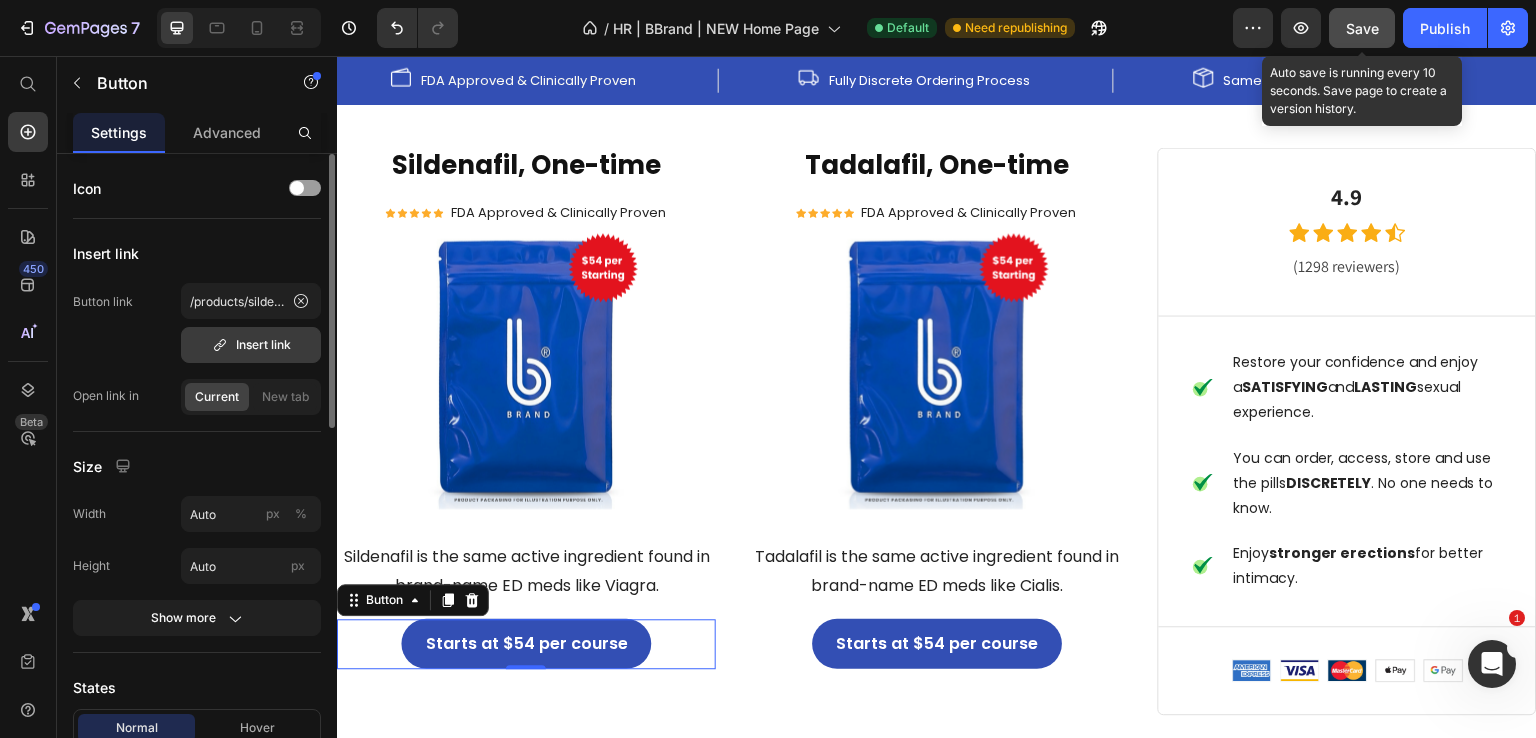 click on "Insert link" at bounding box center [251, 345] 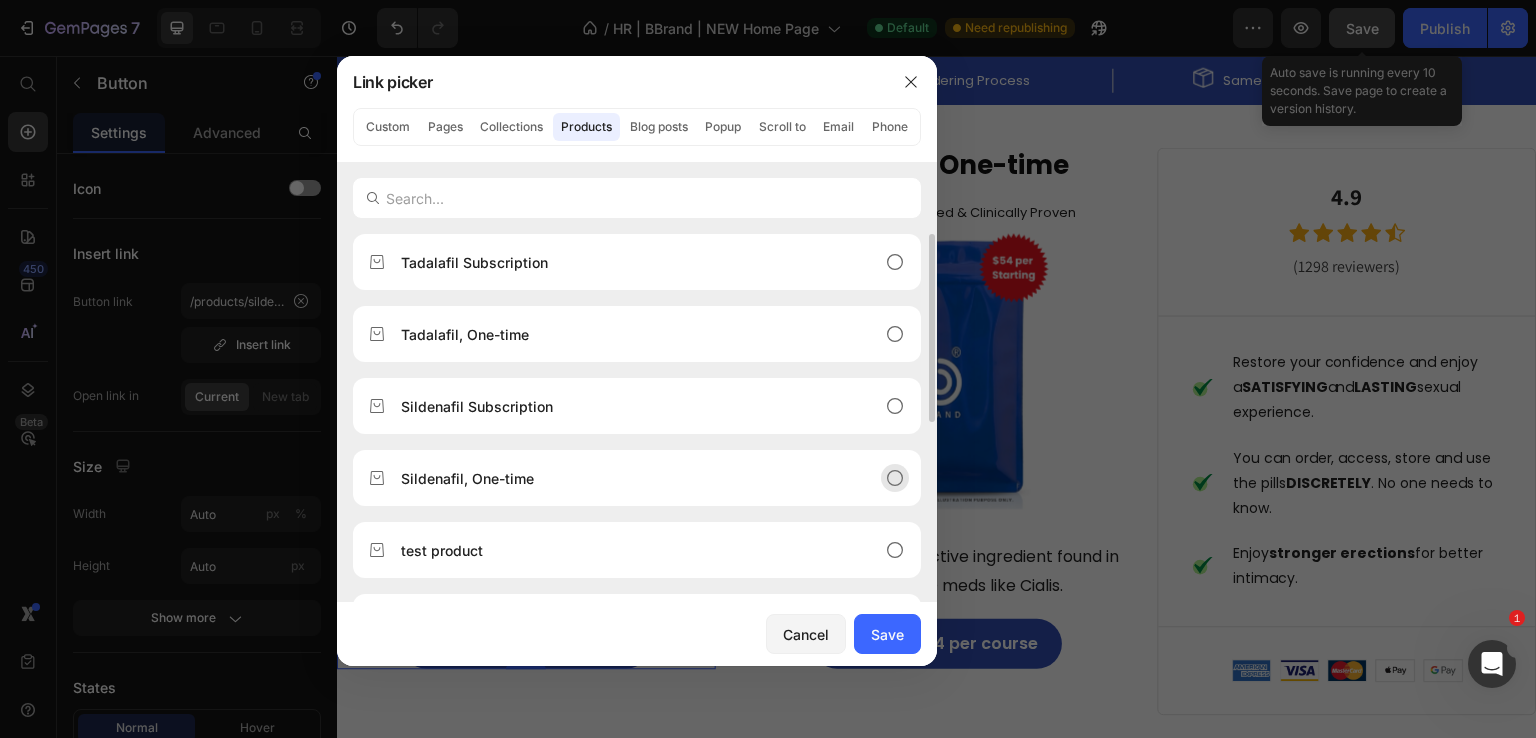 click on "Tadalafil Subscription Tadalafil, One-time Sildenafil Subscription Sildenafil, One-time test product Sildenafil & Tadalafil, One-time Combination 6 marker STI panel Test Kit PrEP Box – At Home Pre-Exposure Prophylaxis Test Kit At Home Herpes Test At Home Syphilis Test" at bounding box center [637, 418] 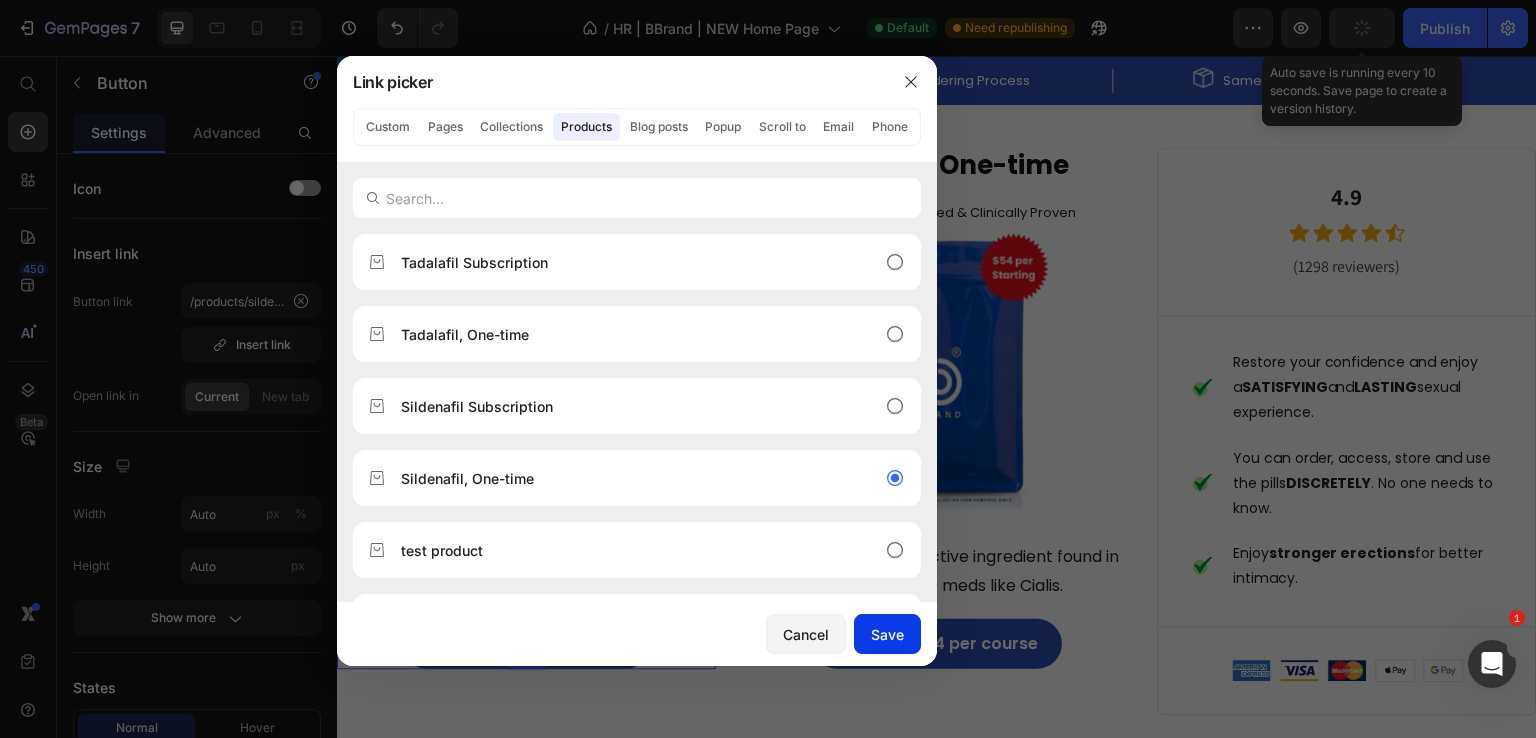 click on "Save" at bounding box center (887, 634) 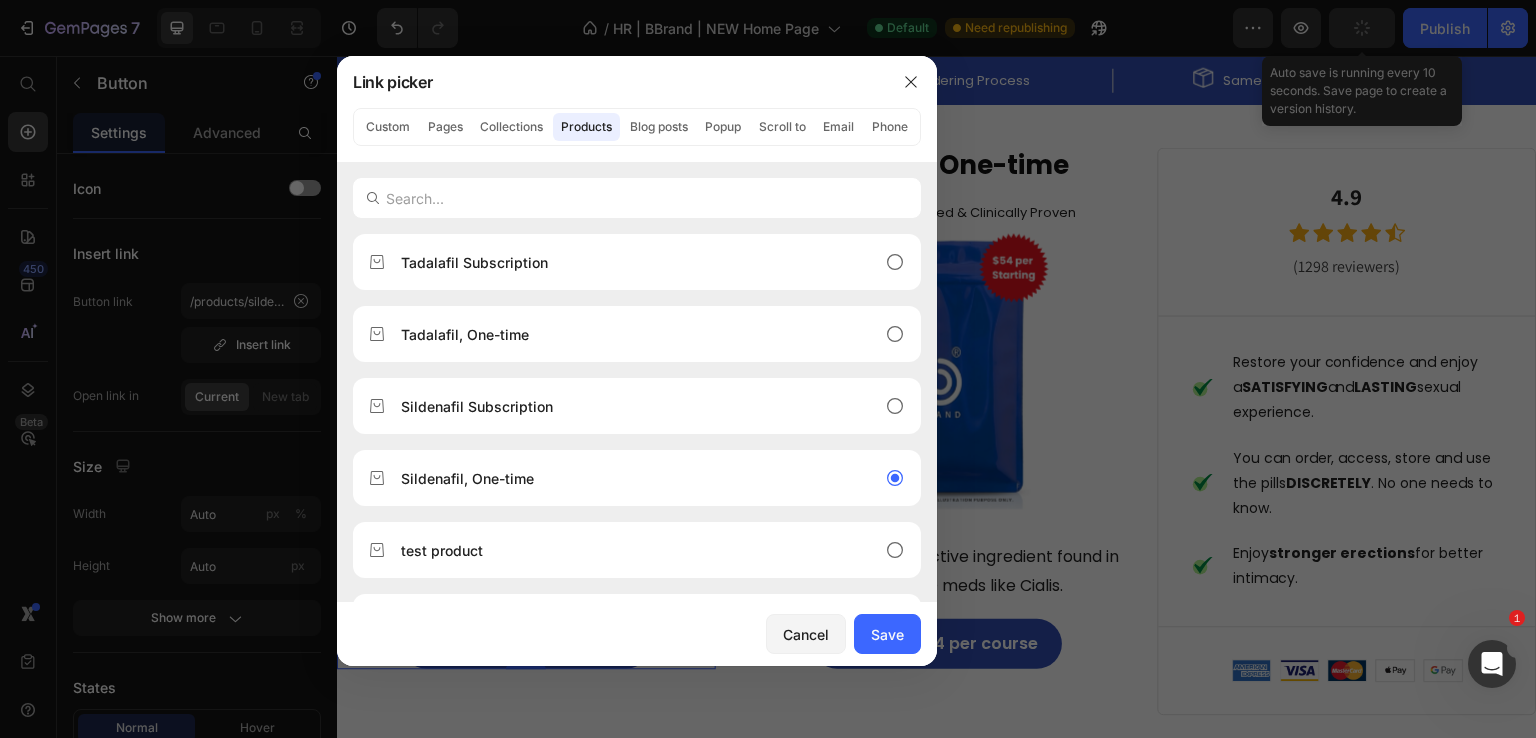 type on "/products/sildenafil" 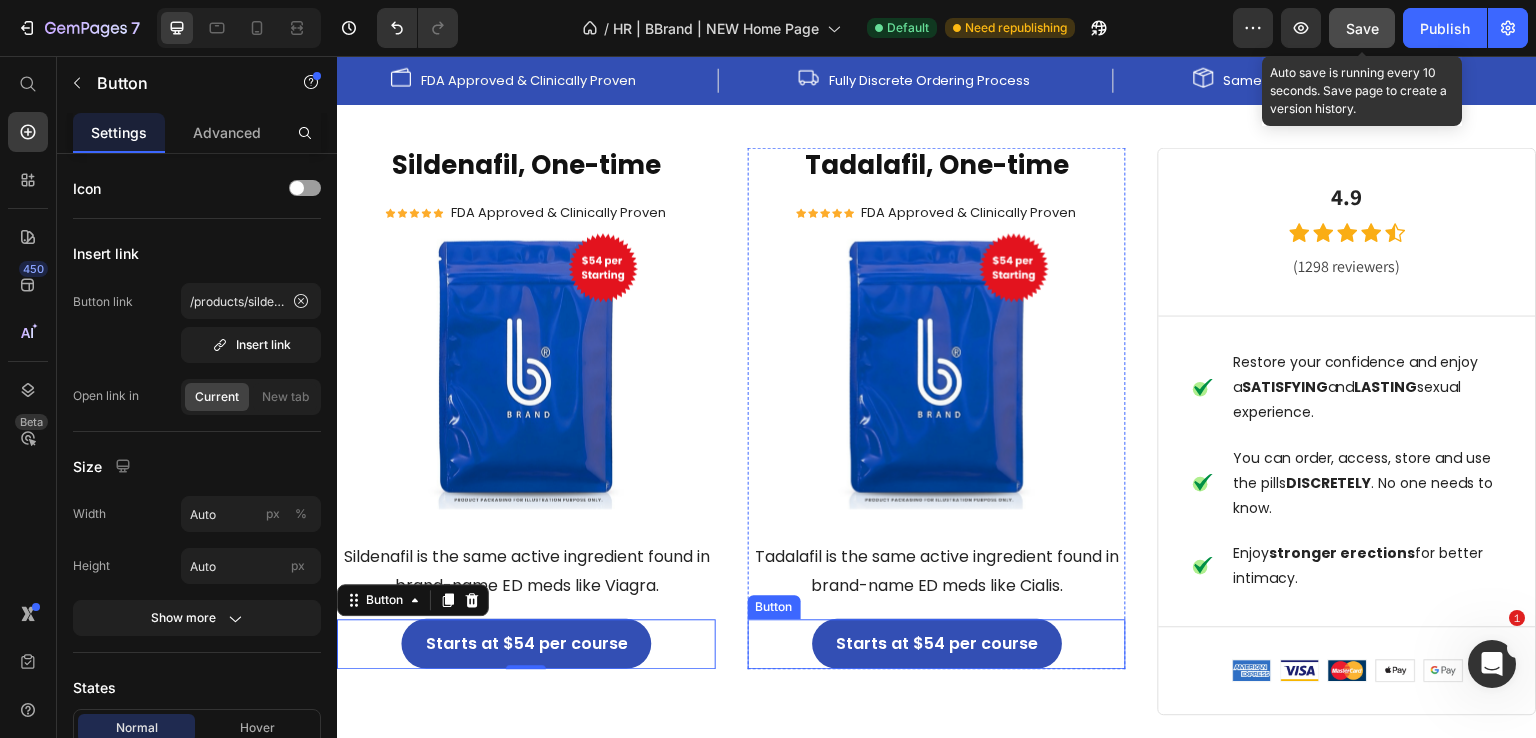 click on "Starts at $54 per course Button" at bounding box center [937, 644] 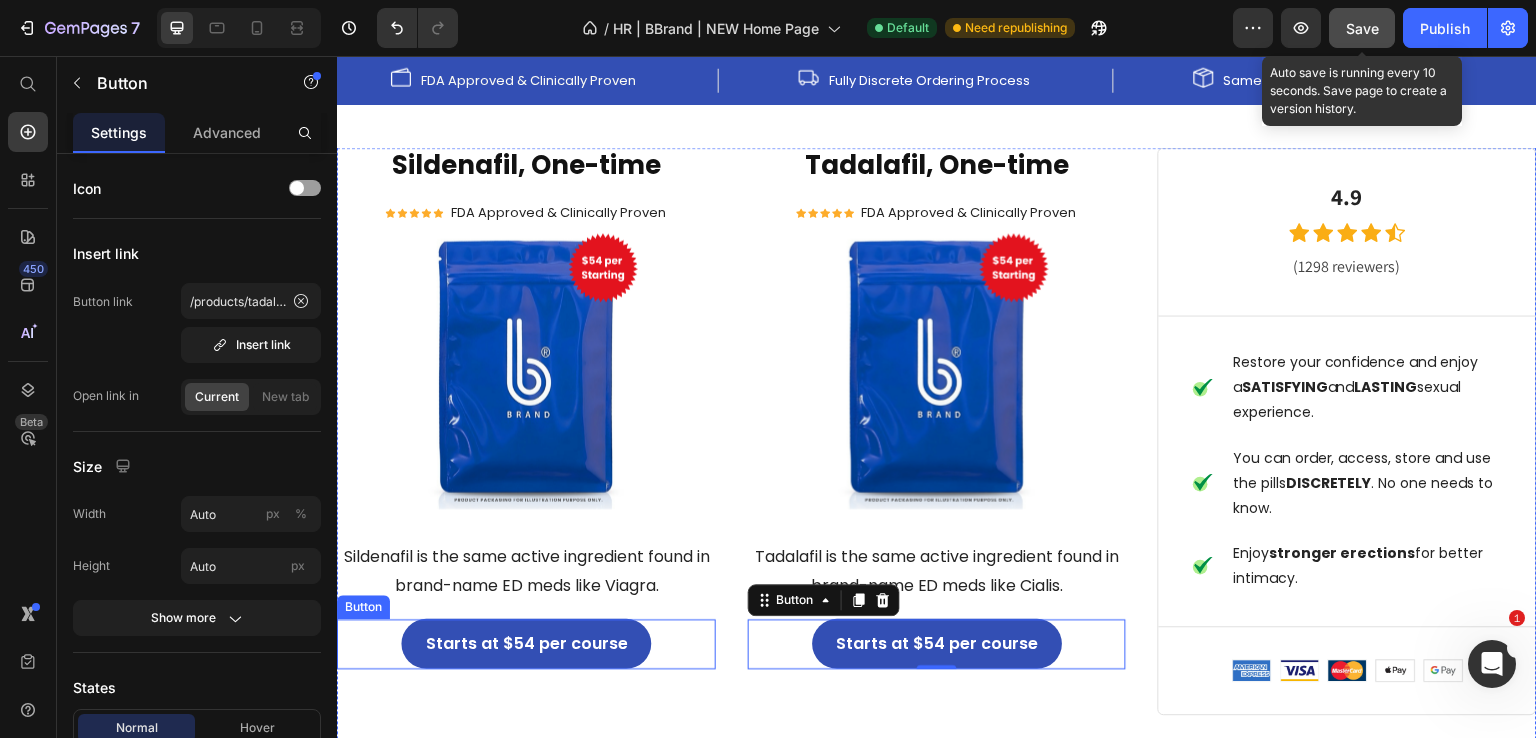 click on "Starts at $54 per course Button" at bounding box center (526, 644) 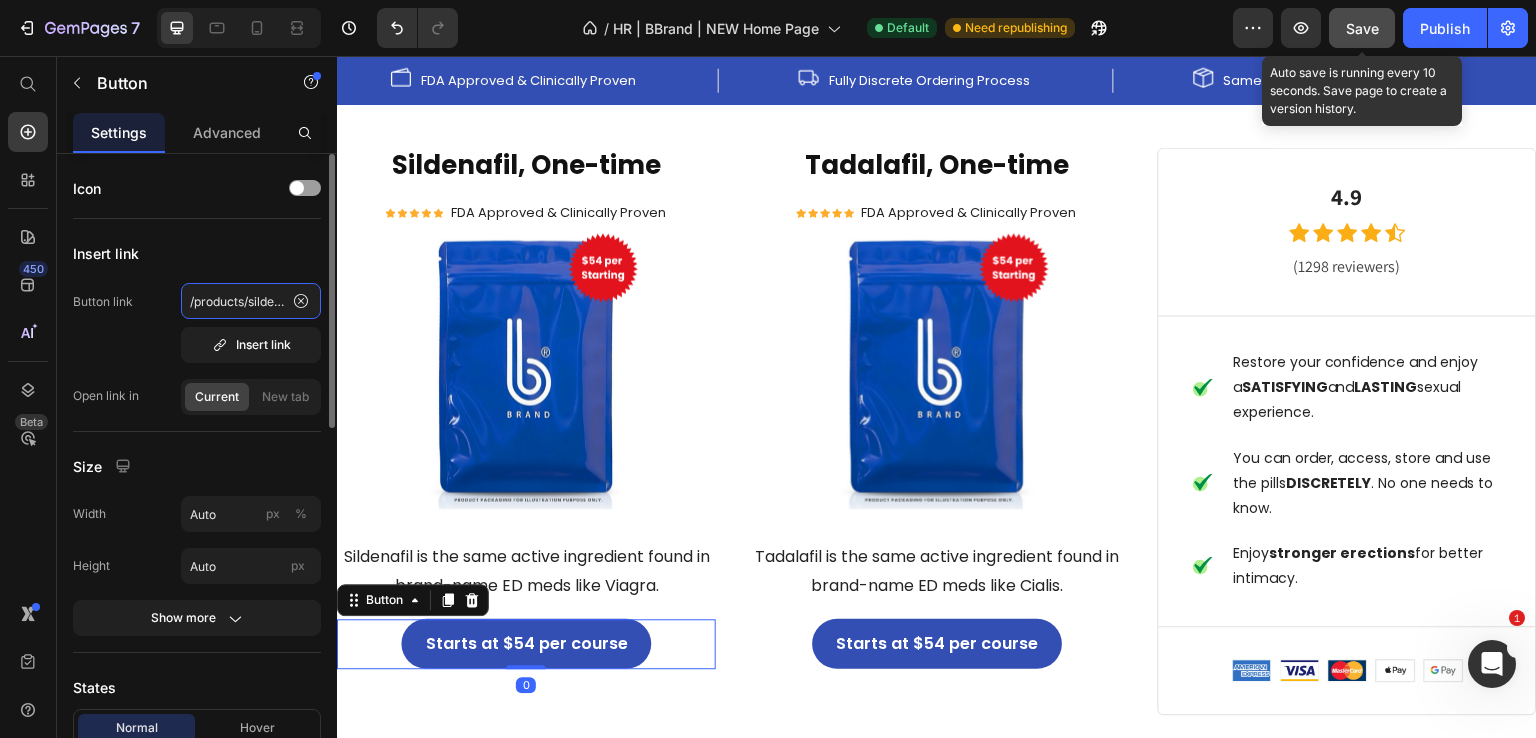 click on "/products/sildenafil" 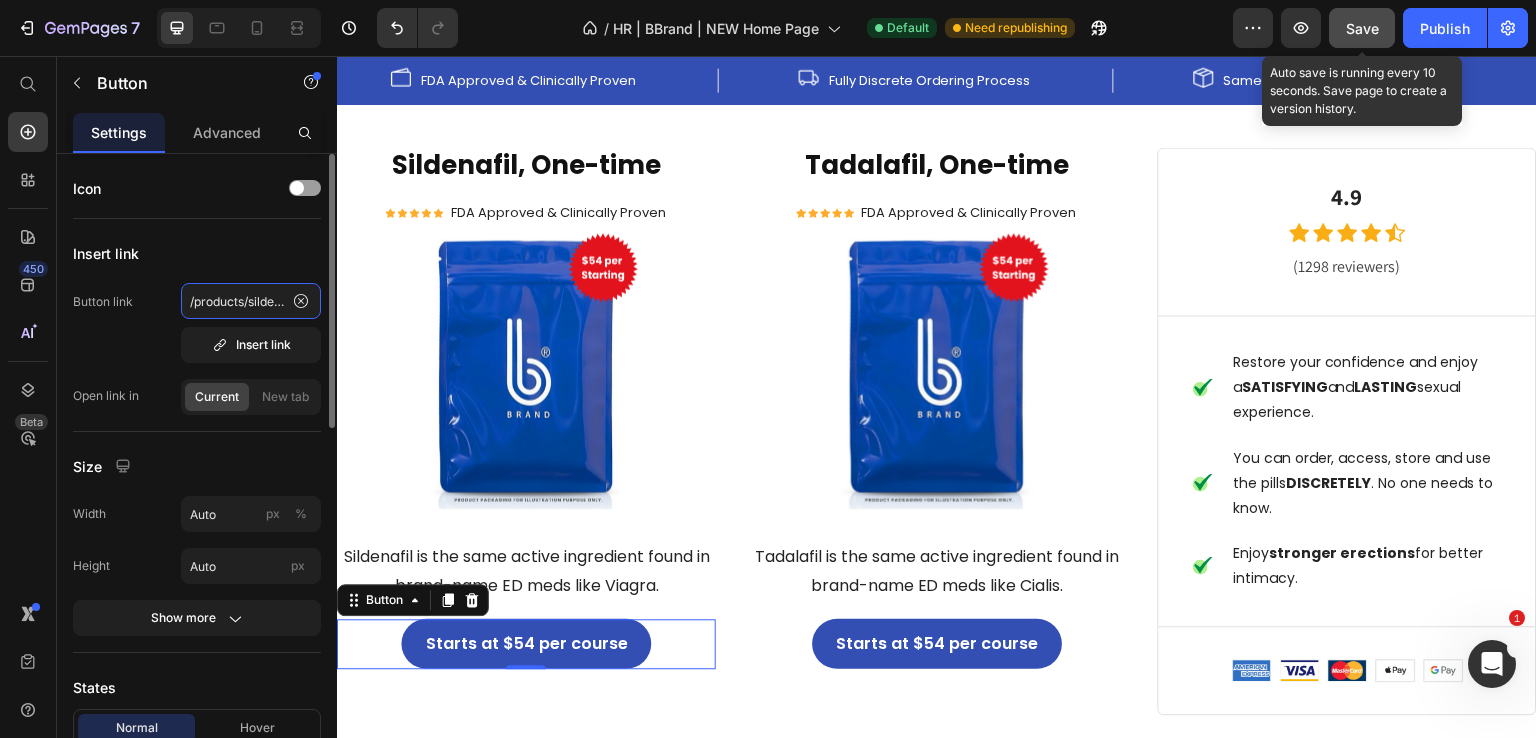click on "/products/sildenafil" 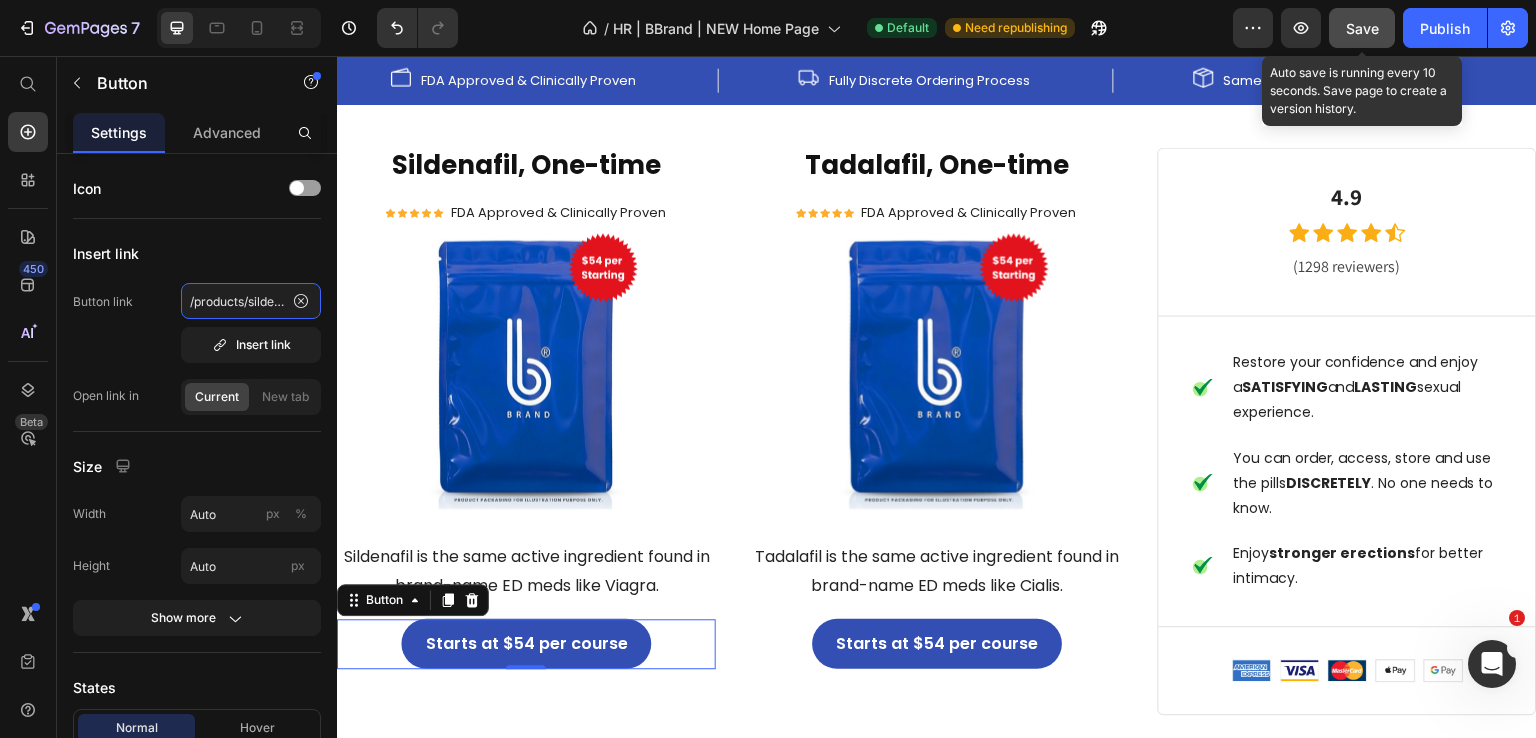 scroll, scrollTop: 0, scrollLeft: 11, axis: horizontal 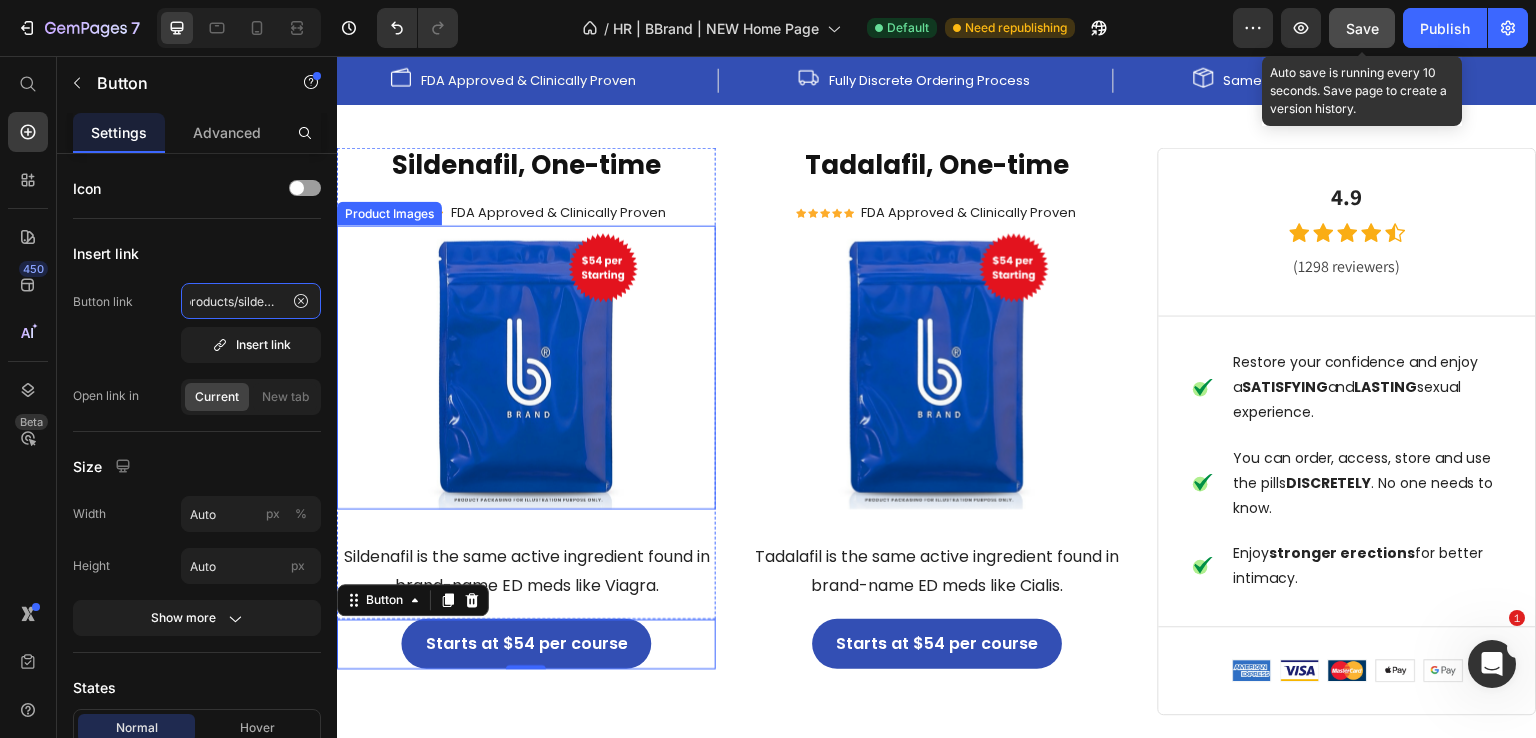 drag, startPoint x: 565, startPoint y: 345, endPoint x: 371, endPoint y: 287, distance: 202.48457 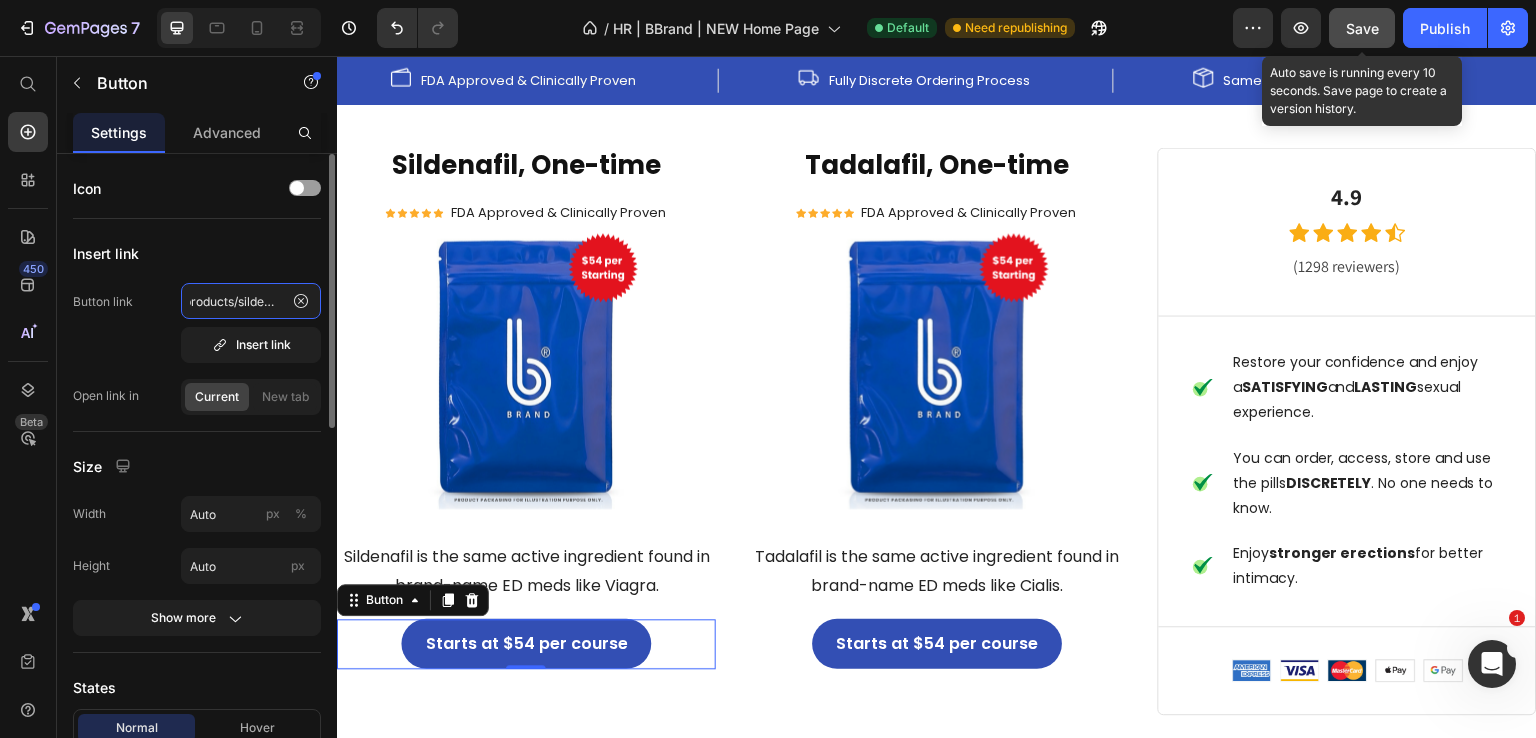 click on "/products/sildenafil" 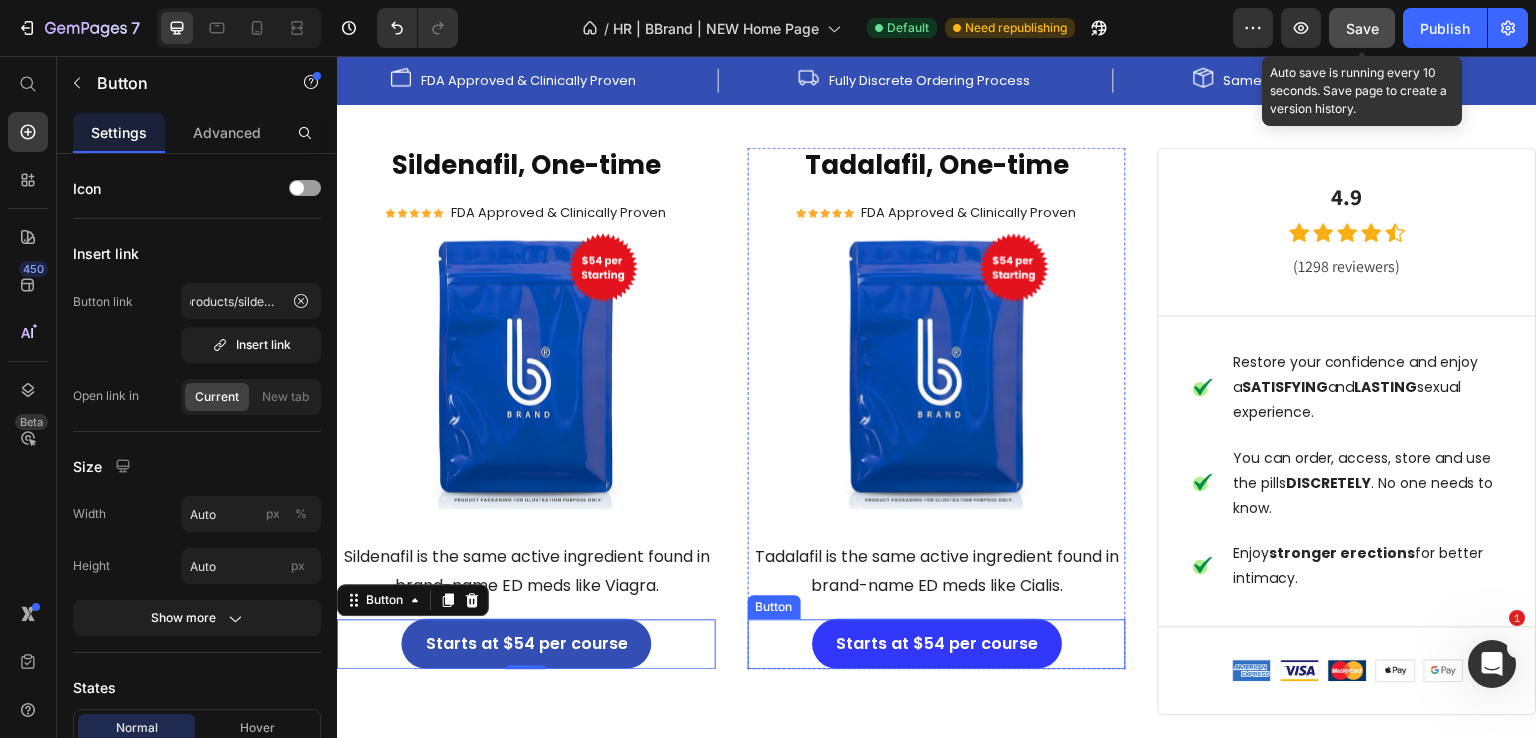 click on "Starts at $54 per course" at bounding box center (937, 644) 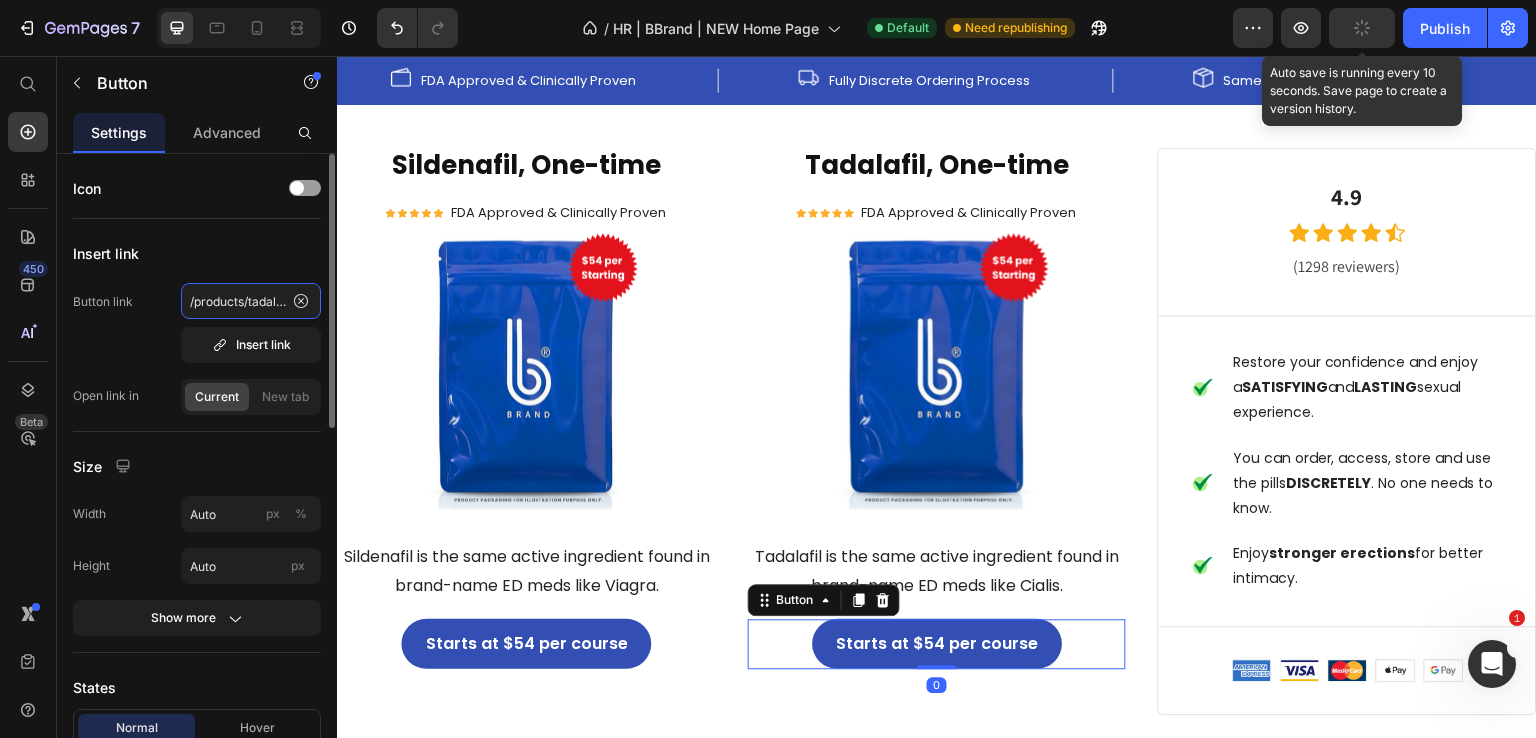 click on "/products/tadalafil" 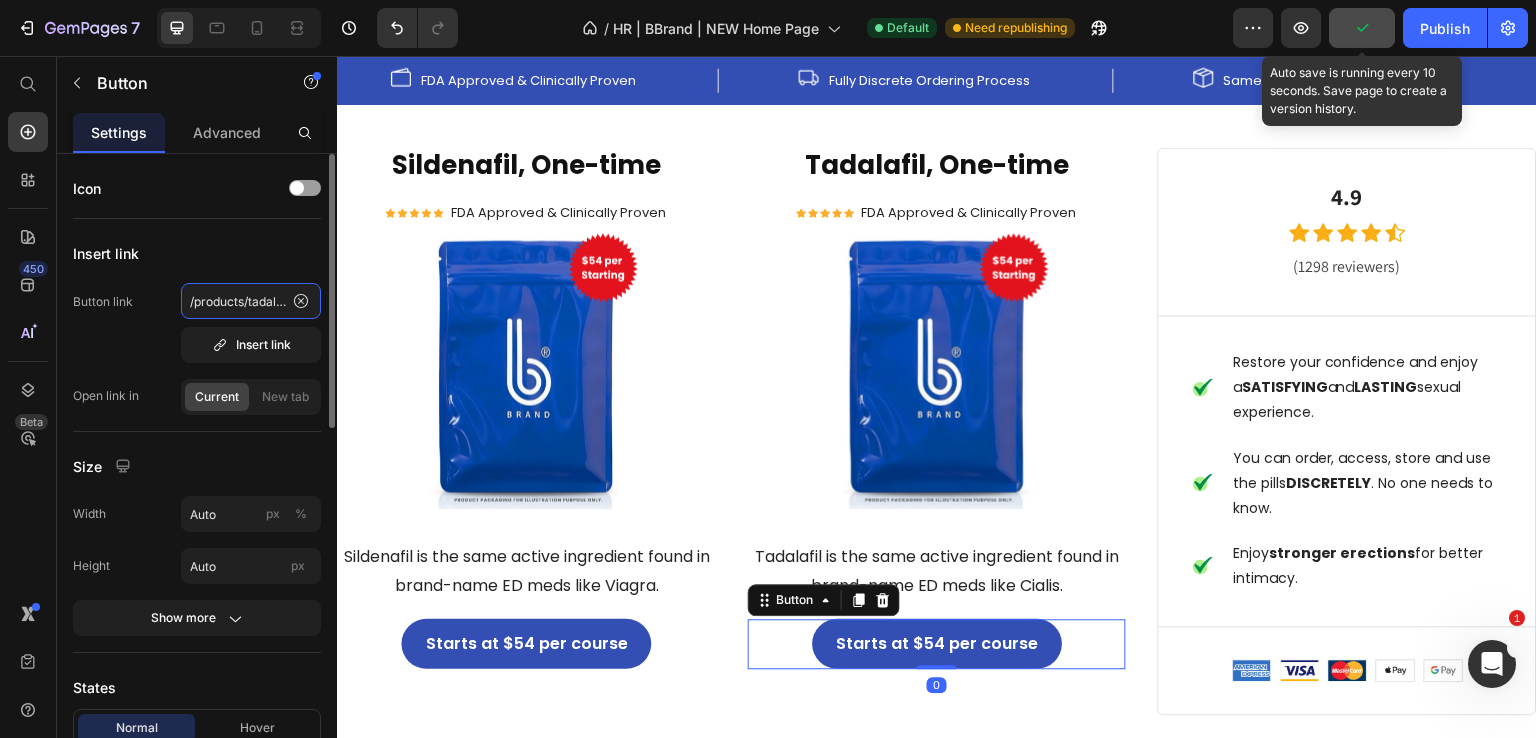 click on "/products/tadalafil" 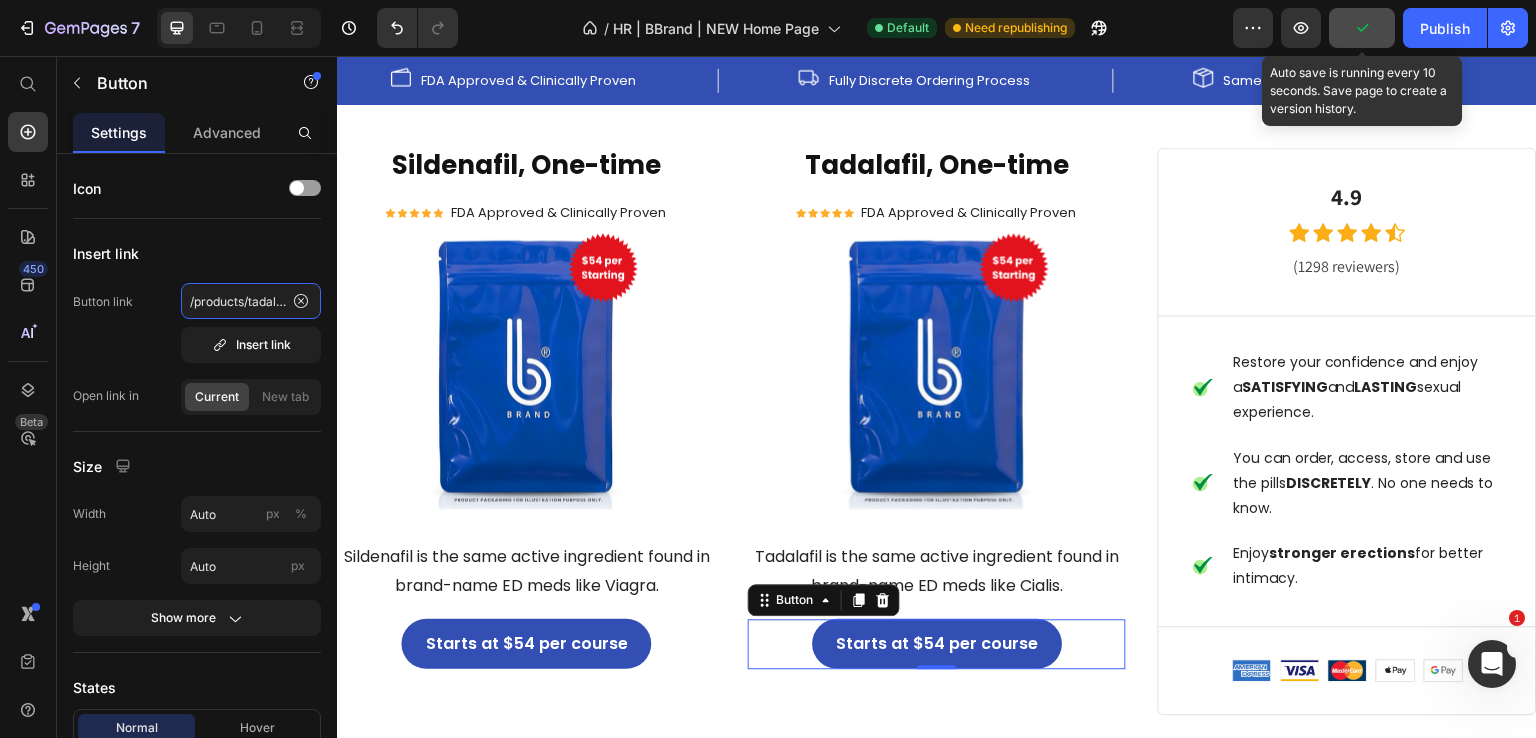 scroll, scrollTop: 0, scrollLeft: 5, axis: horizontal 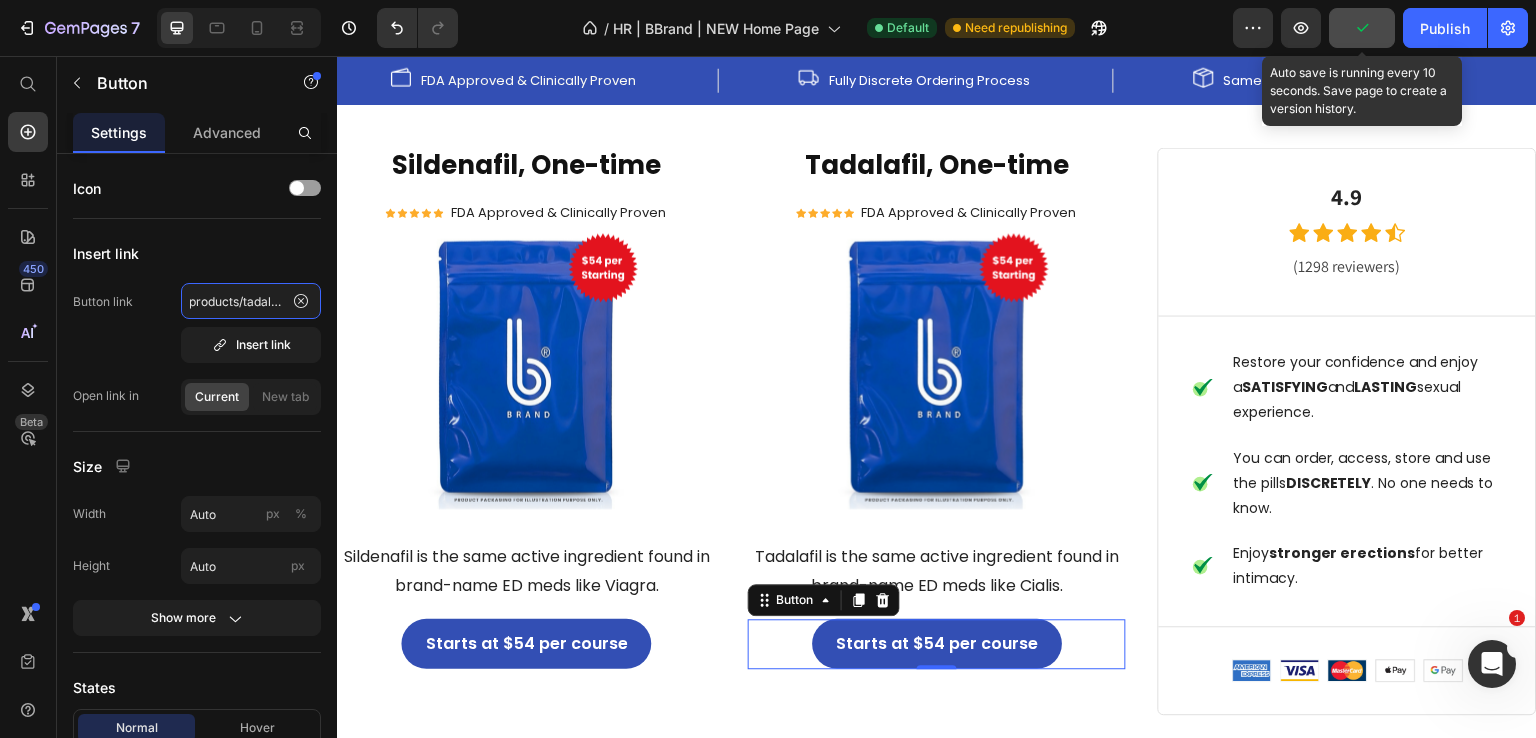 drag, startPoint x: 551, startPoint y: 356, endPoint x: 350, endPoint y: 311, distance: 205.97572 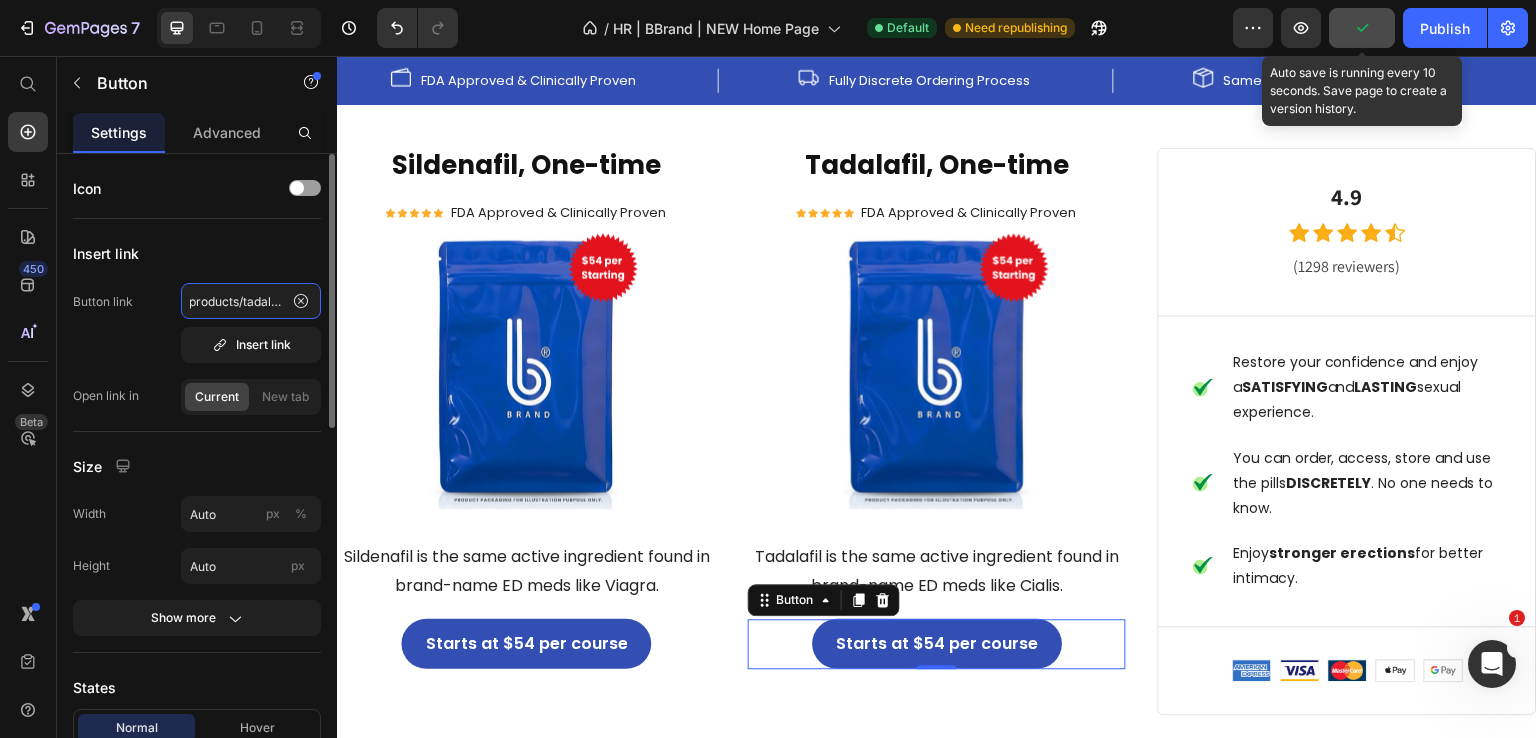 click on "/products/tadalafil" 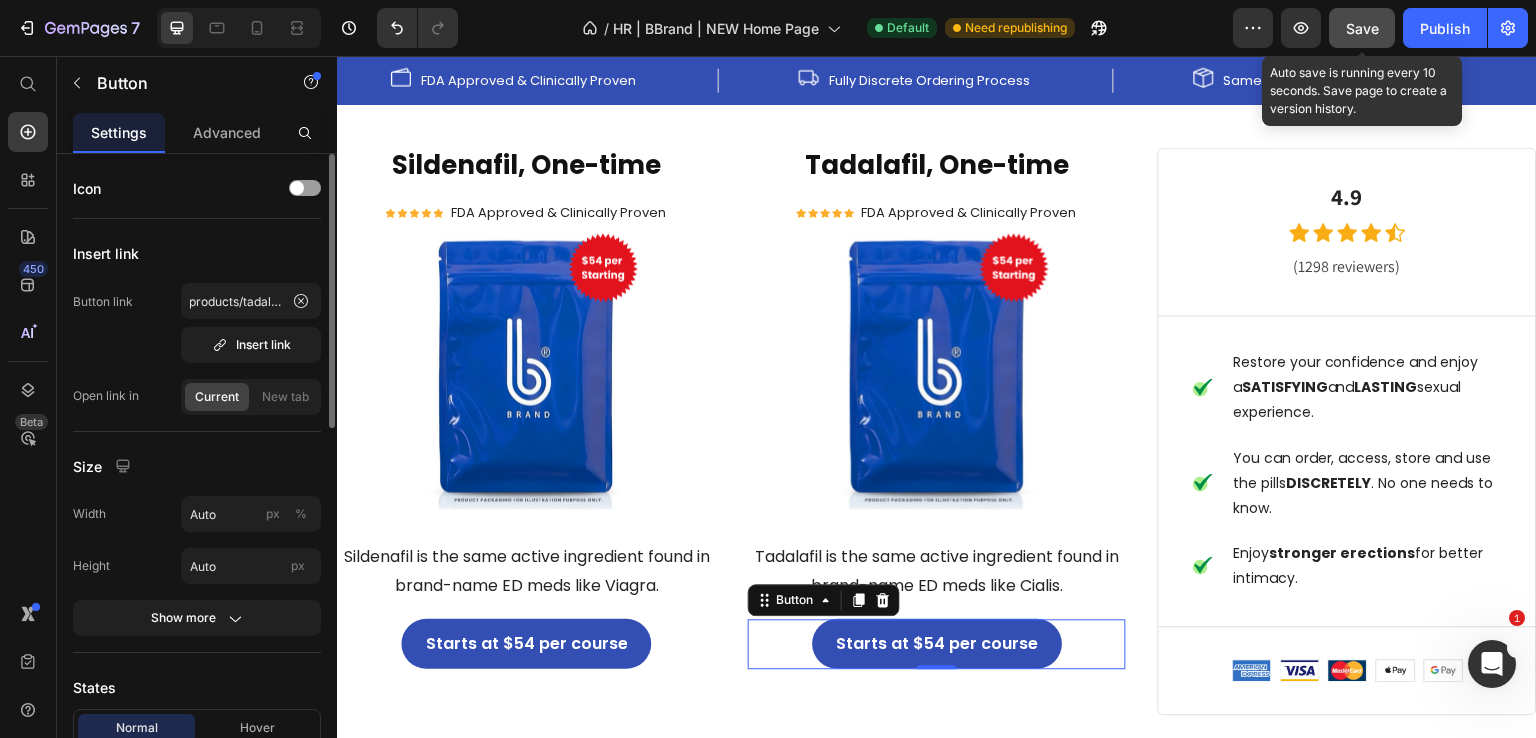 scroll, scrollTop: 0, scrollLeft: 0, axis: both 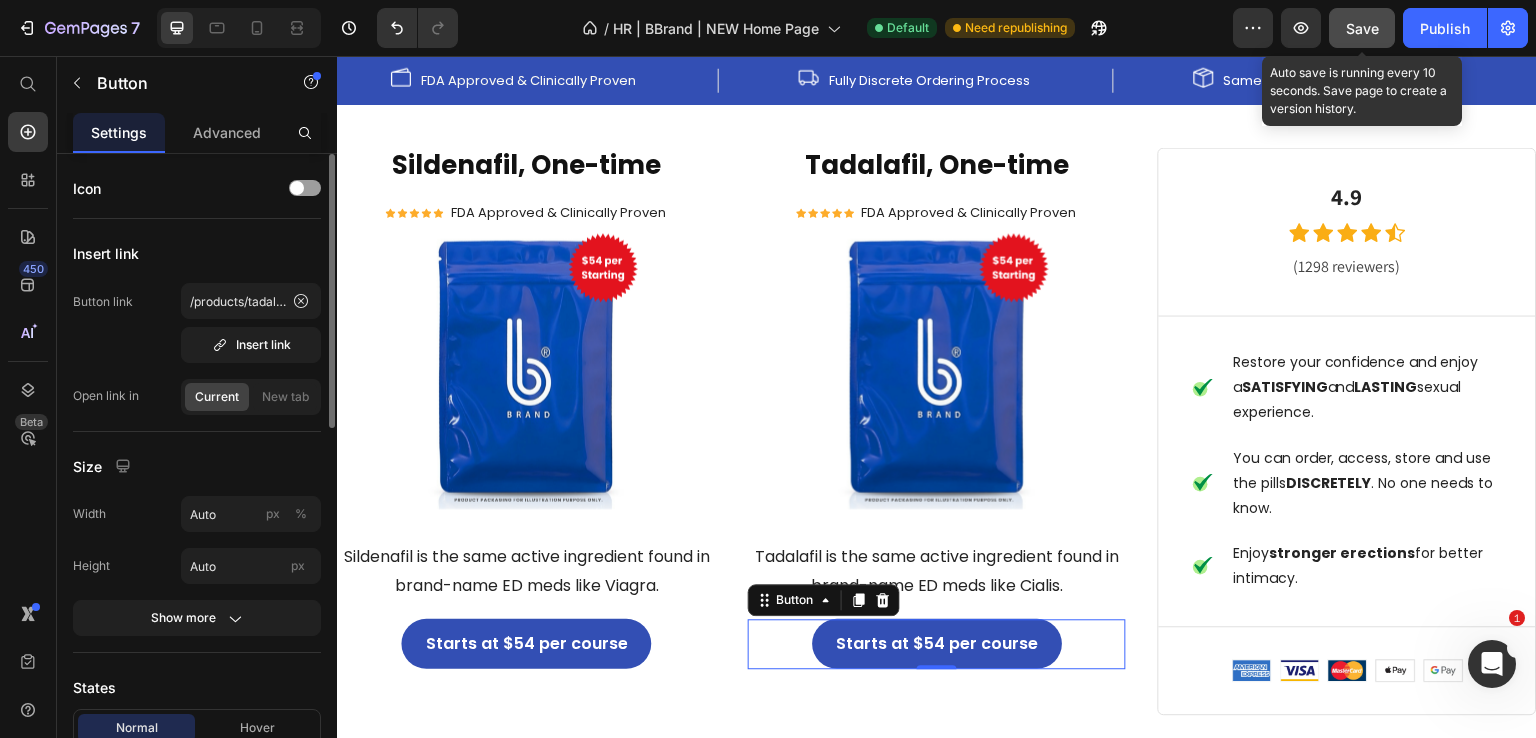 click on "Button link /products/tadalafil  Insert link" at bounding box center [197, 323] 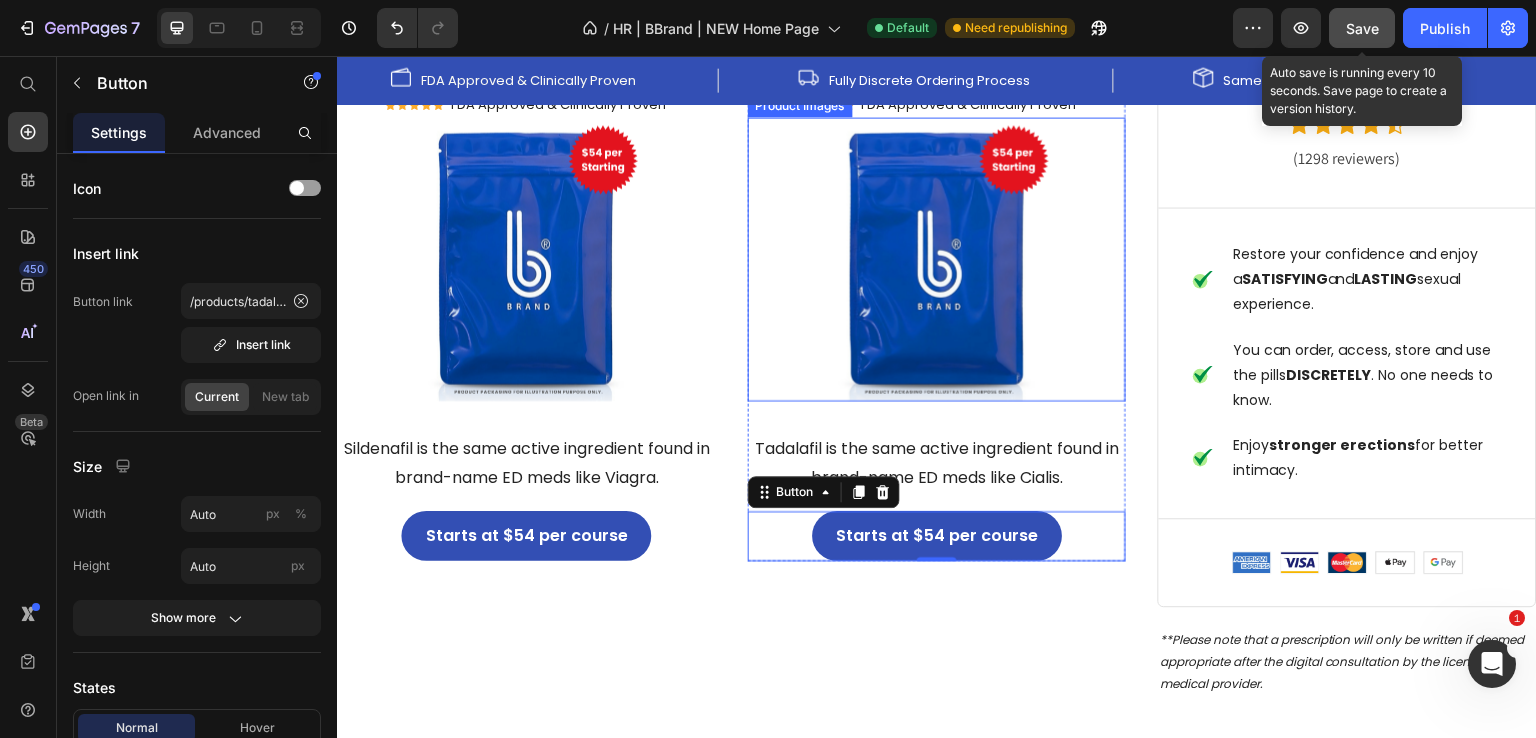 scroll, scrollTop: 2500, scrollLeft: 0, axis: vertical 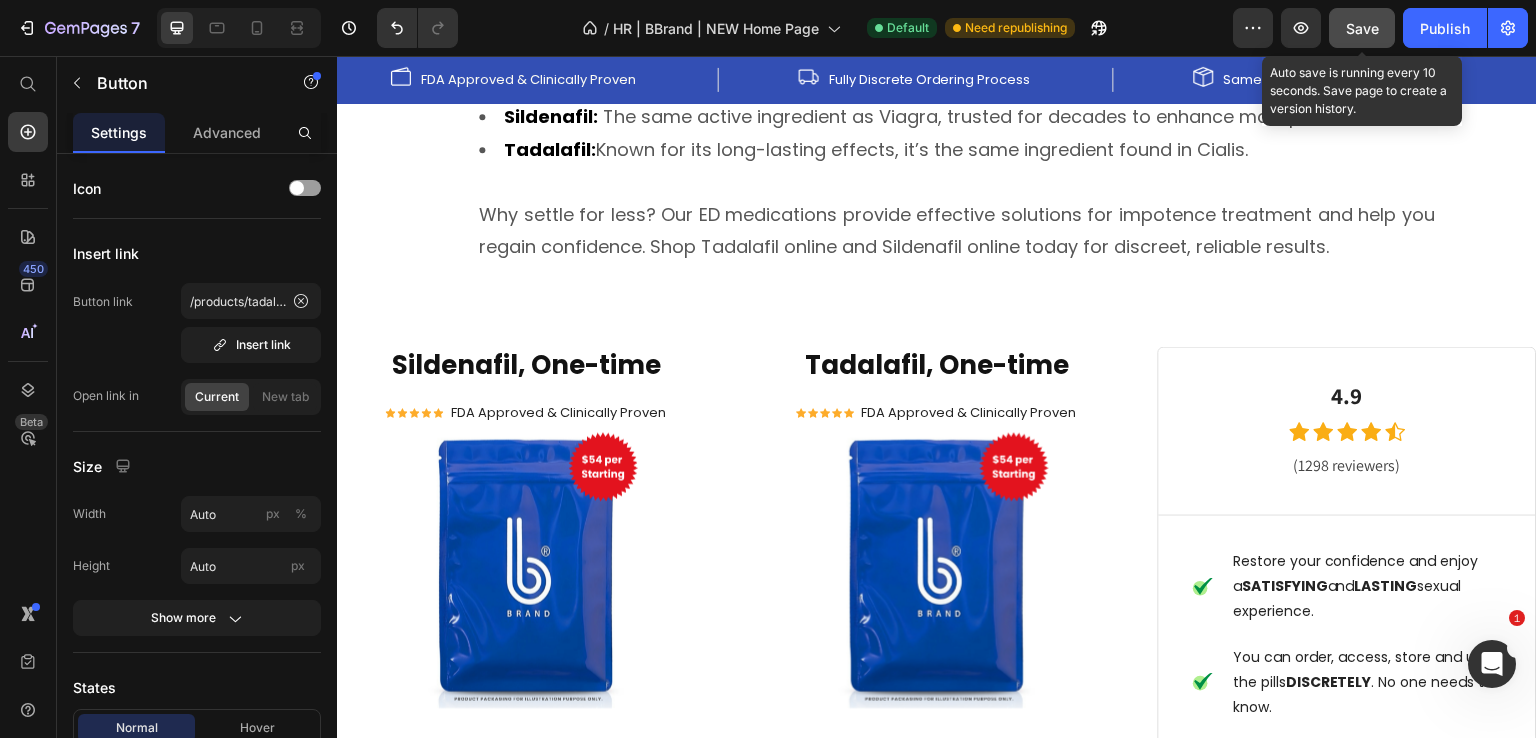 click on "Save" 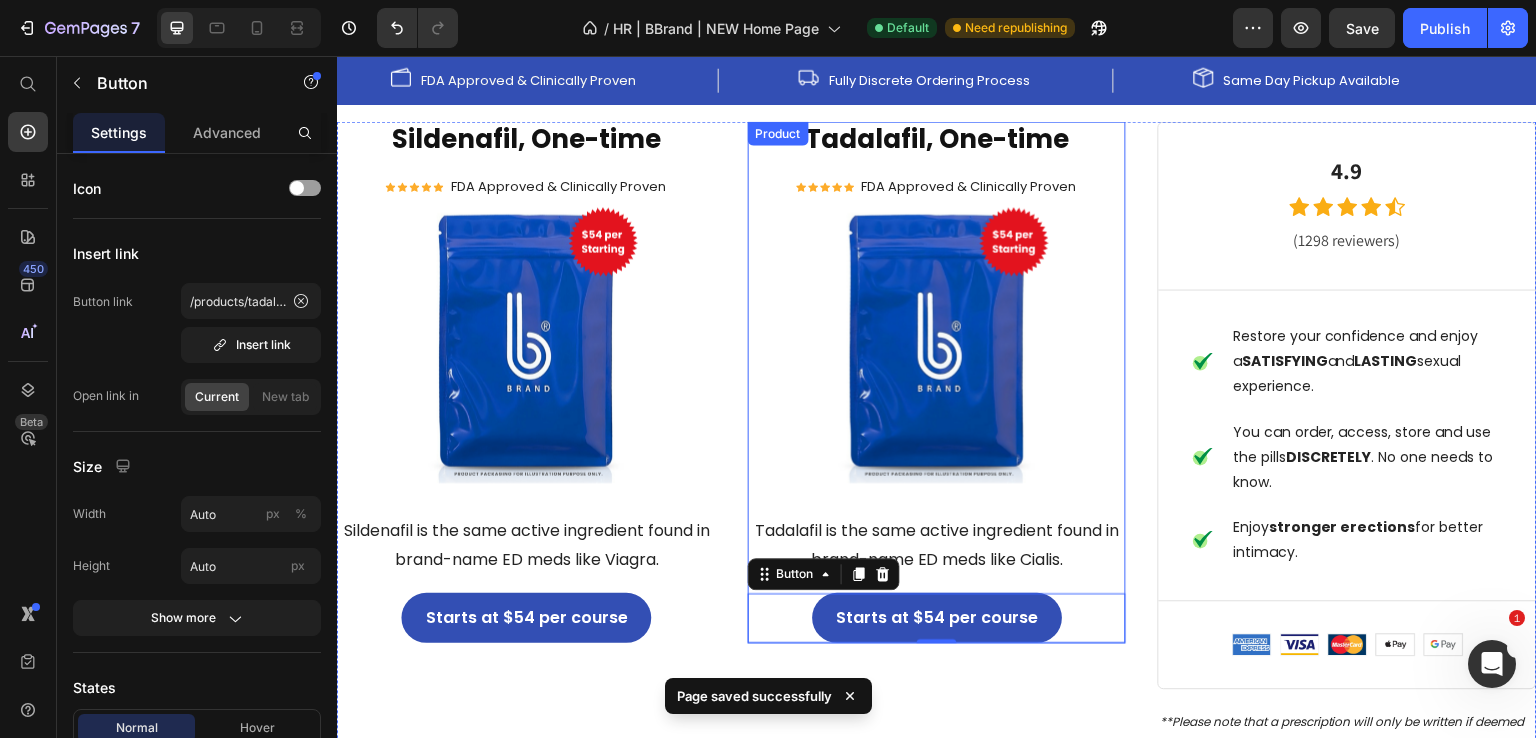 scroll, scrollTop: 2500, scrollLeft: 0, axis: vertical 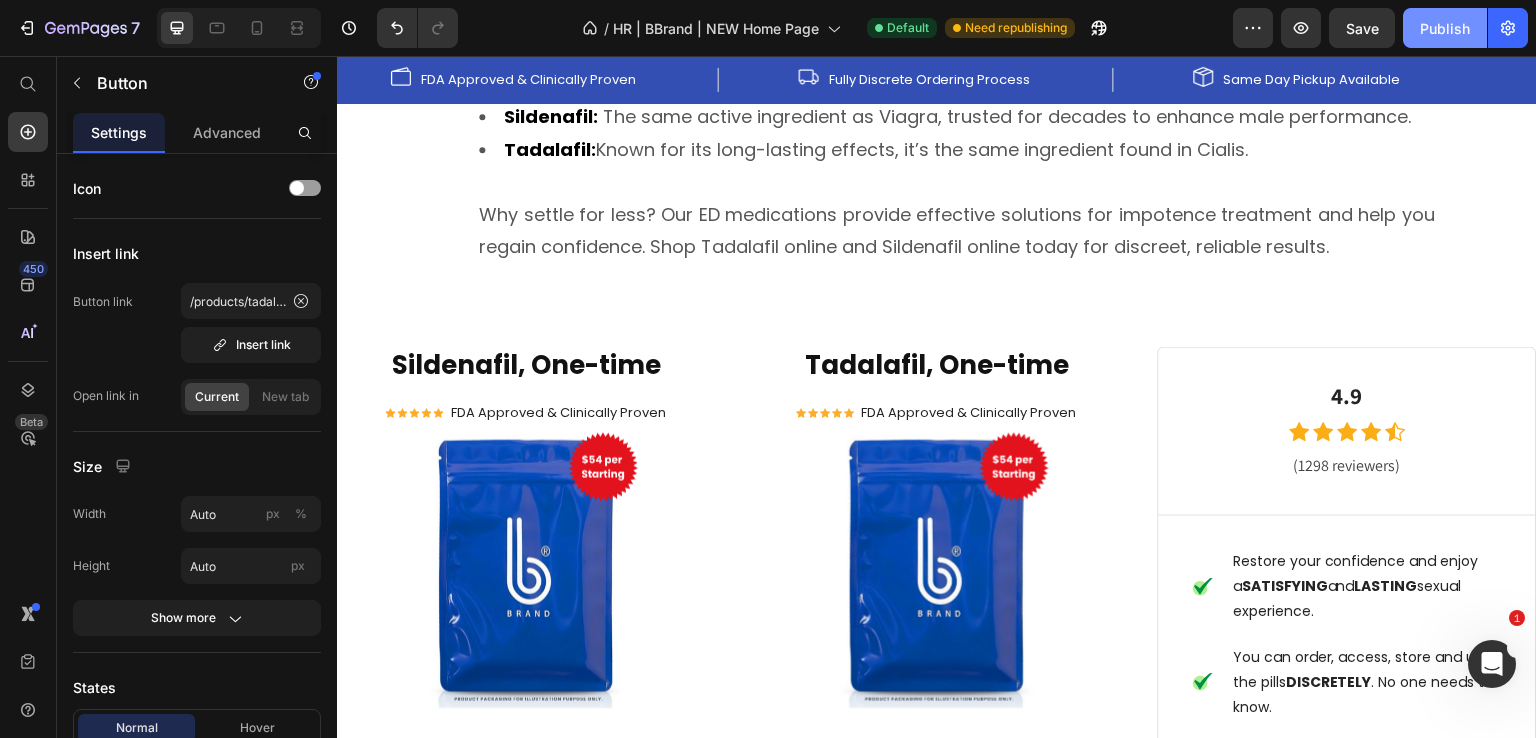 click on "Publish" at bounding box center (1445, 28) 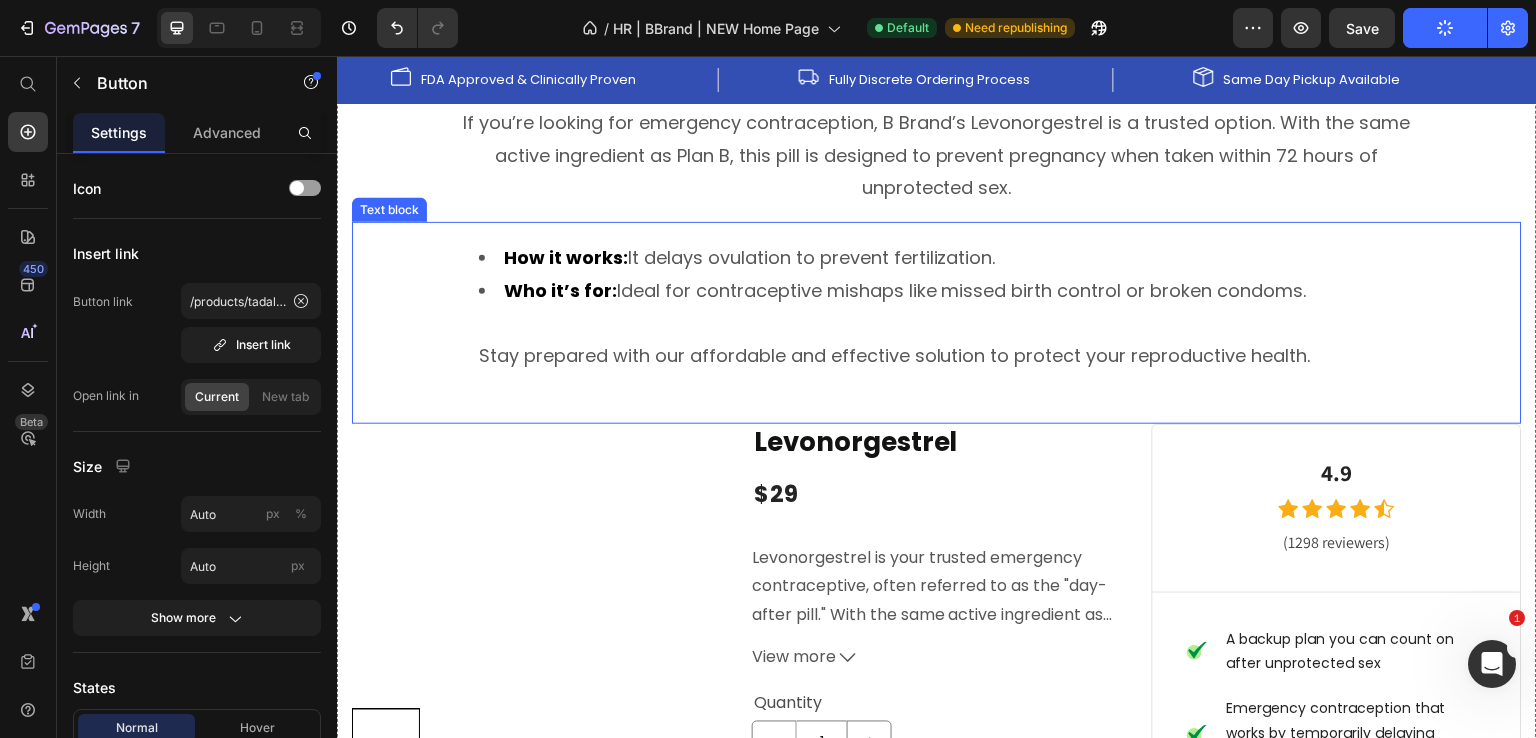 scroll, scrollTop: 3900, scrollLeft: 0, axis: vertical 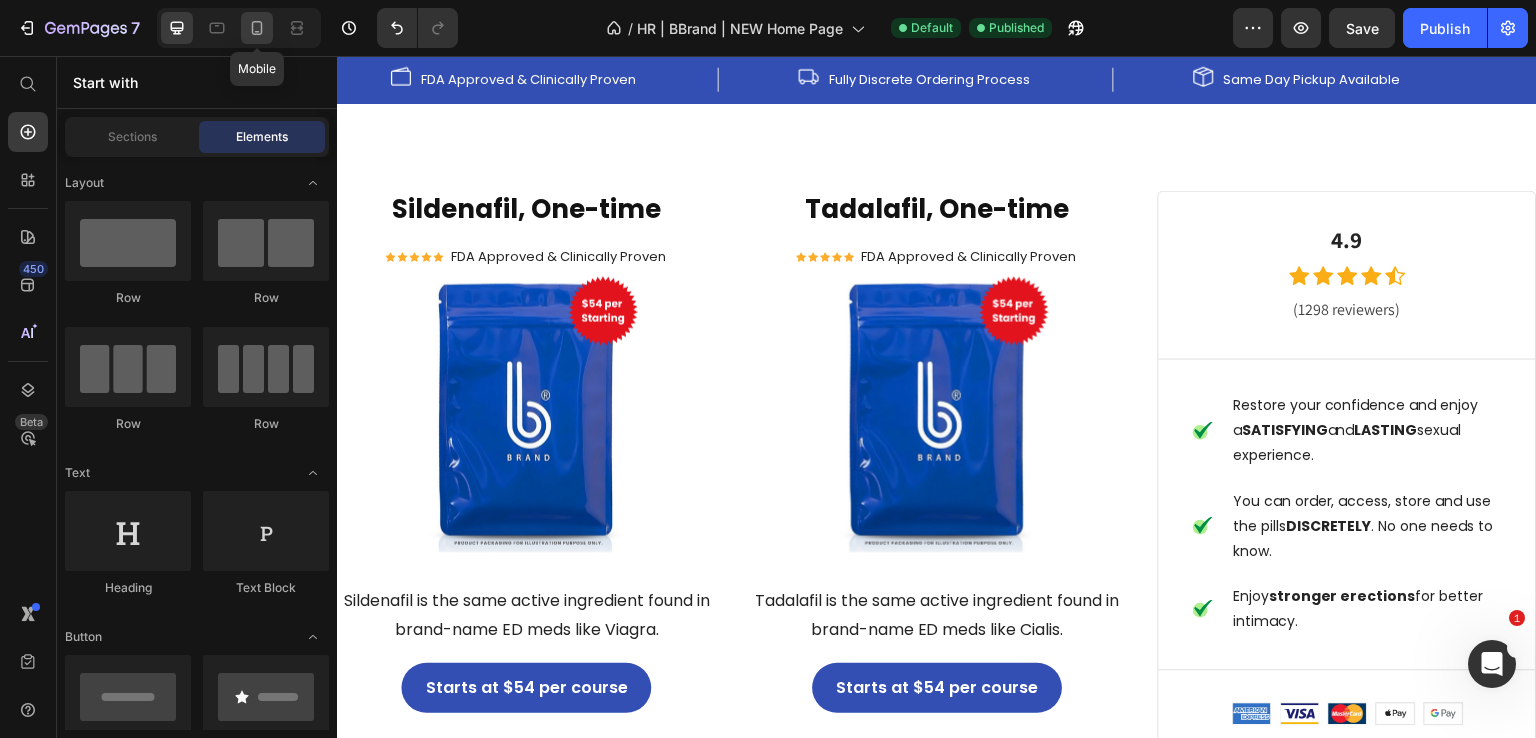 click 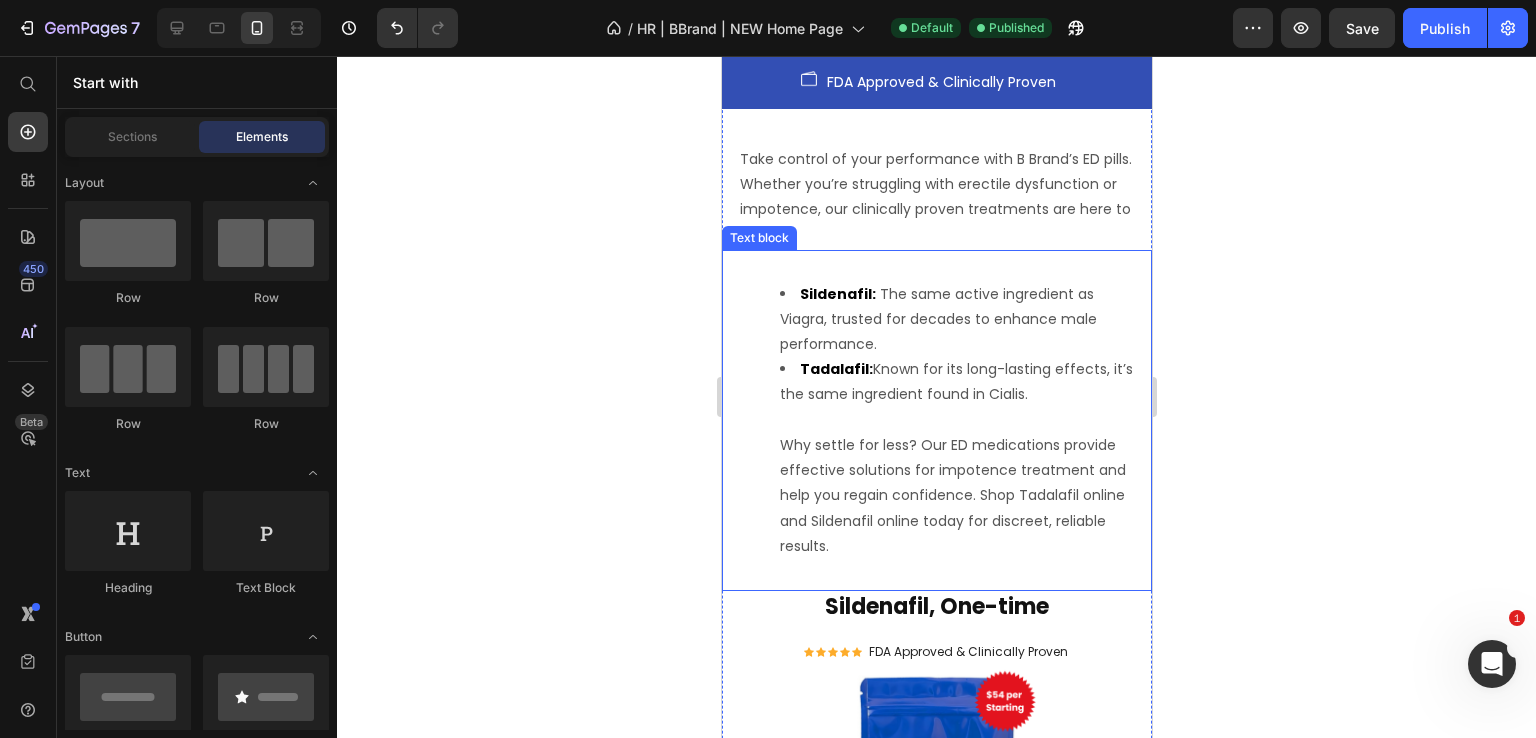 scroll, scrollTop: 3008, scrollLeft: 0, axis: vertical 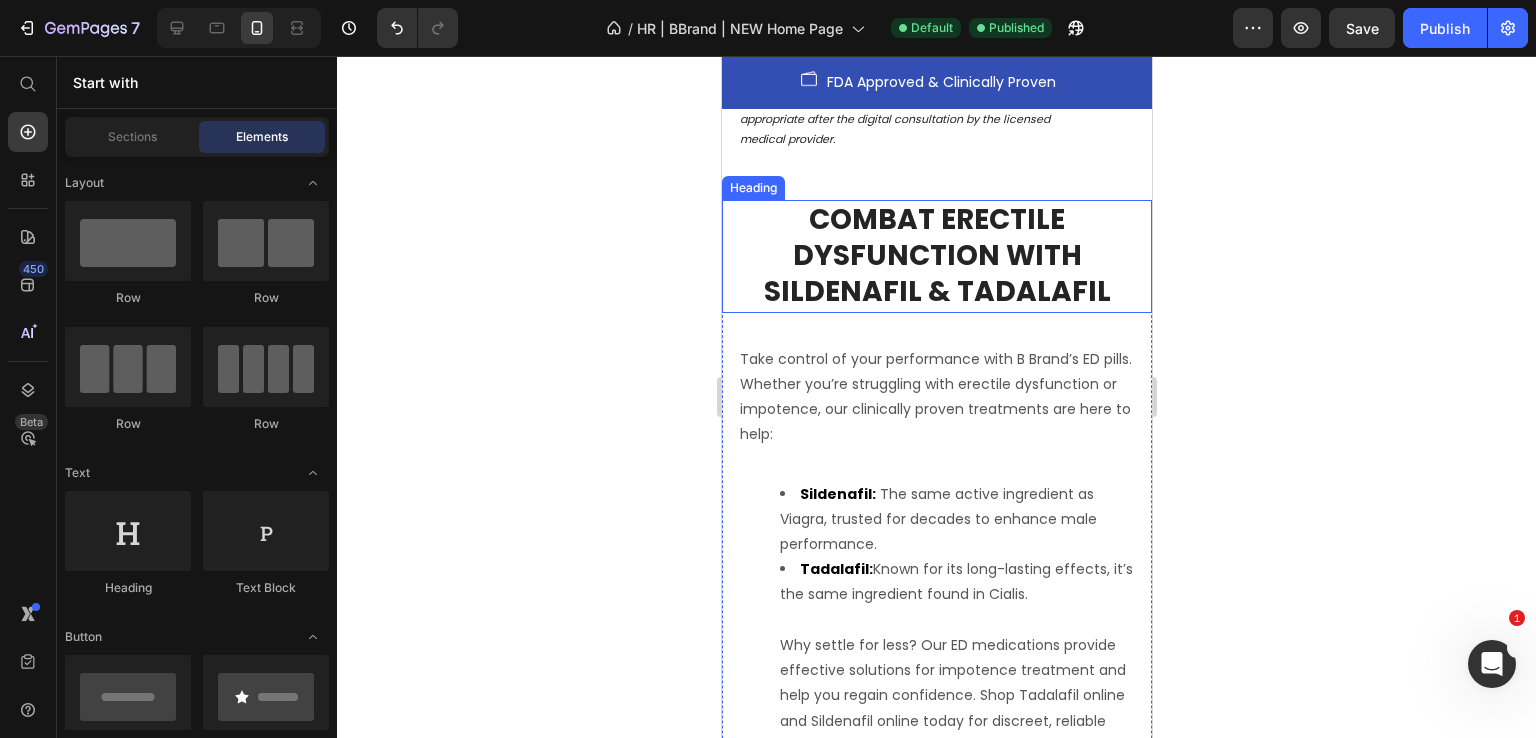 click on "Combat Erectile Dysfunction with  Sildenafil & Tadalafil" at bounding box center [936, 256] 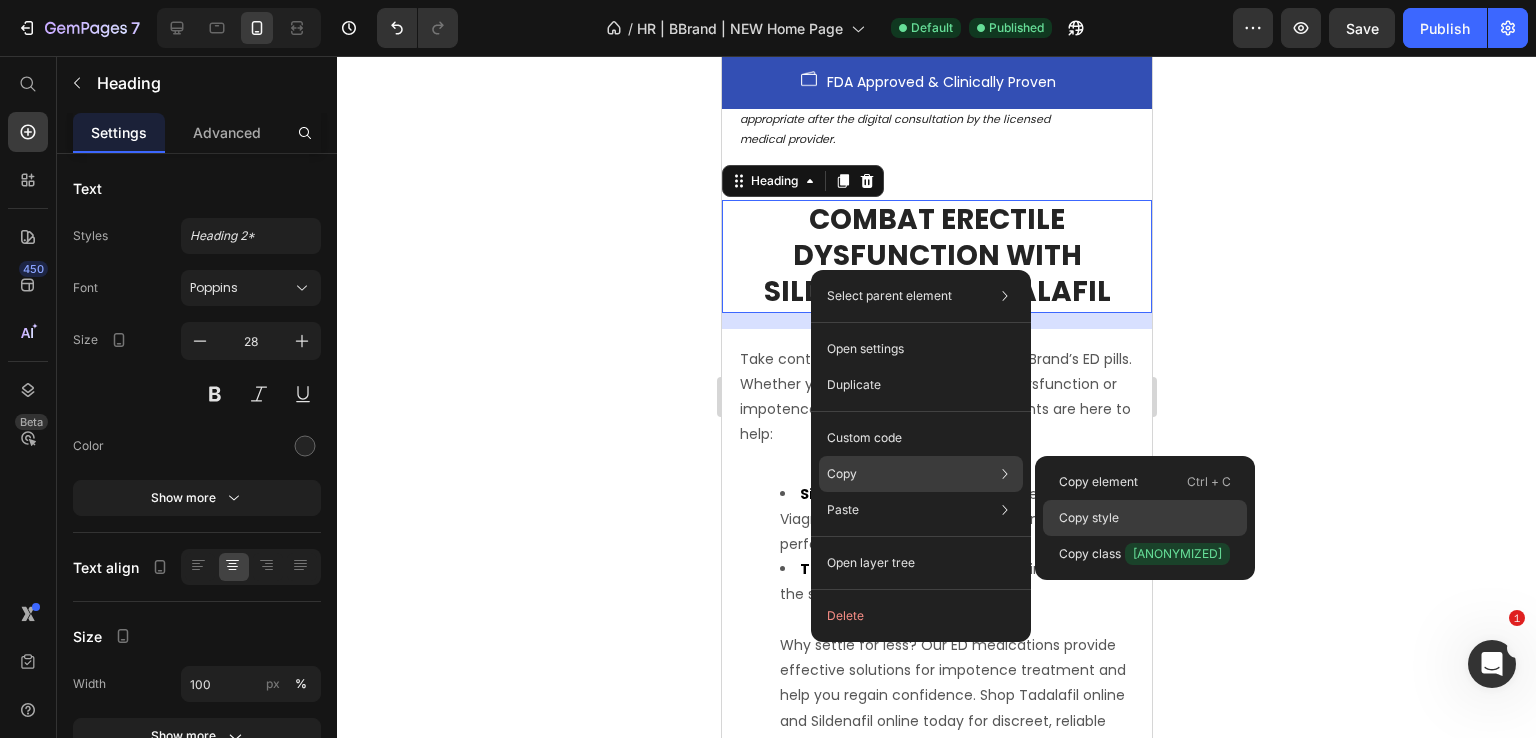 click on "Copy style" 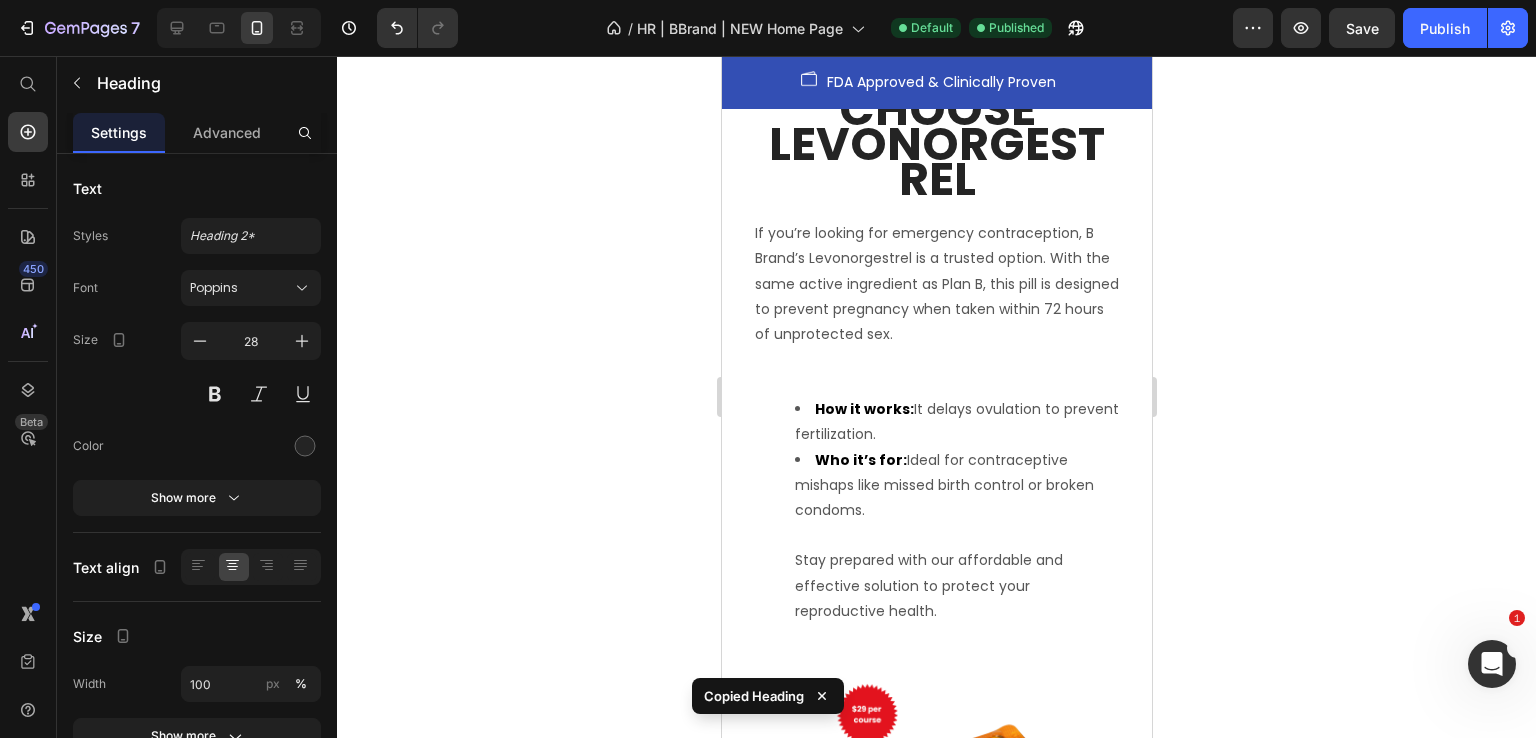 scroll, scrollTop: 5408, scrollLeft: 0, axis: vertical 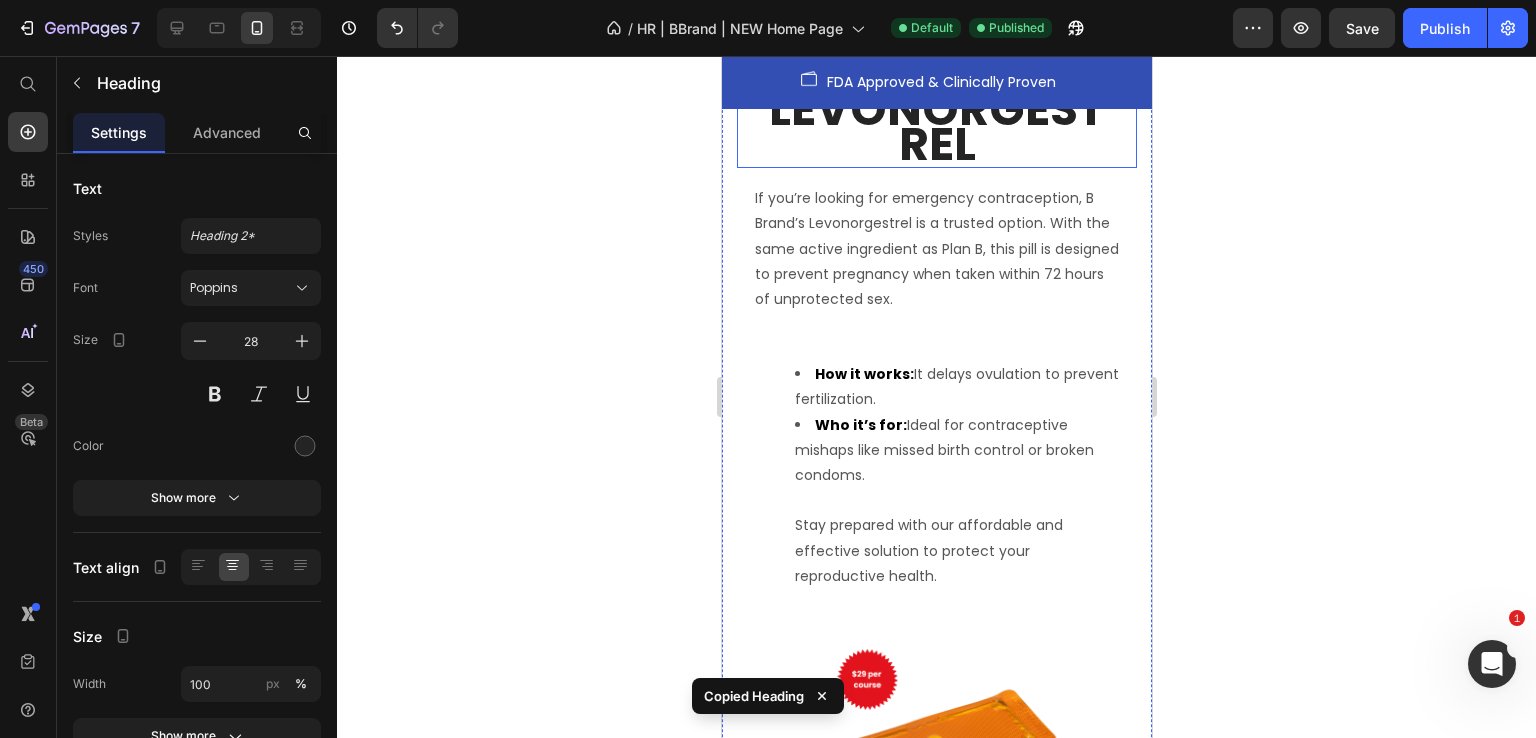 click on "Choose Levonorgestrel" at bounding box center (936, 108) 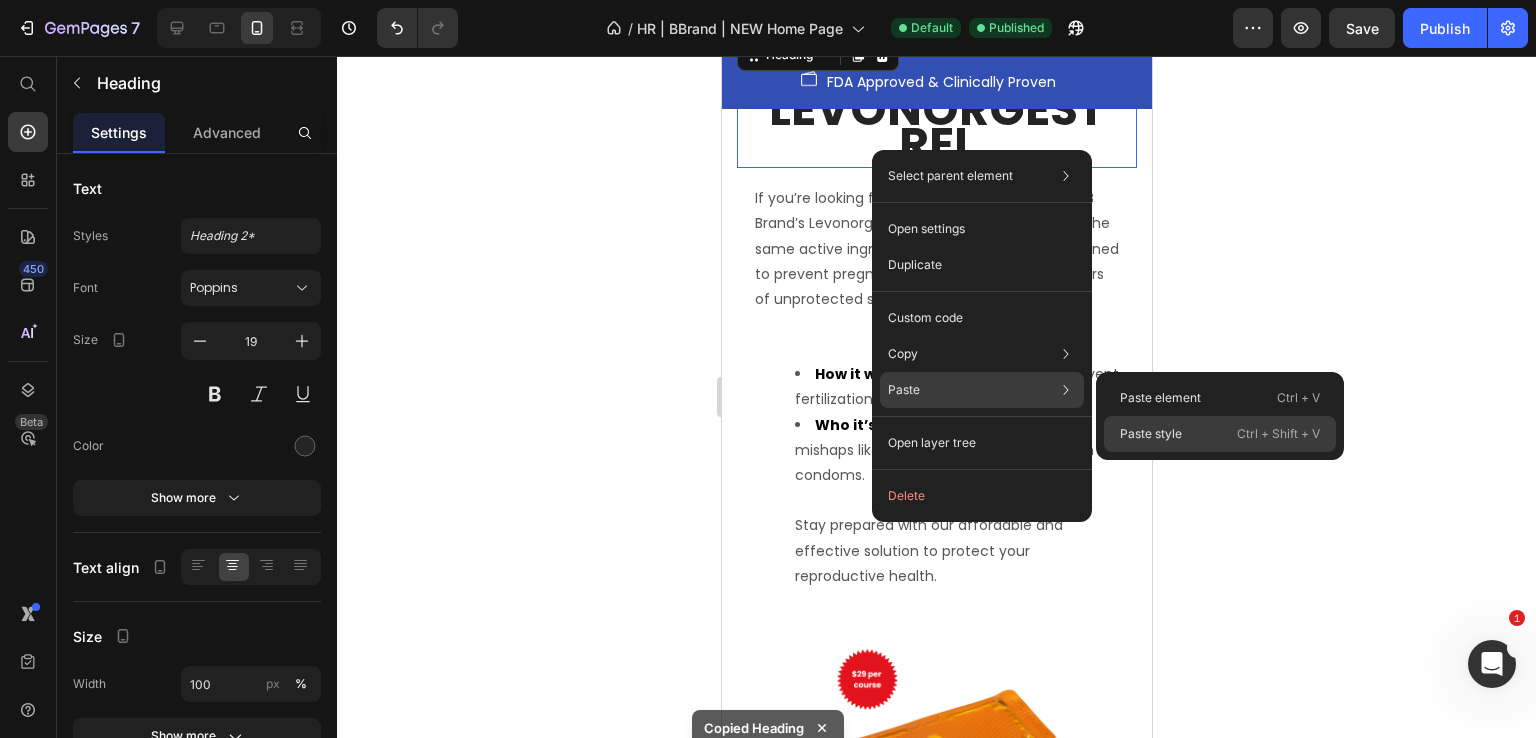 click on "Paste style  Ctrl + Shift + V" 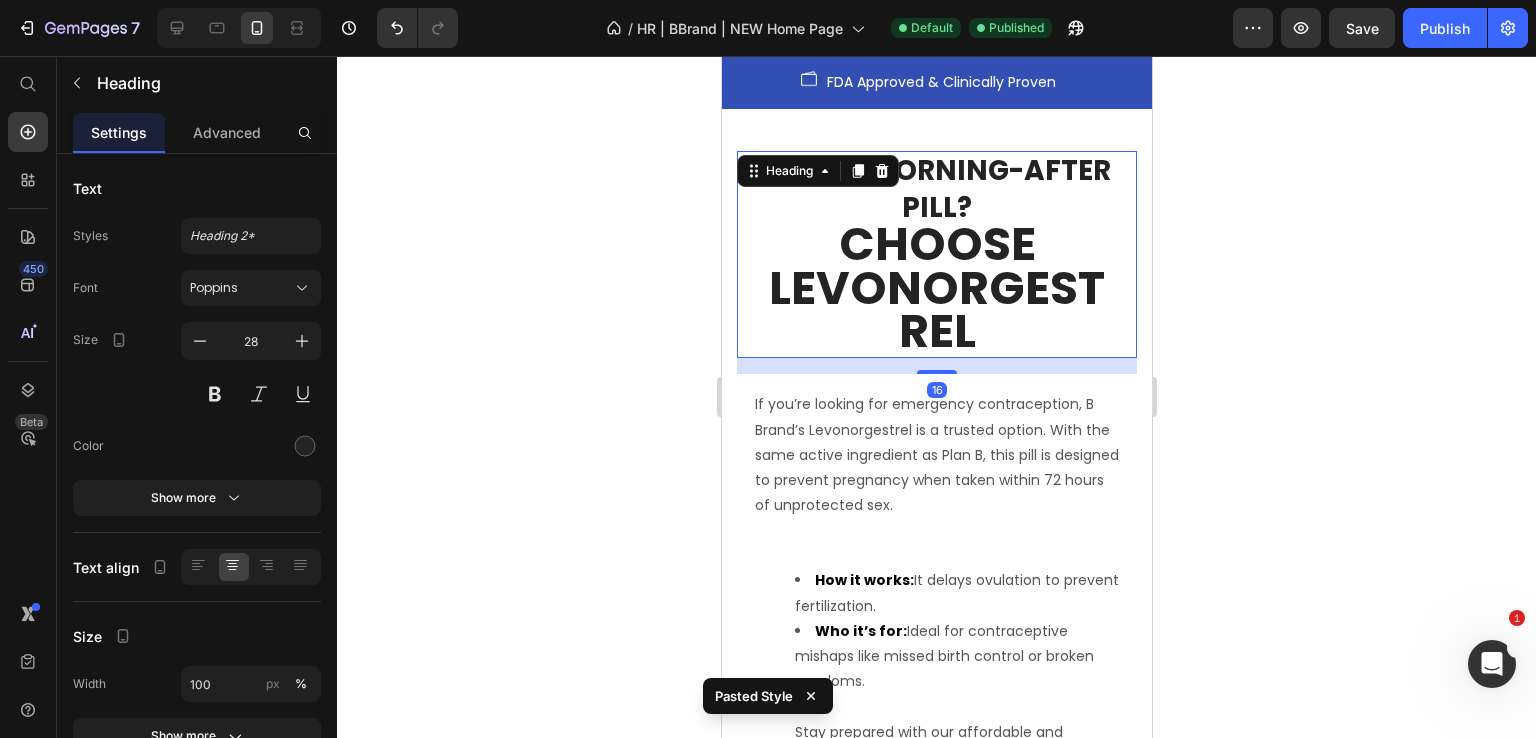 scroll, scrollTop: 5208, scrollLeft: 0, axis: vertical 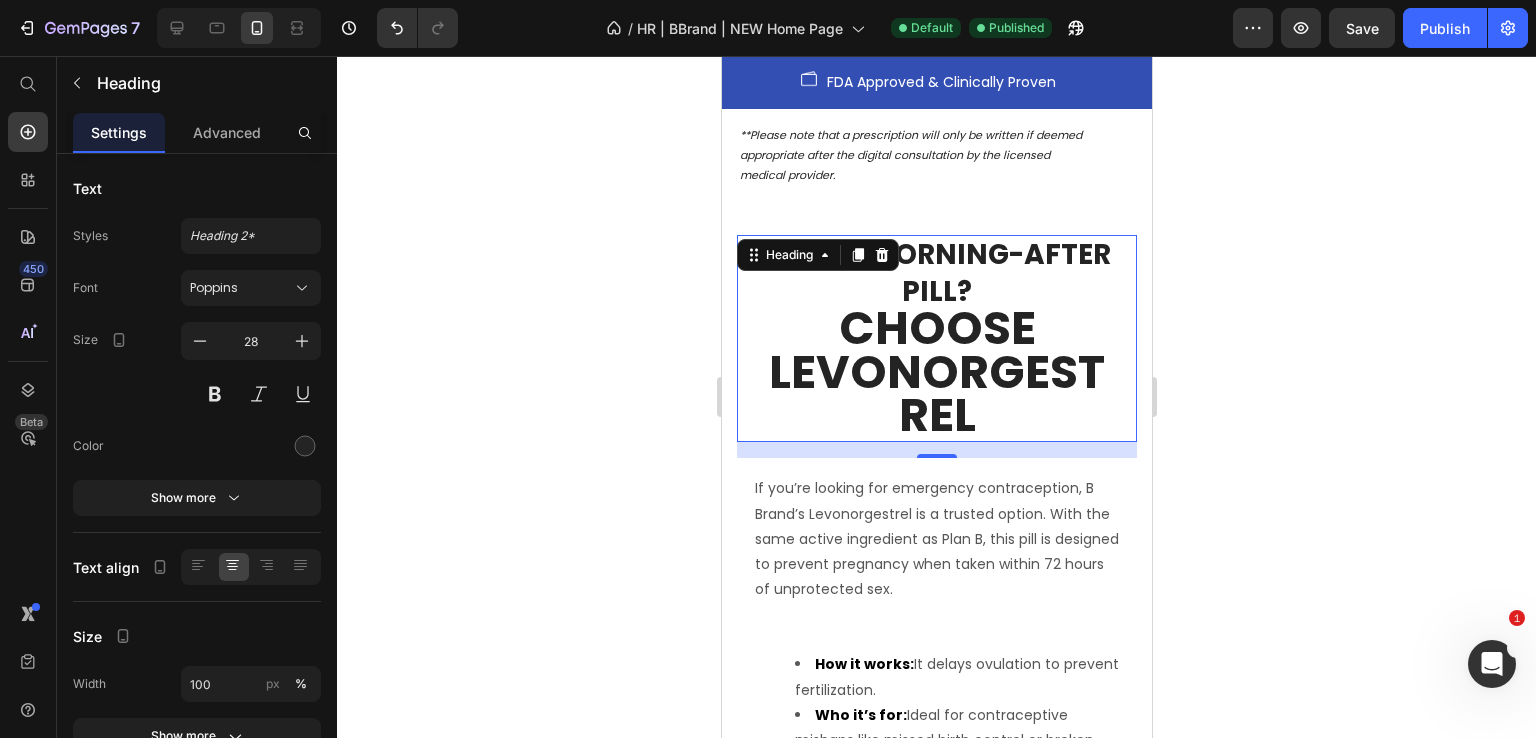 type on "19" 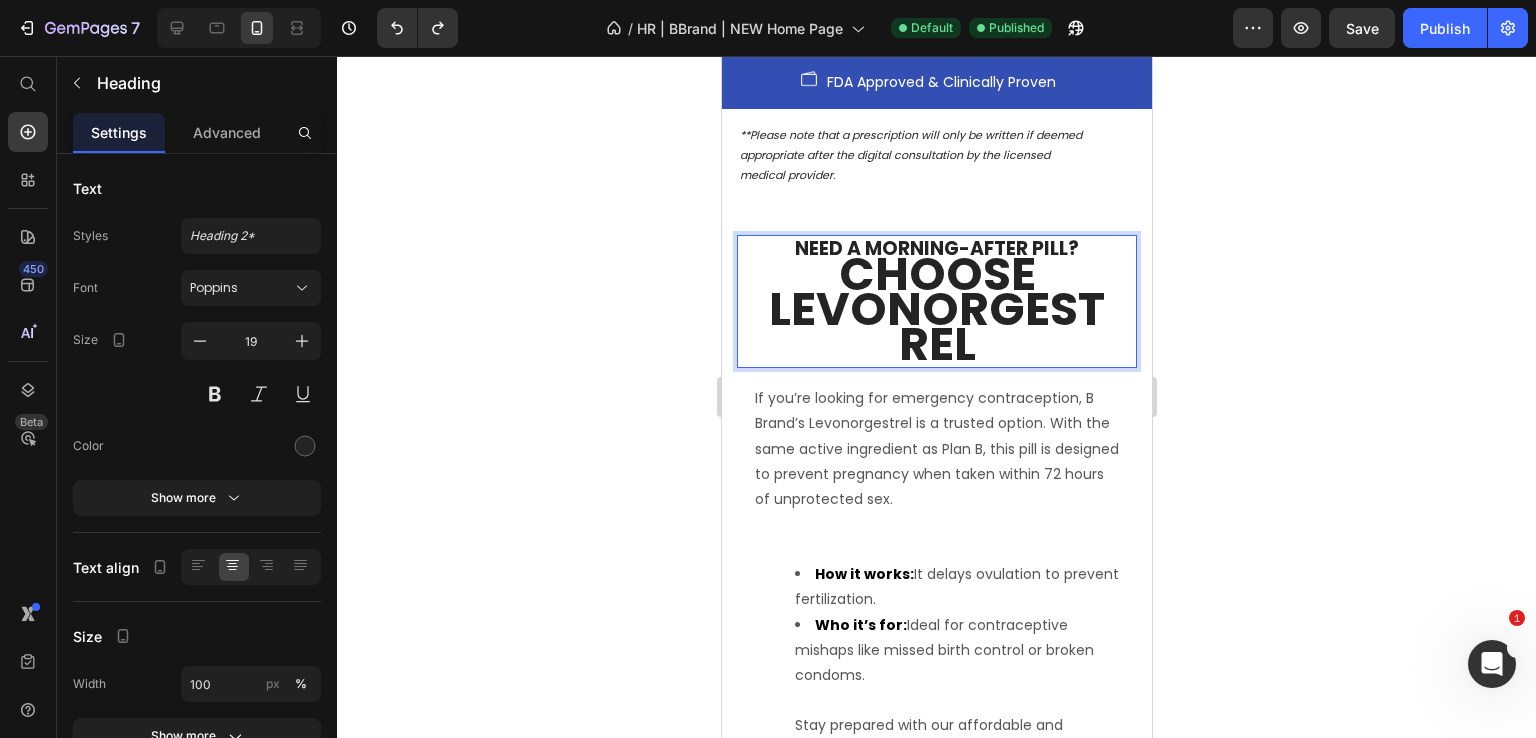 click on "Choose Levonorgestrel" at bounding box center (936, 308) 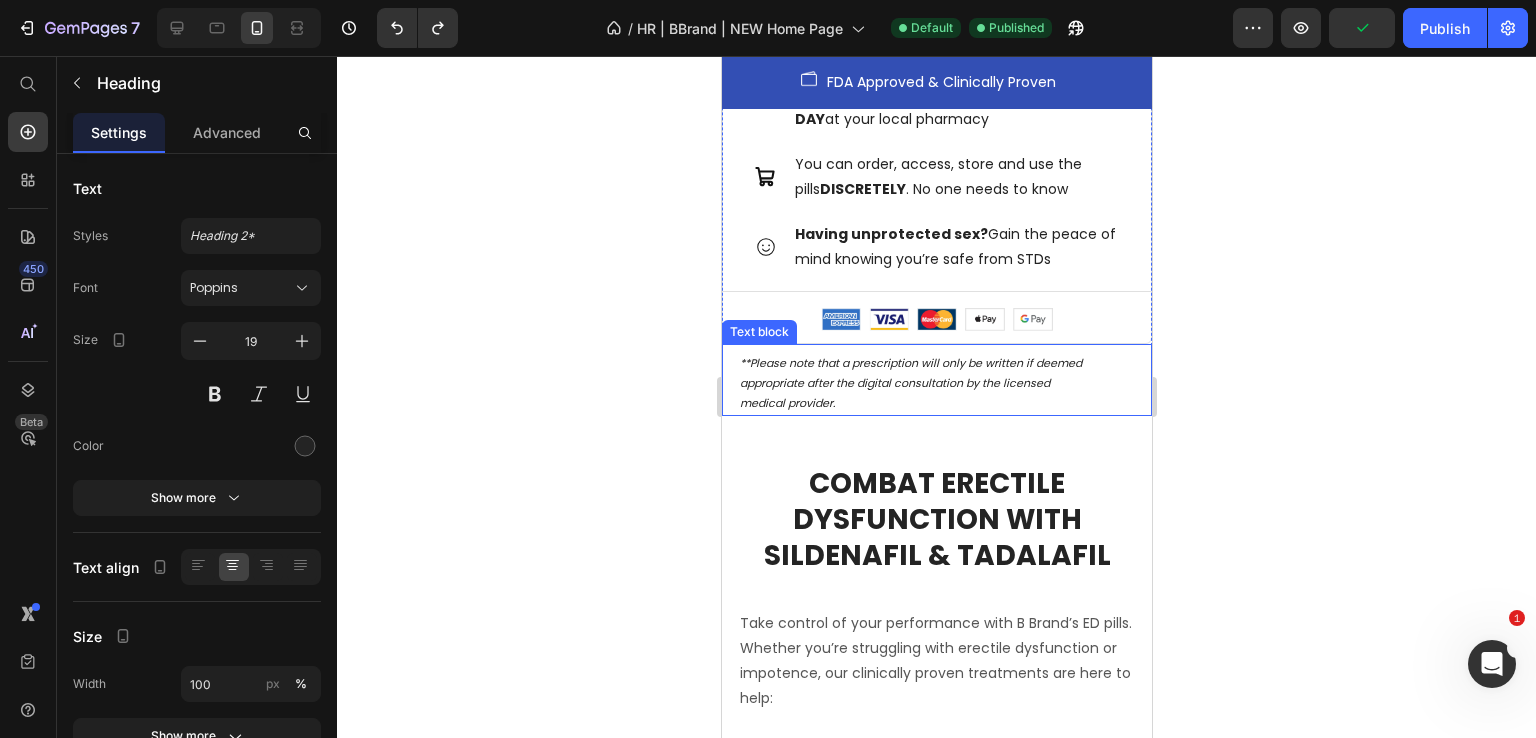 scroll, scrollTop: 2708, scrollLeft: 0, axis: vertical 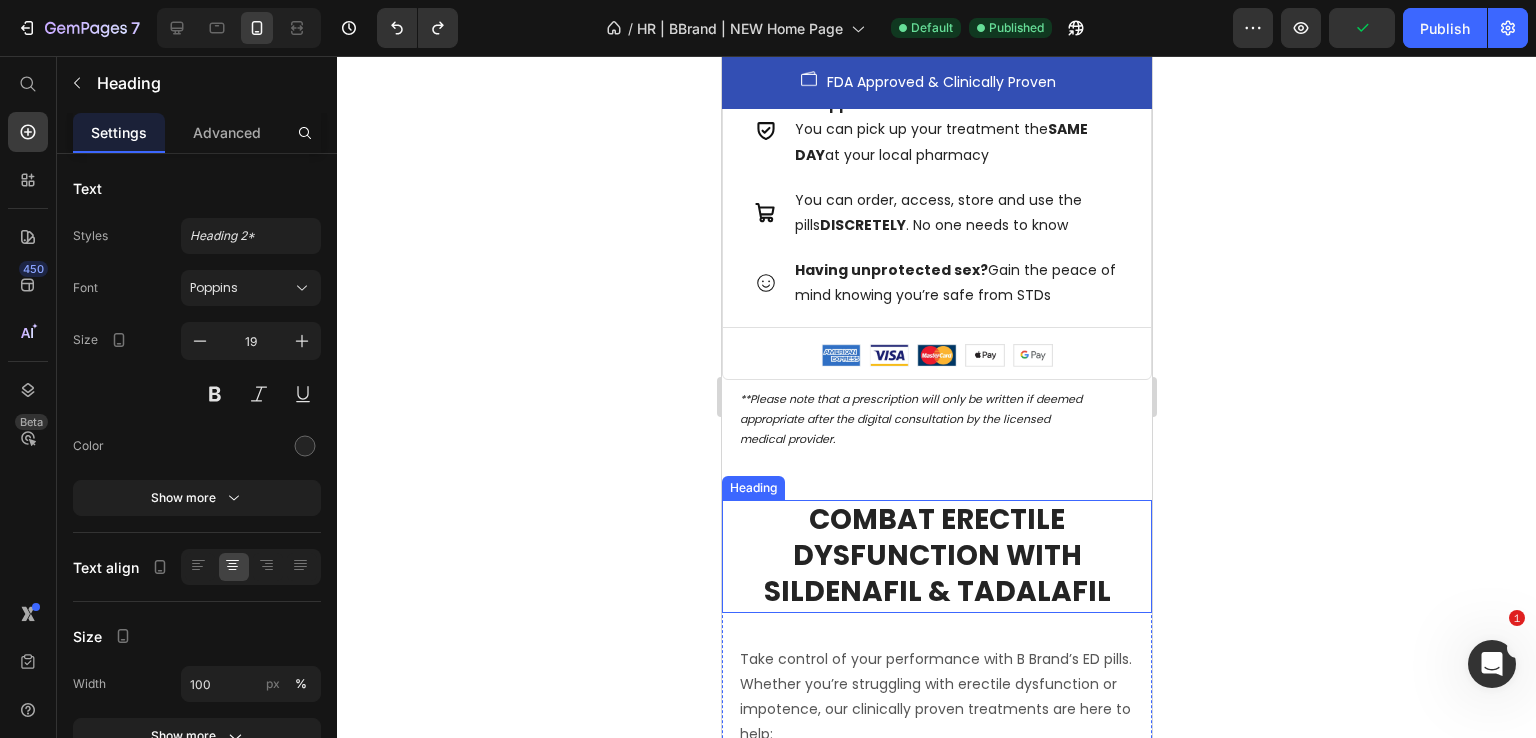 click on "Combat Erectile Dysfunction with  Sildenafil & Tadalafil" at bounding box center (936, 556) 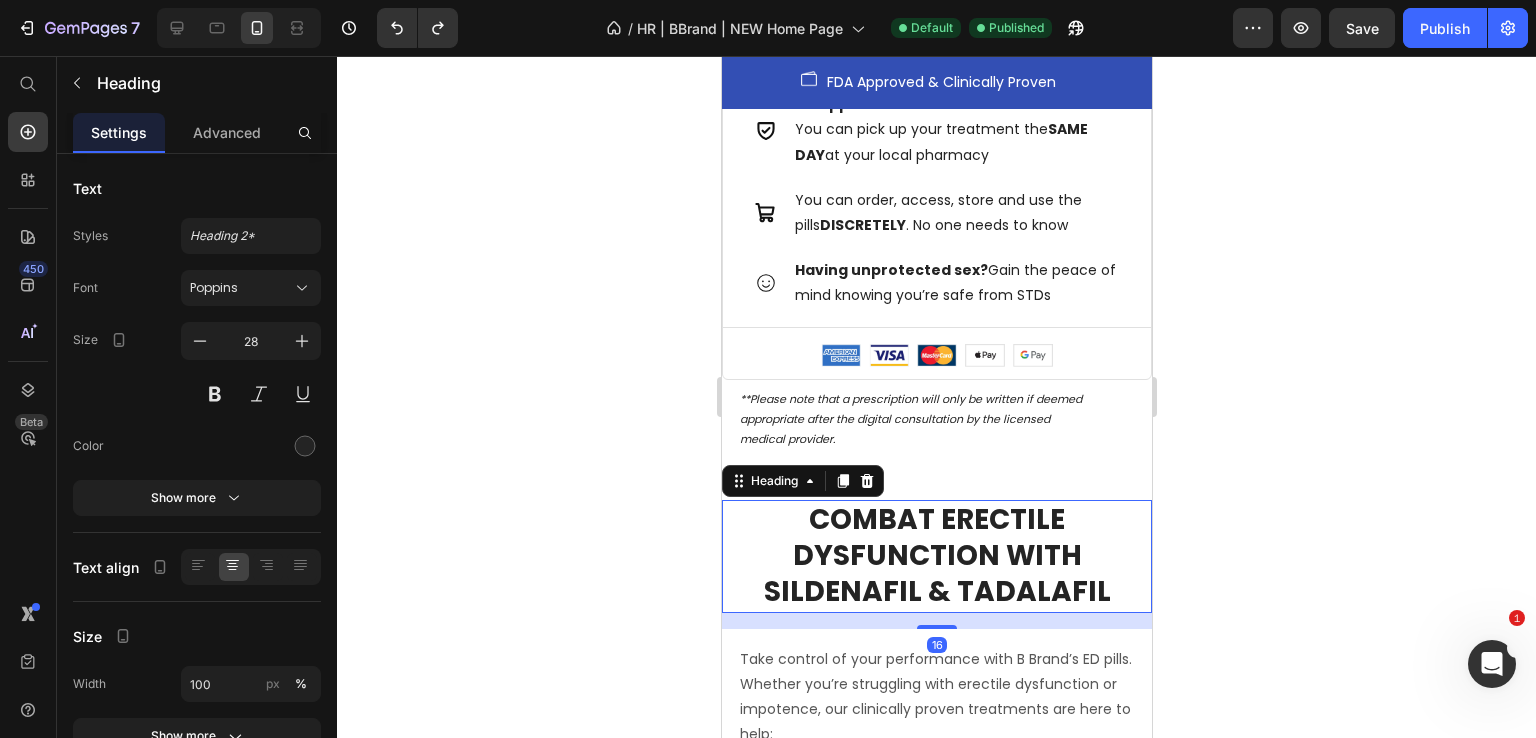 click on "Combat Erectile Dysfunction with  Sildenafil & Tadalafil" at bounding box center (936, 556) 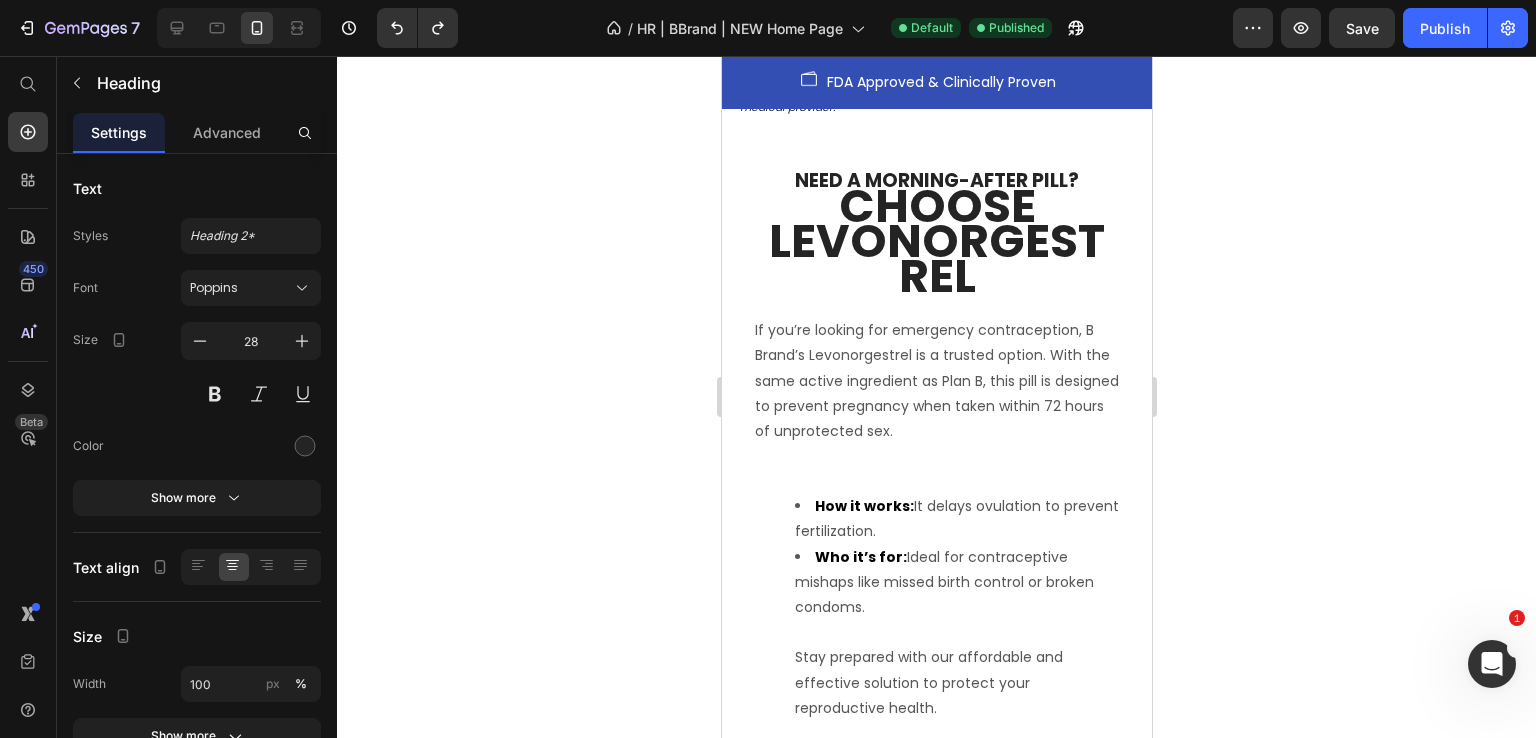 scroll, scrollTop: 5308, scrollLeft: 0, axis: vertical 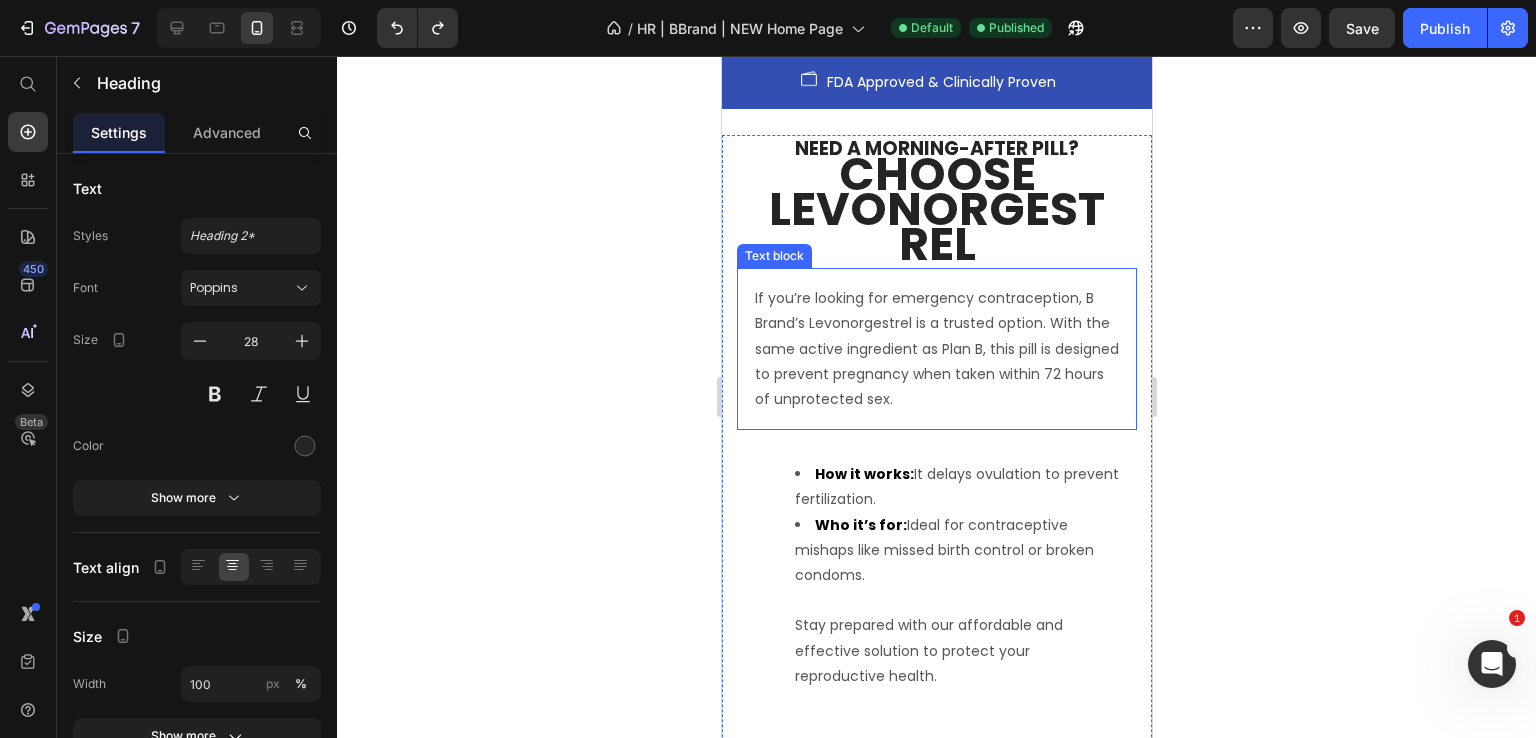 click on "Choose Levonorgestrel" at bounding box center [936, 208] 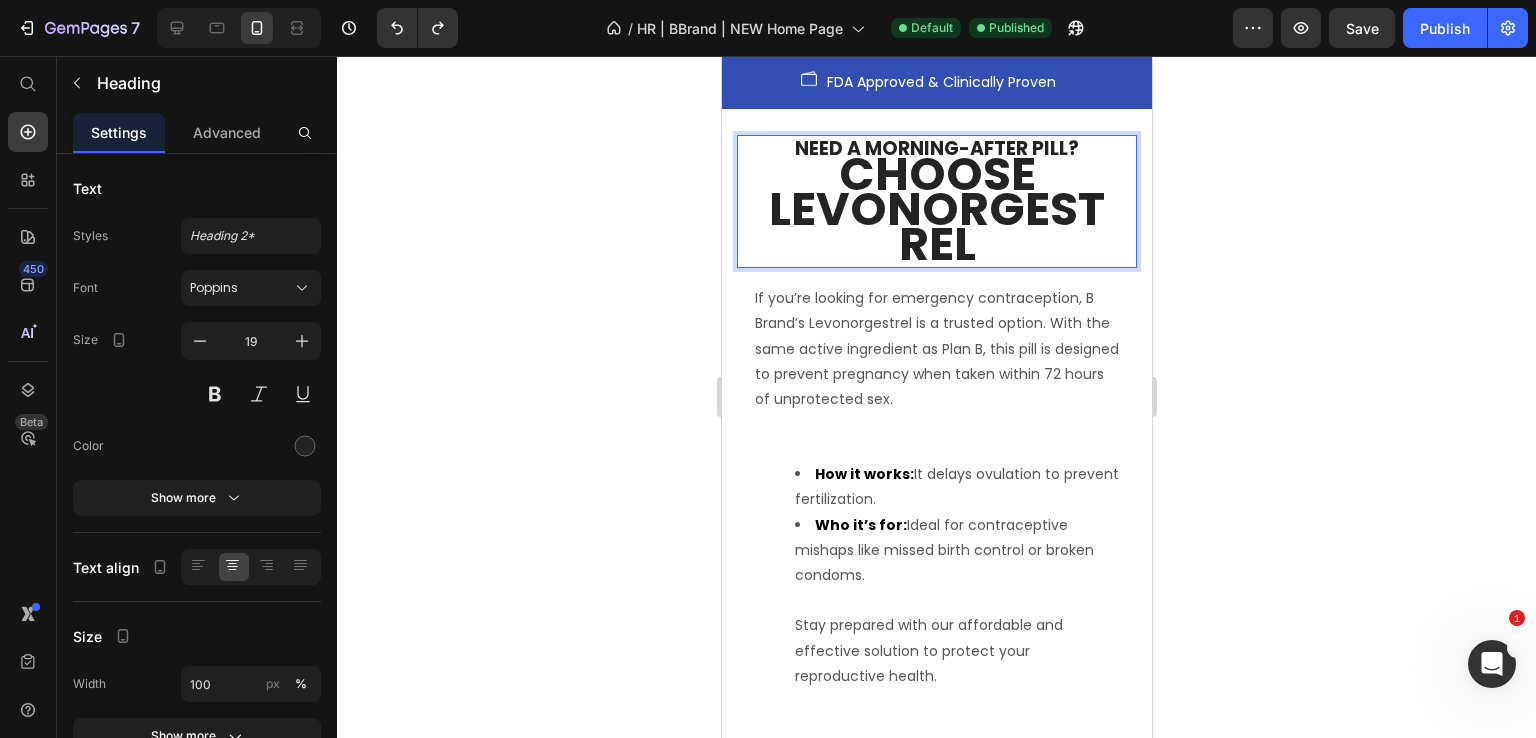 click on "Choose Levonorgestrel" at bounding box center [936, 208] 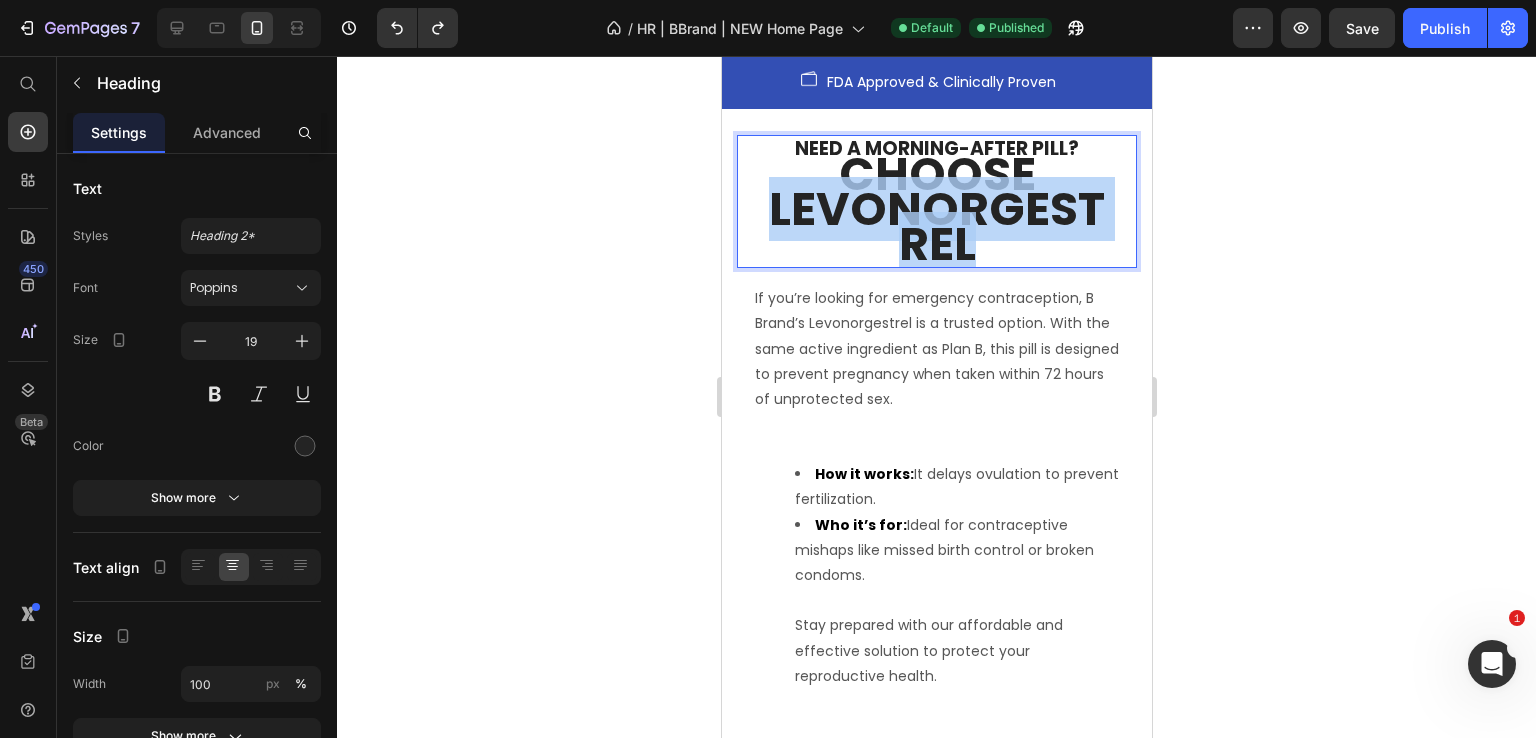 click on "Choose Levonorgestrel" at bounding box center [936, 208] 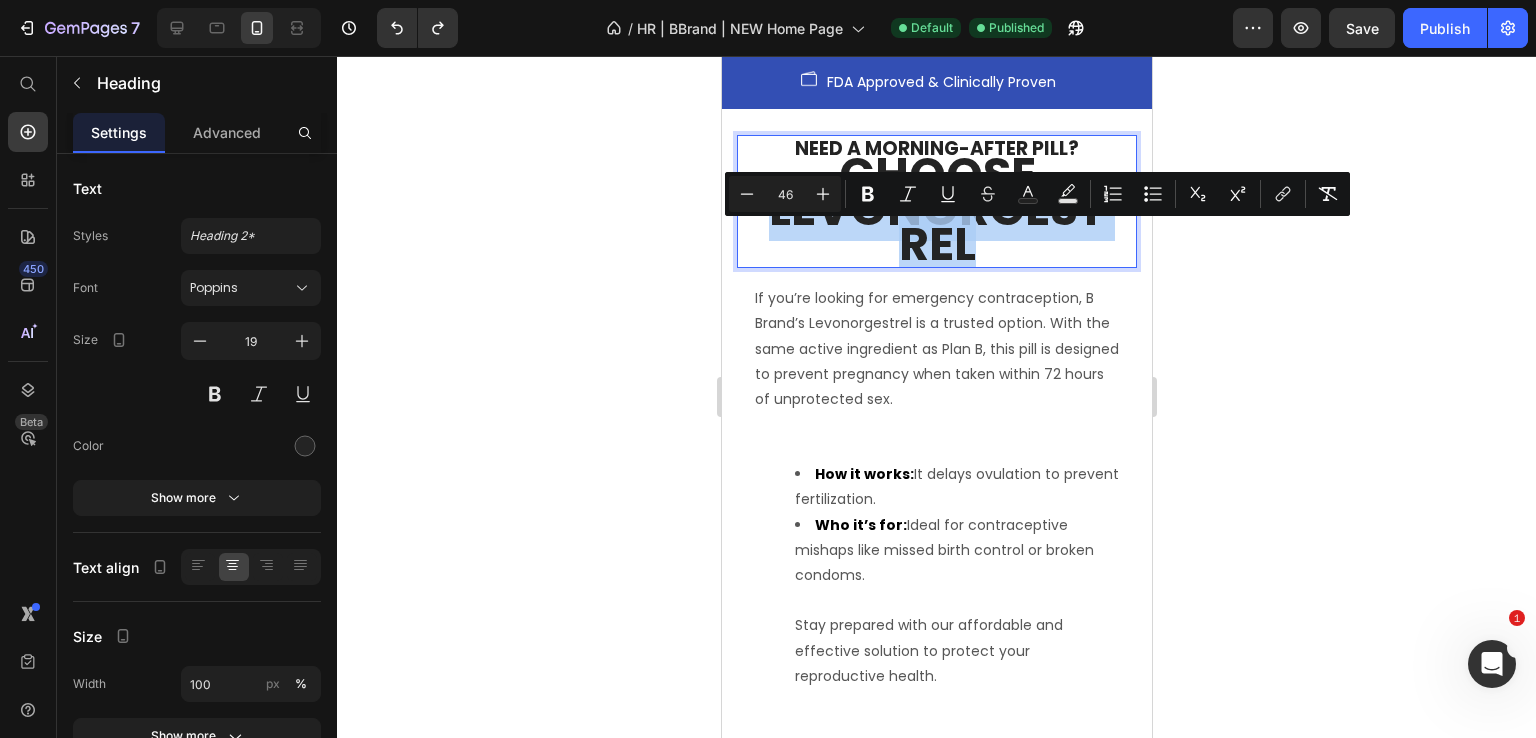 click on "Choose Levonorgestrel" at bounding box center (936, 208) 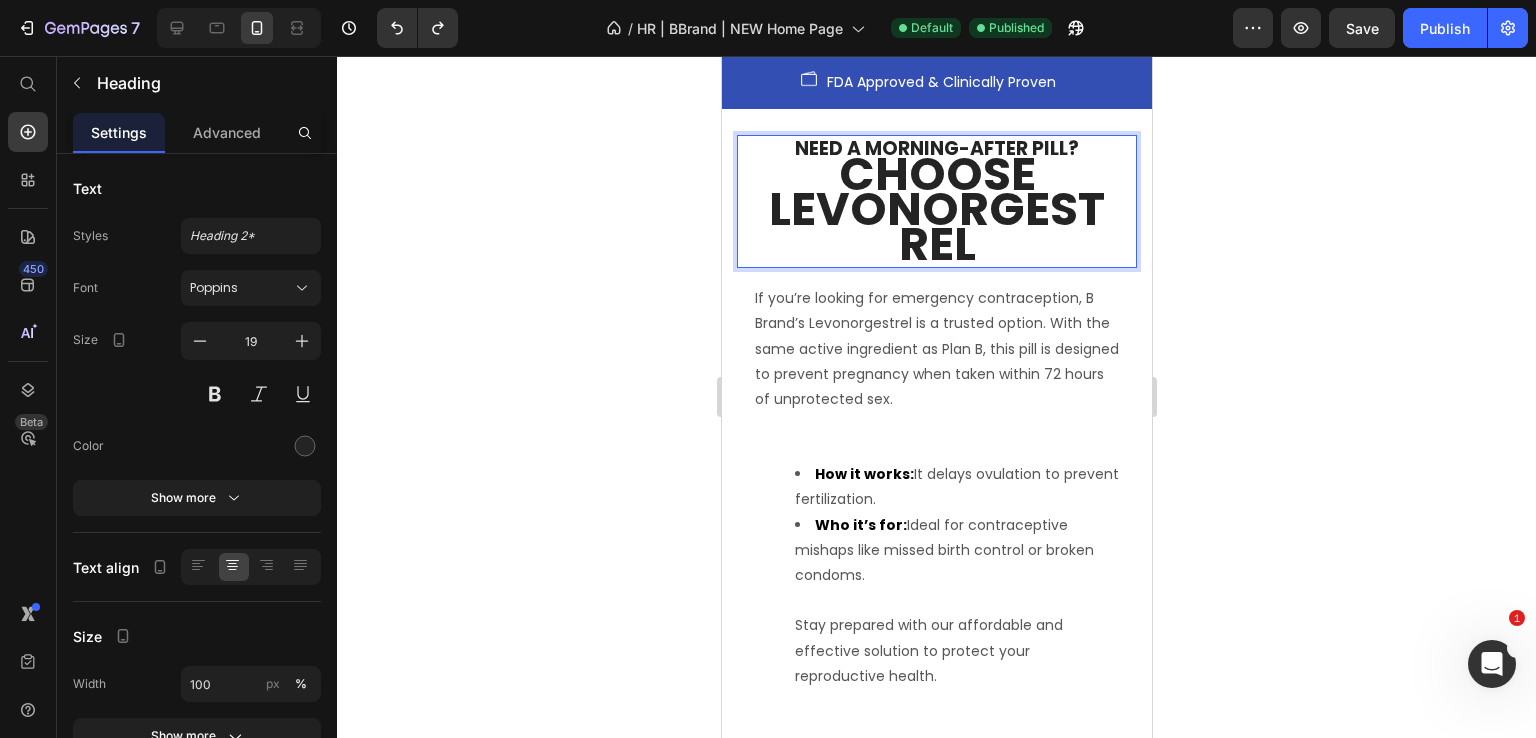 click on "Need a Morning-After Pill?  Choose Levonorgestrel" at bounding box center [936, 201] 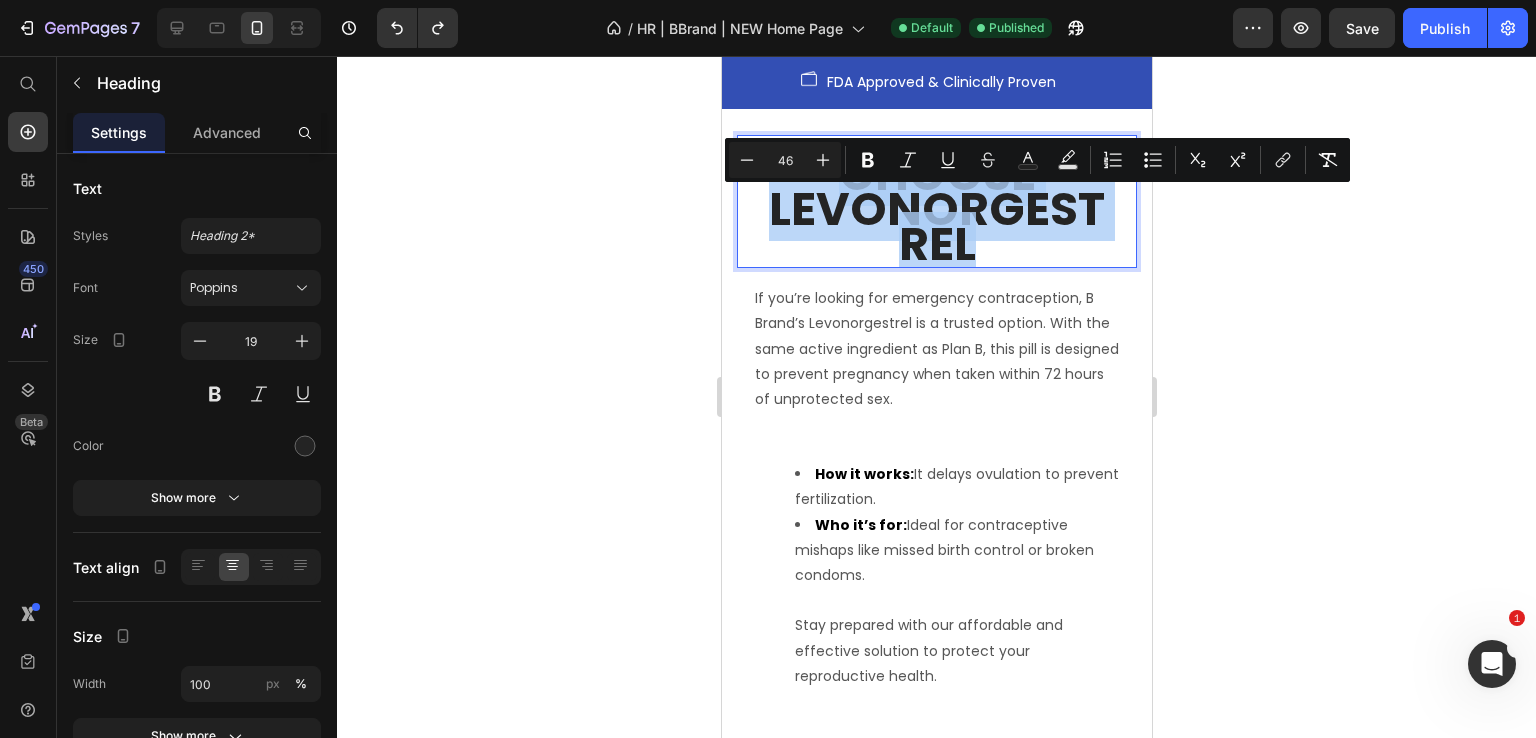 drag, startPoint x: 914, startPoint y: 295, endPoint x: 834, endPoint y: 216, distance: 112.432205 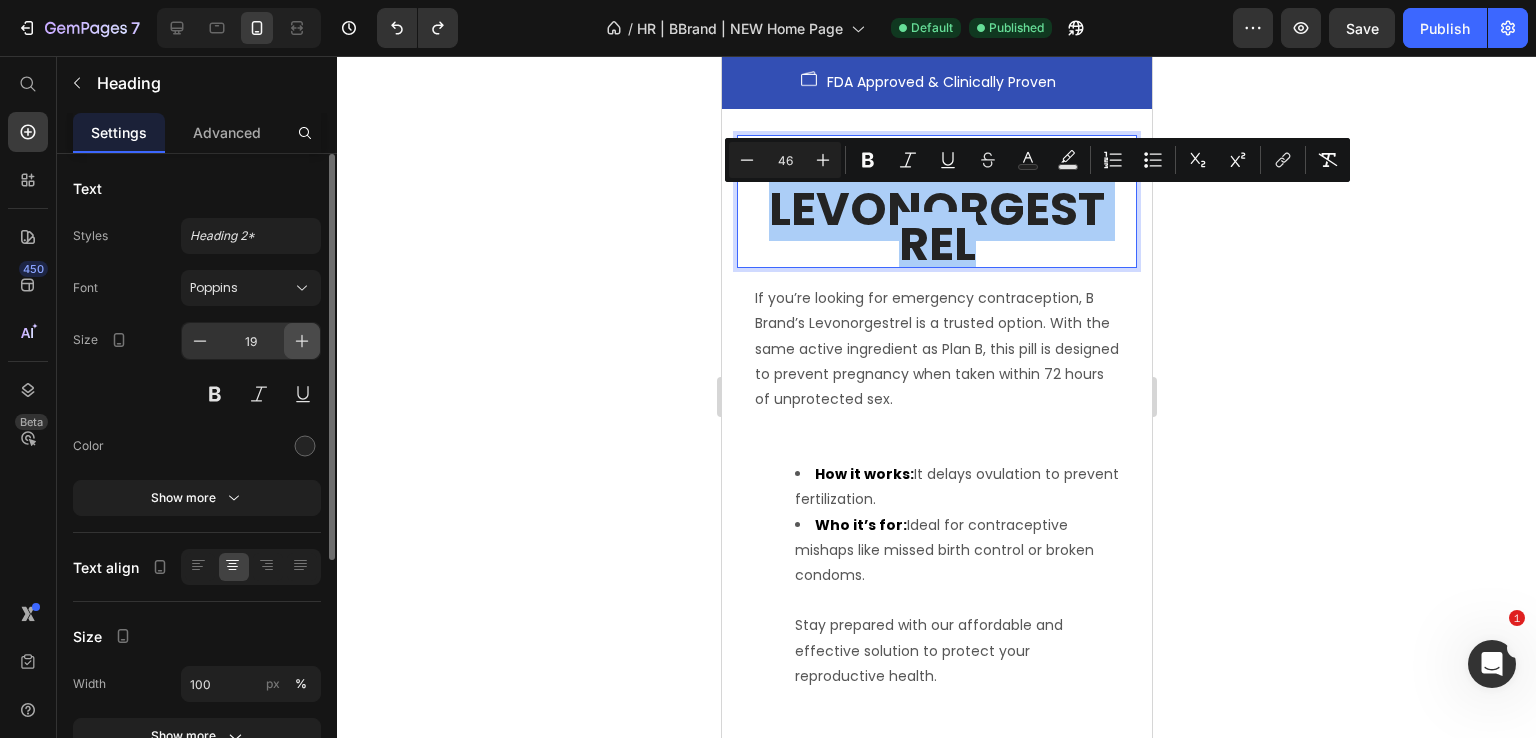 click at bounding box center [302, 341] 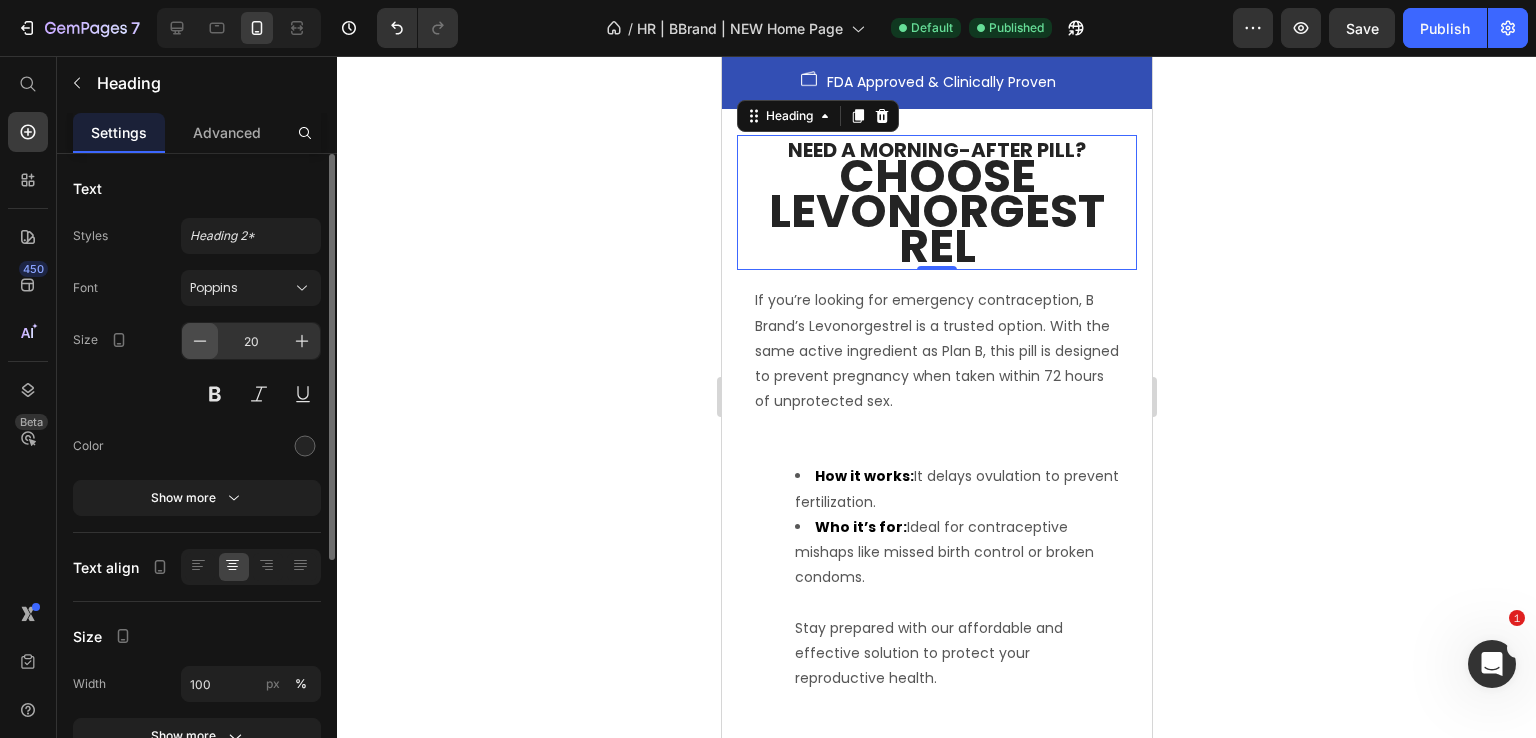 click at bounding box center (200, 341) 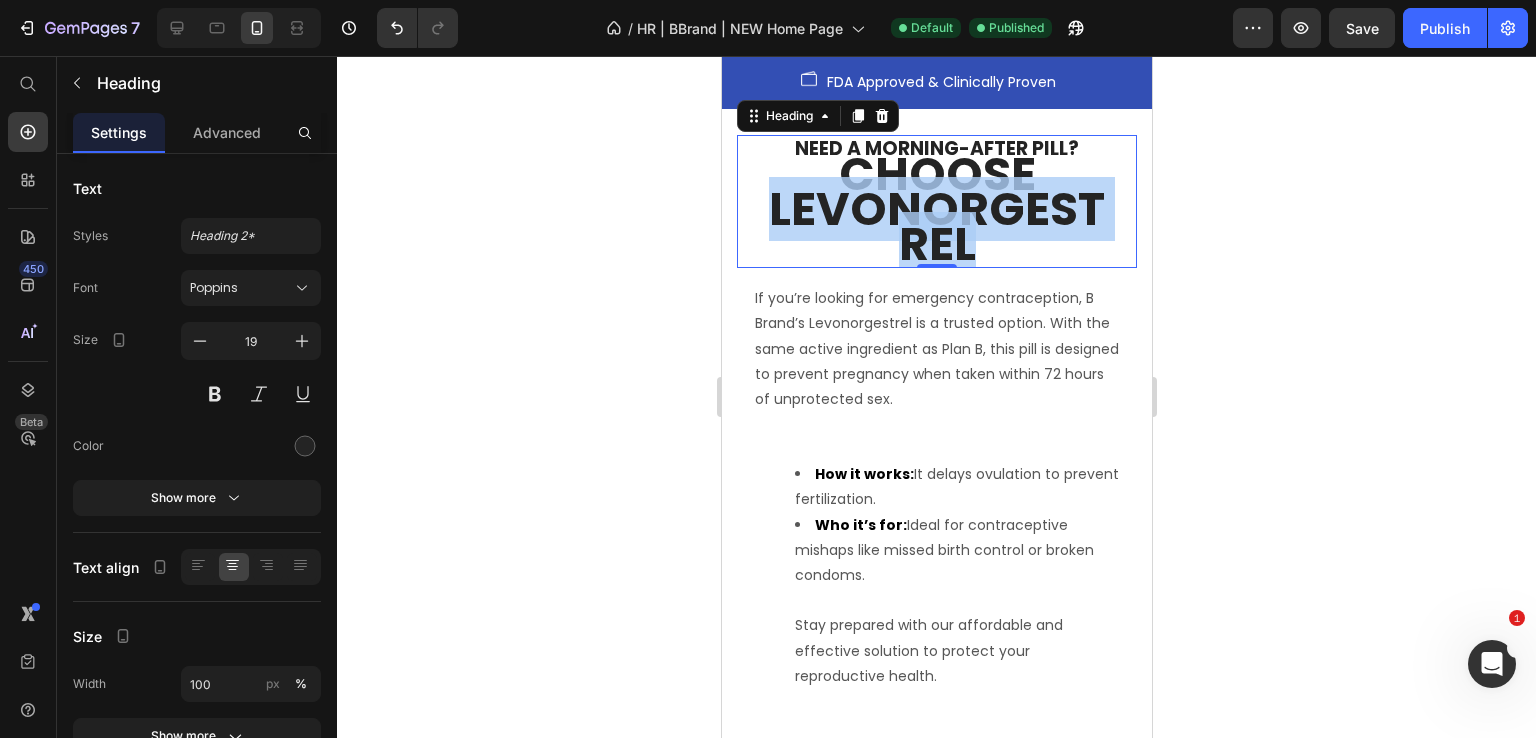 click on "Choose Levonorgestrel" at bounding box center [936, 208] 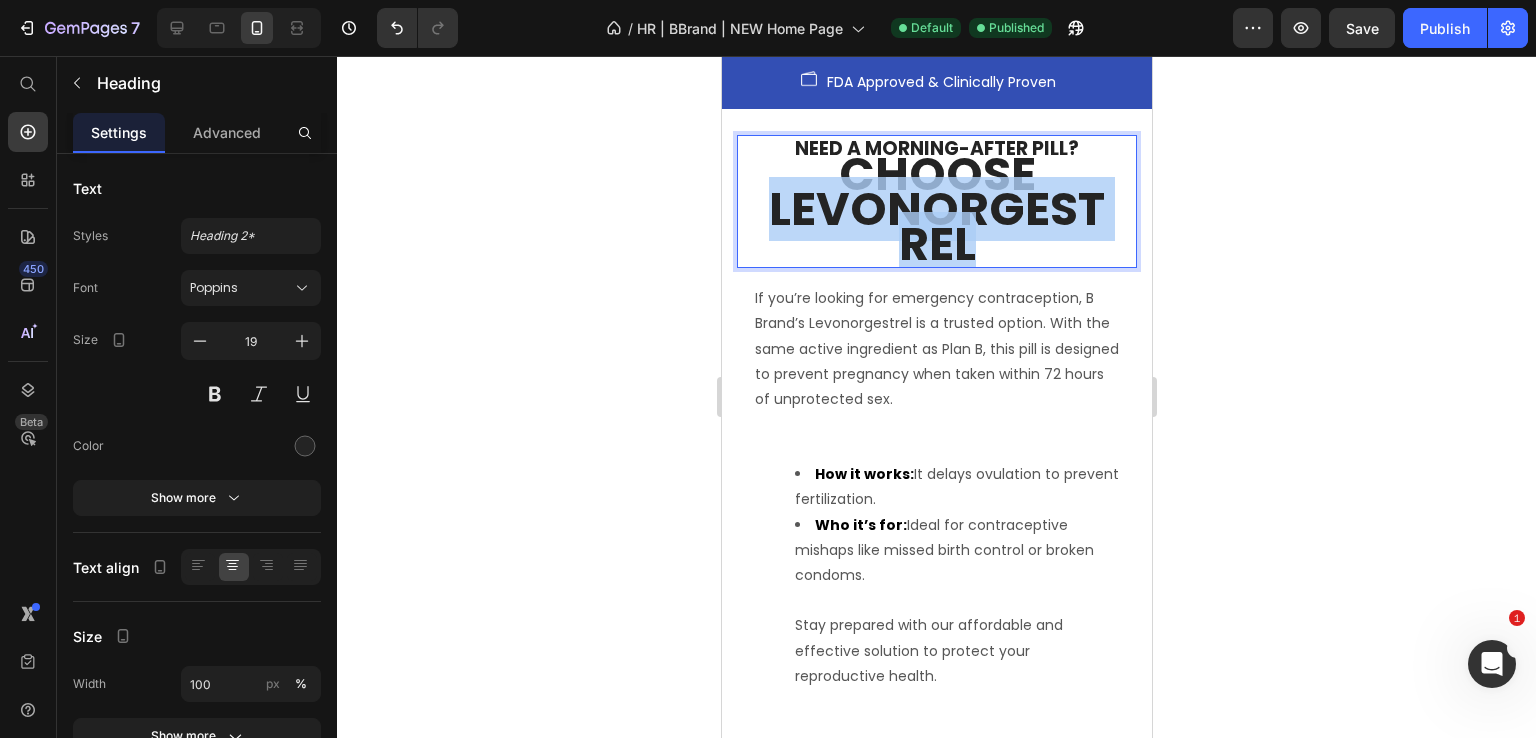 click on "Choose Levonorgestrel" at bounding box center (936, 208) 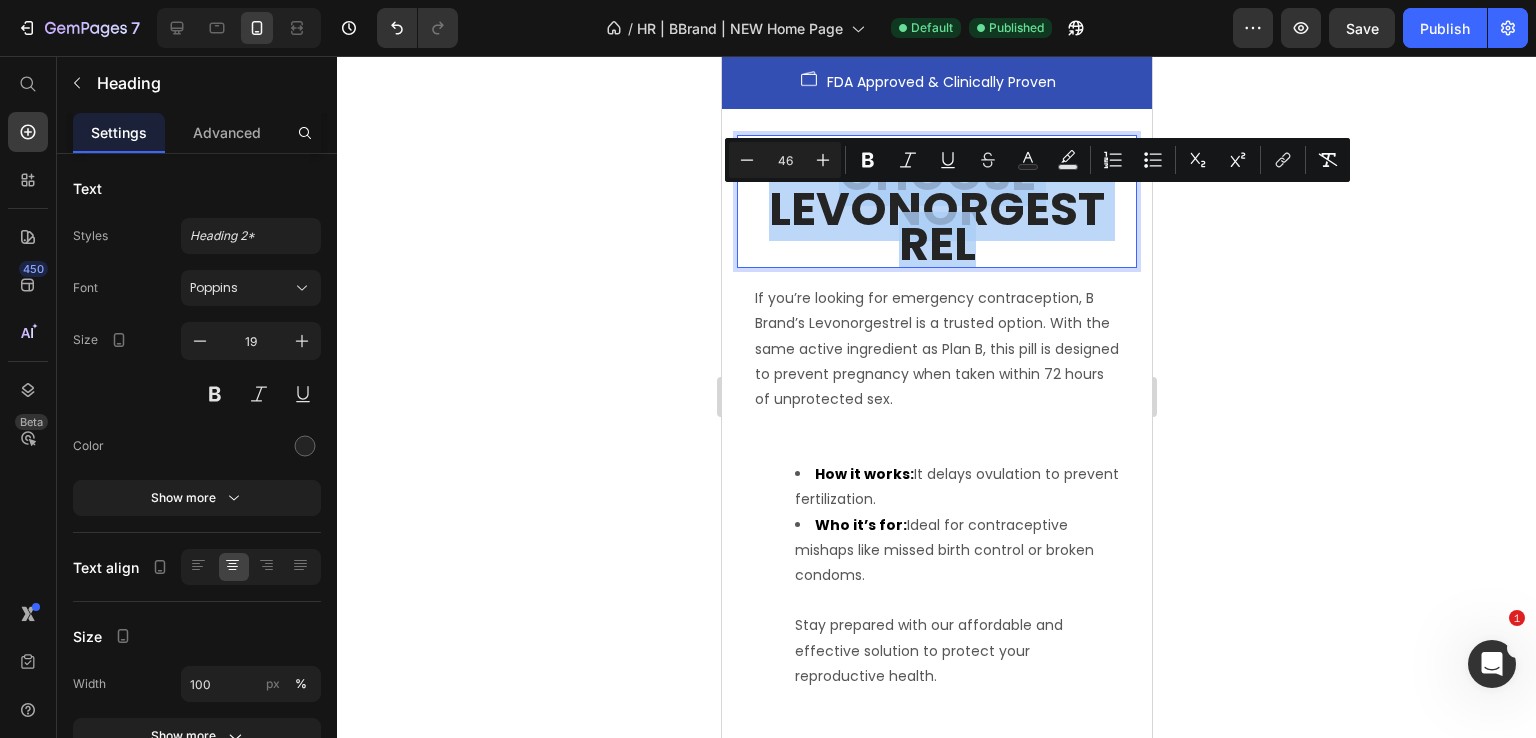 click on "Need a Morning-After Pill?  Choose Levonorgestrel" at bounding box center [936, 201] 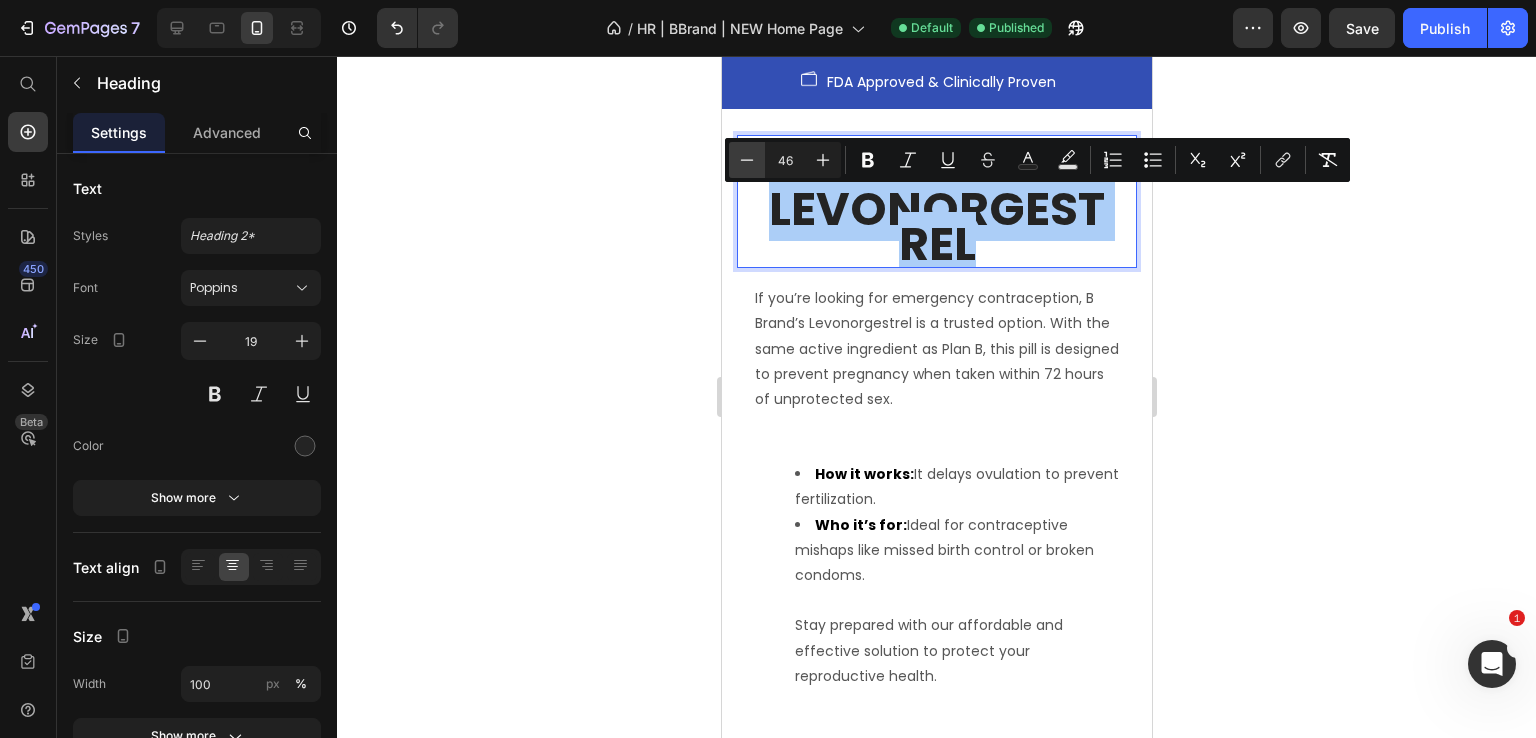 click 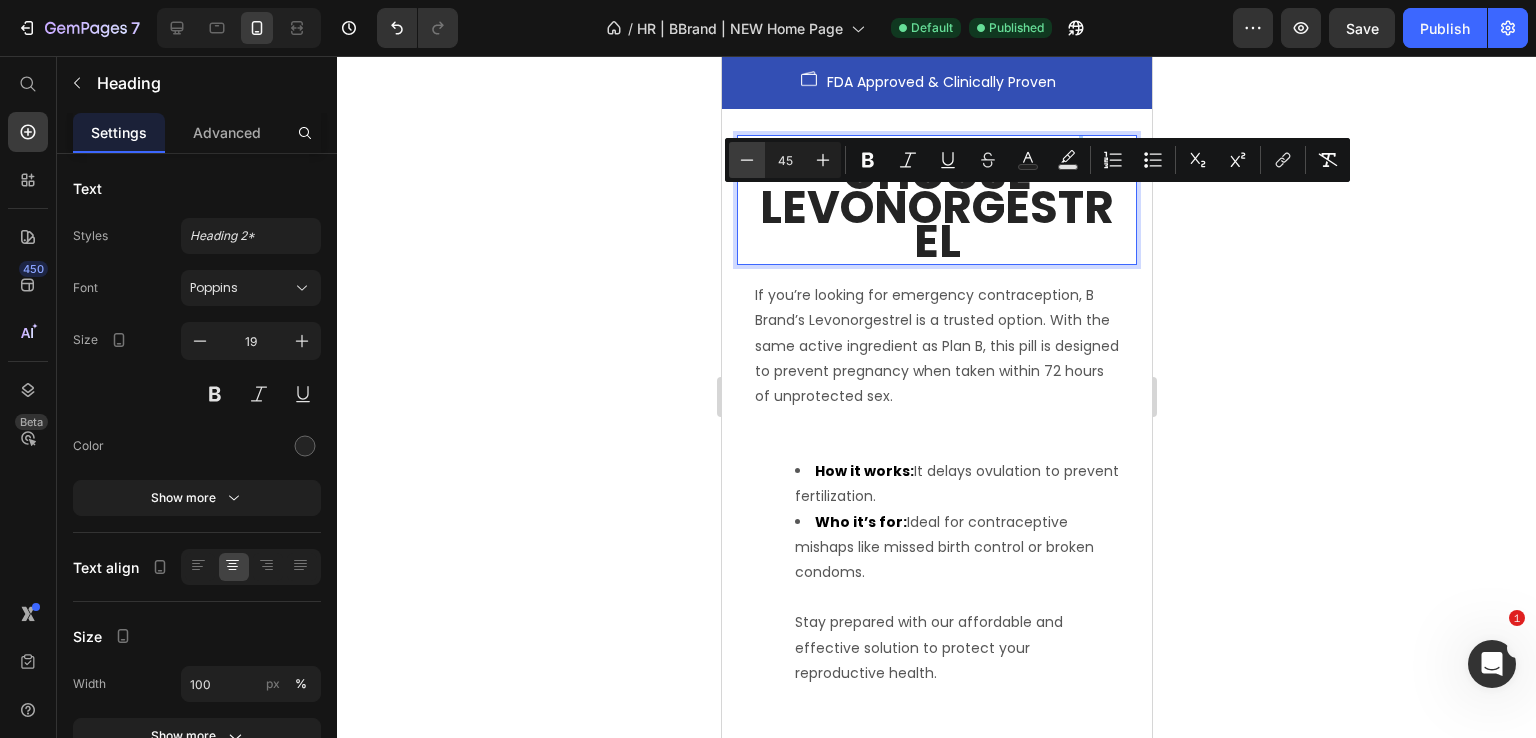 click 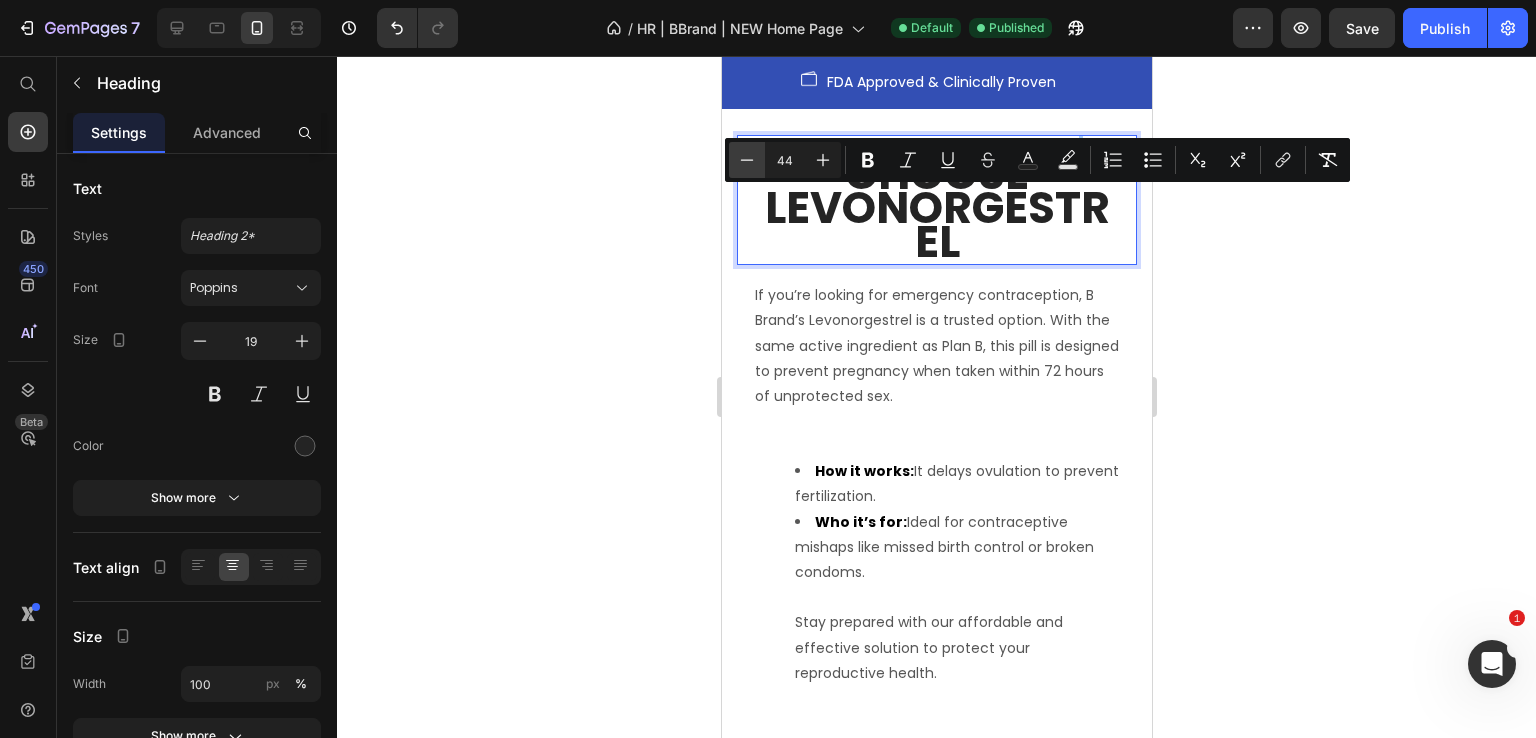 click 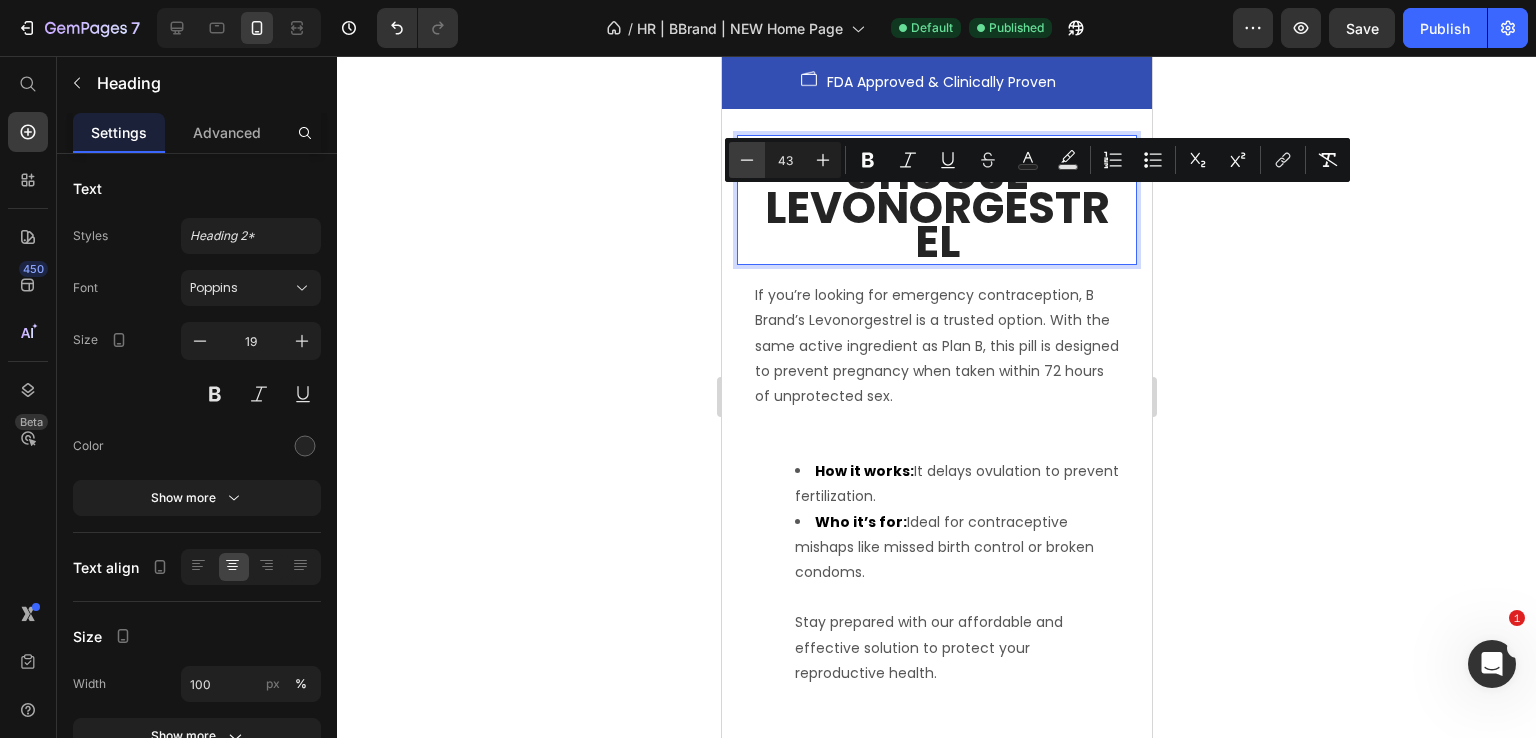 click 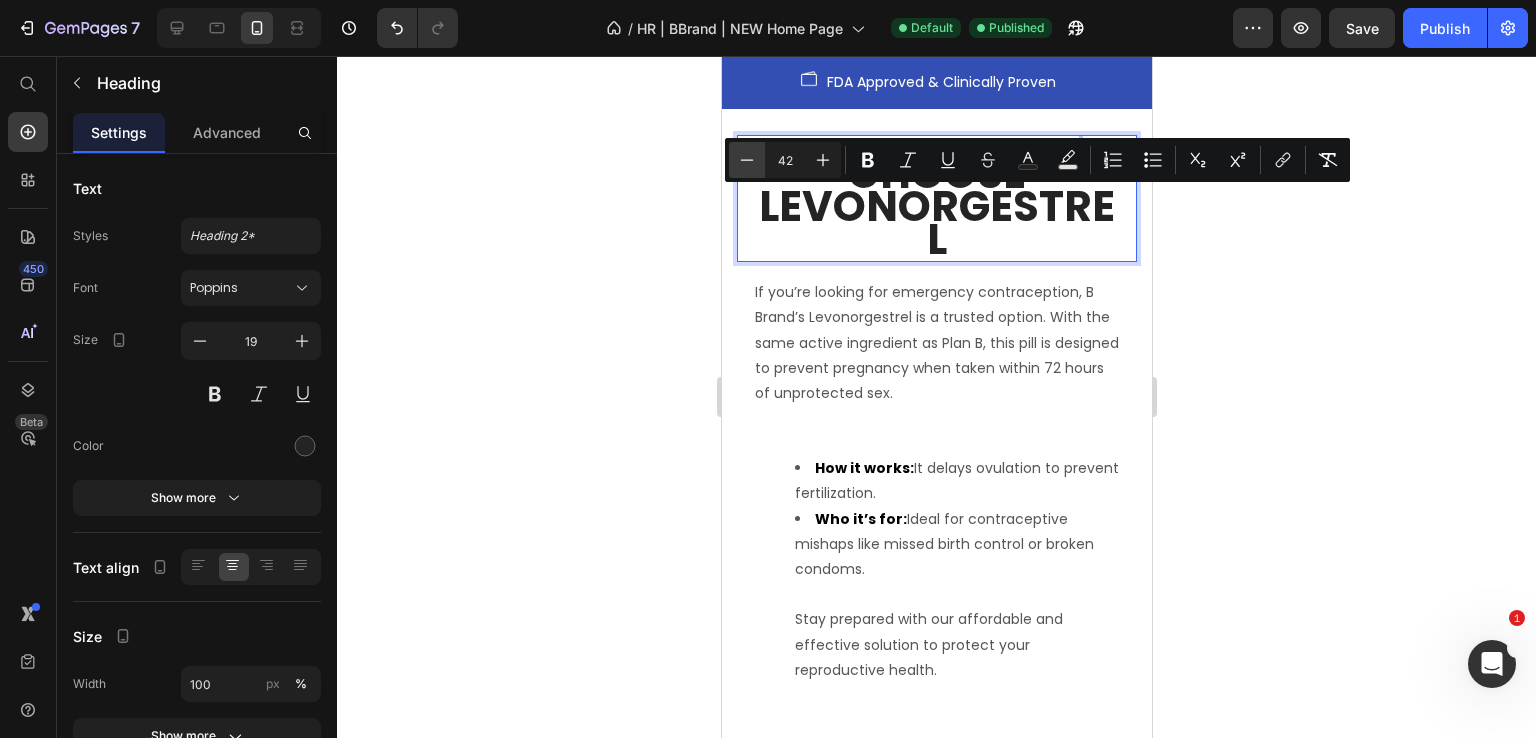 click 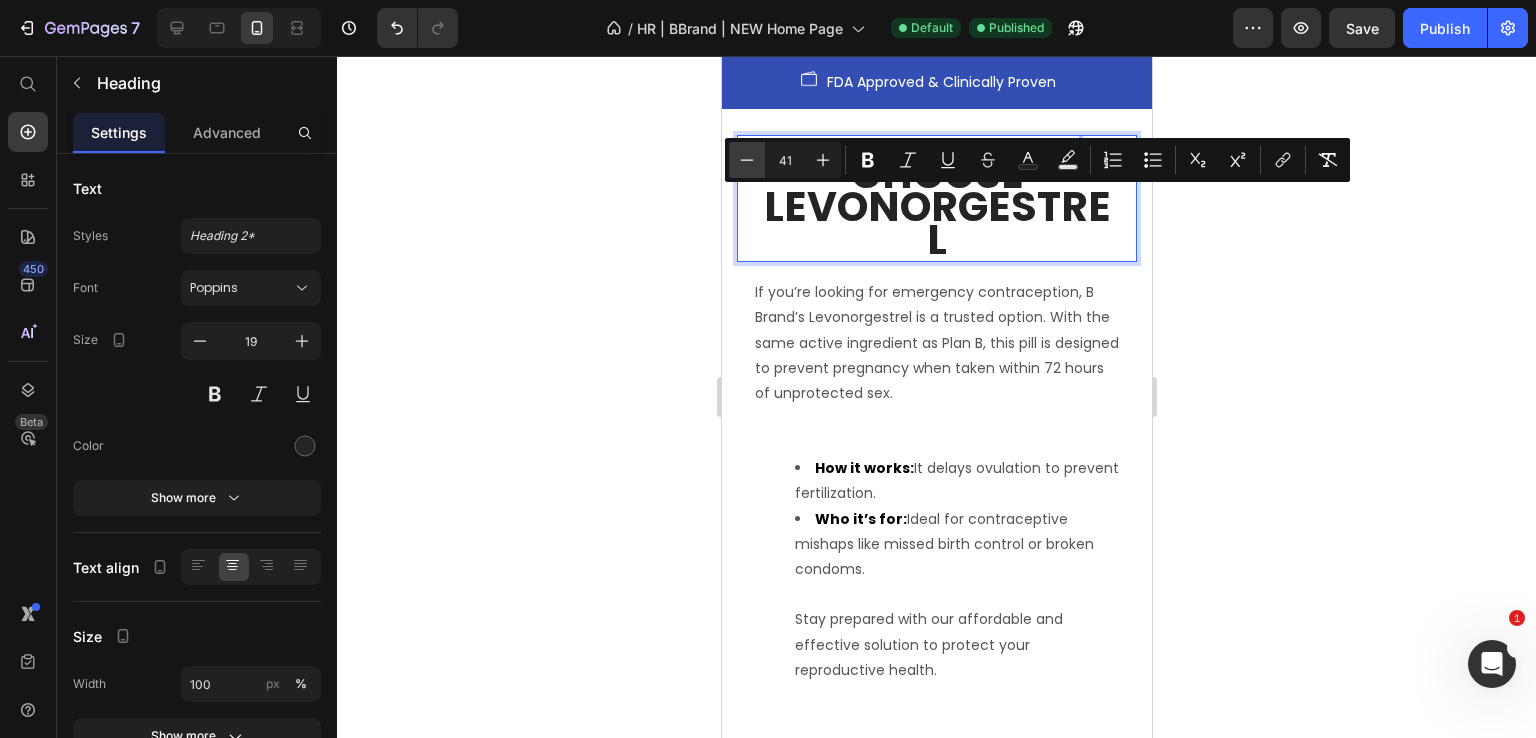 click 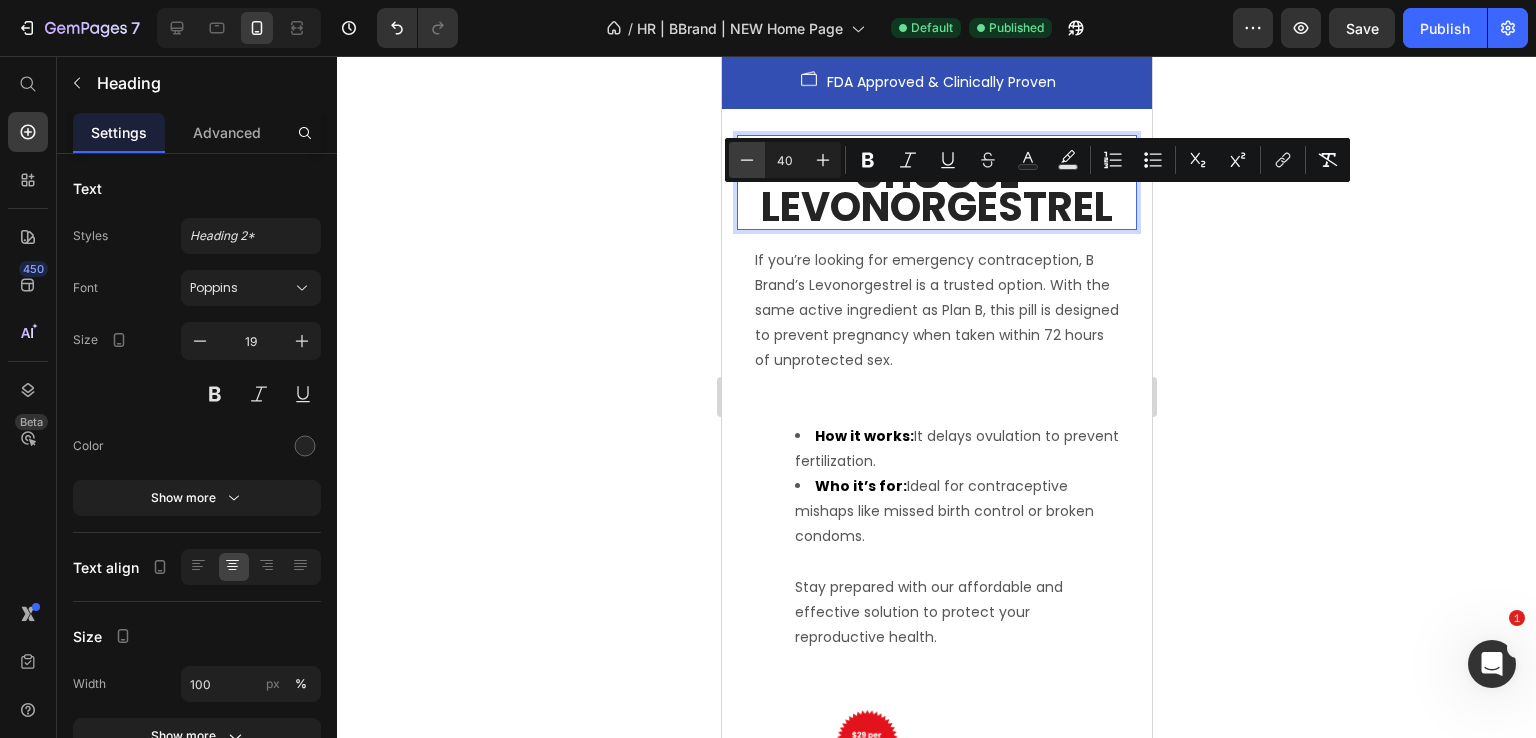 click 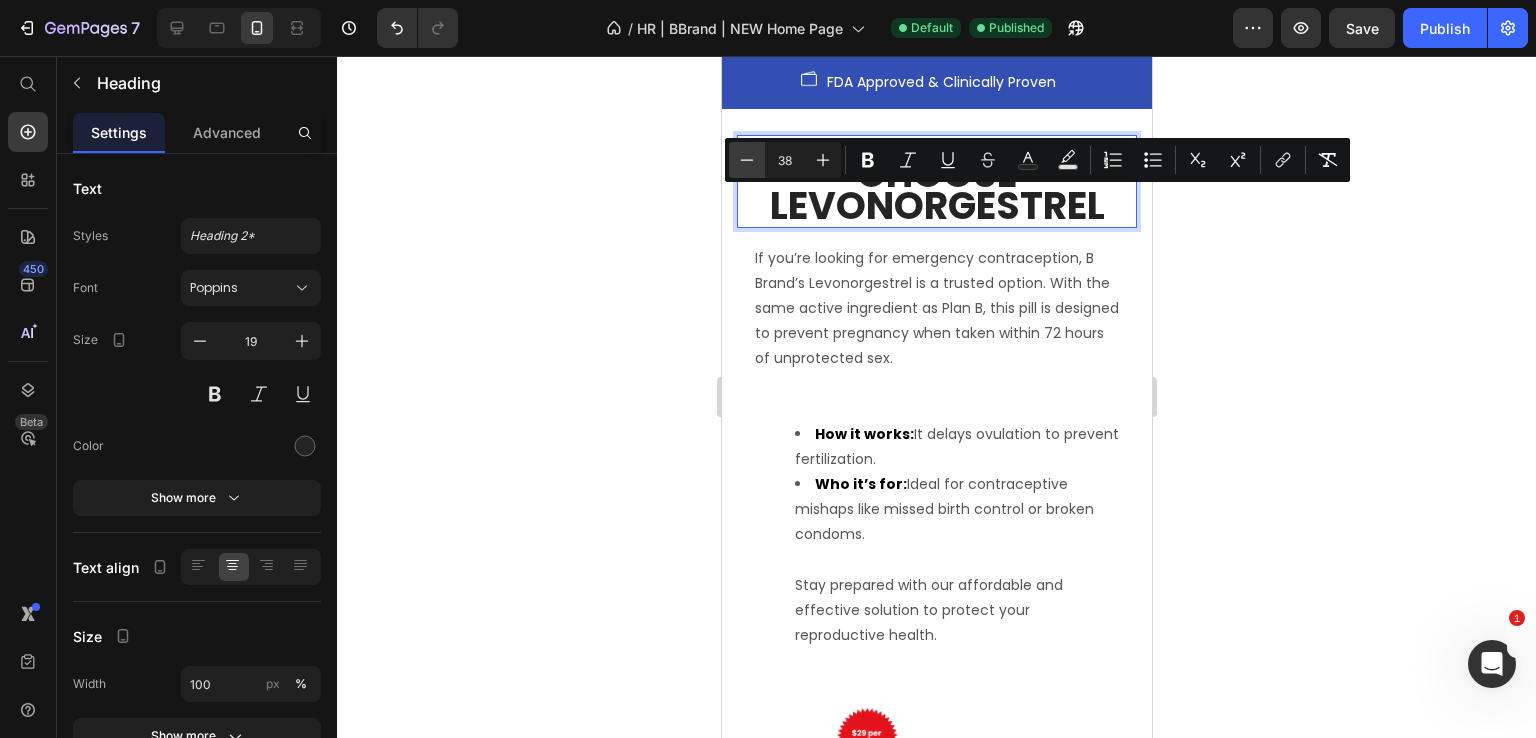click 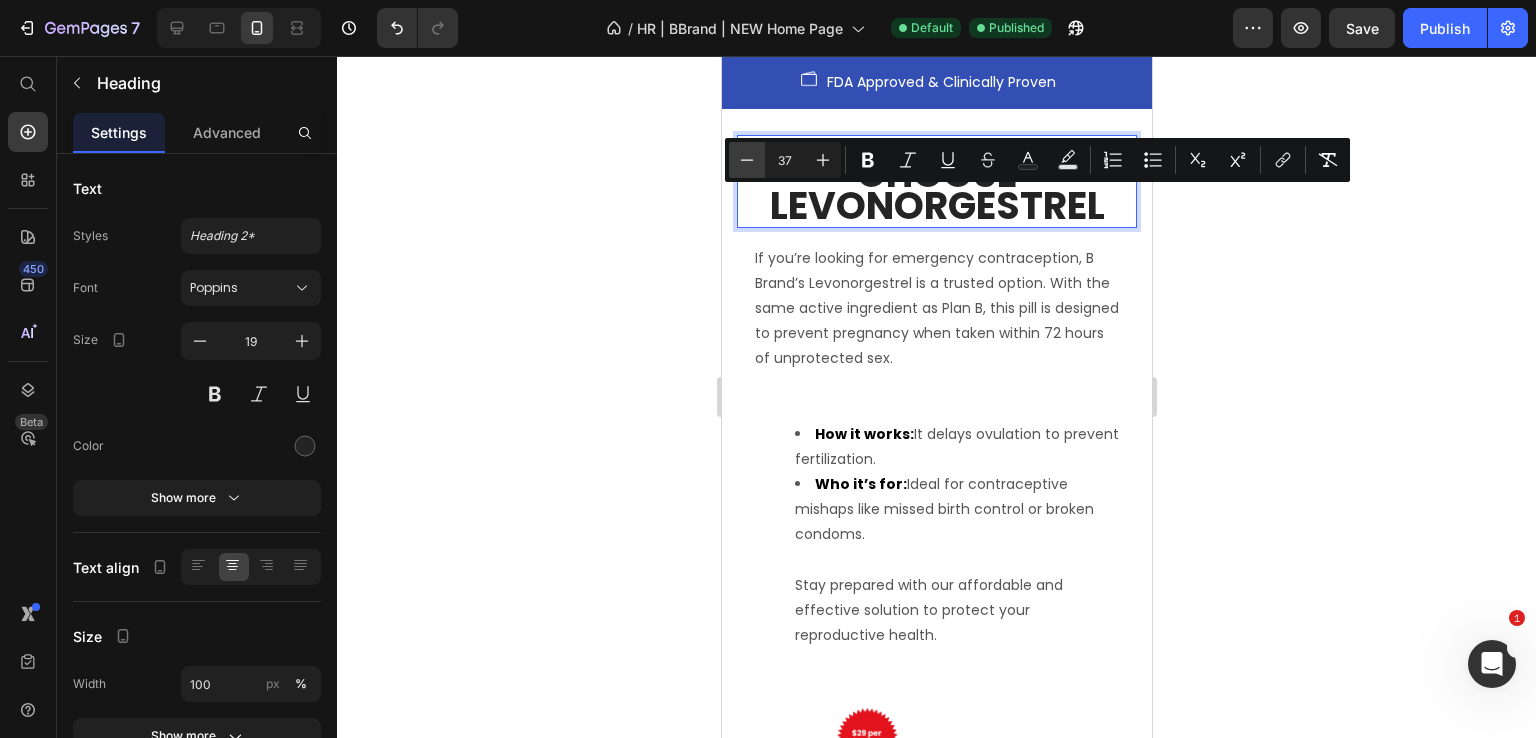 click 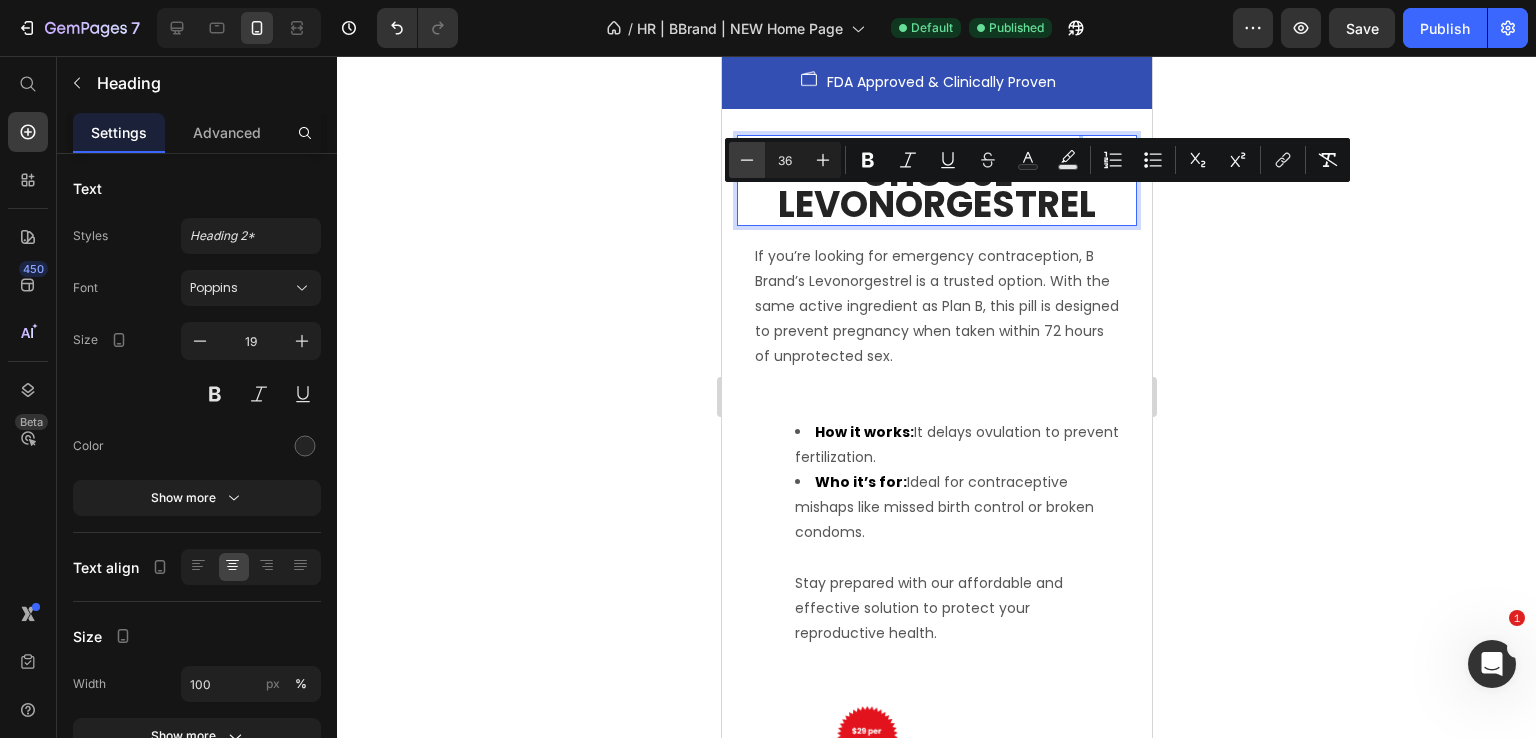 click 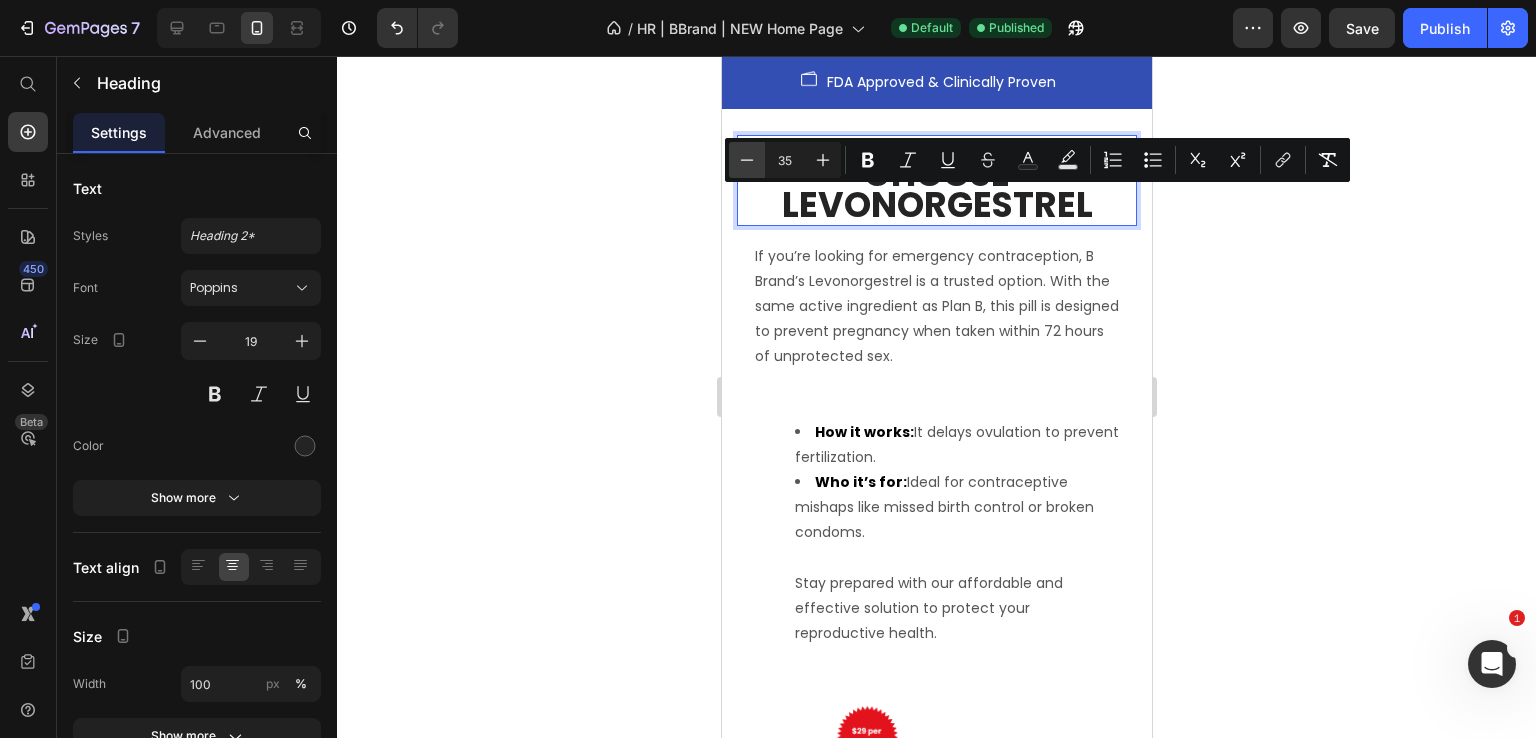 click 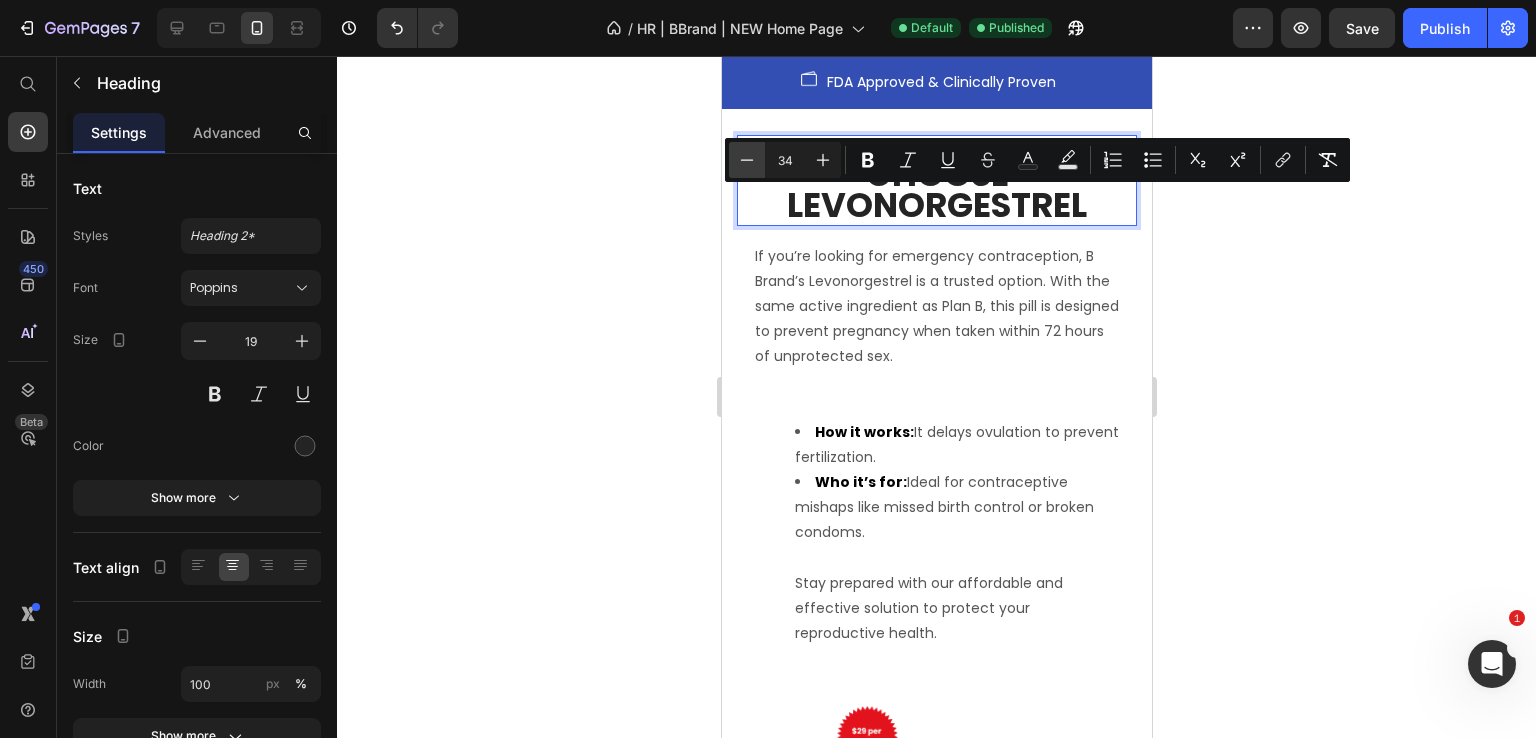 click 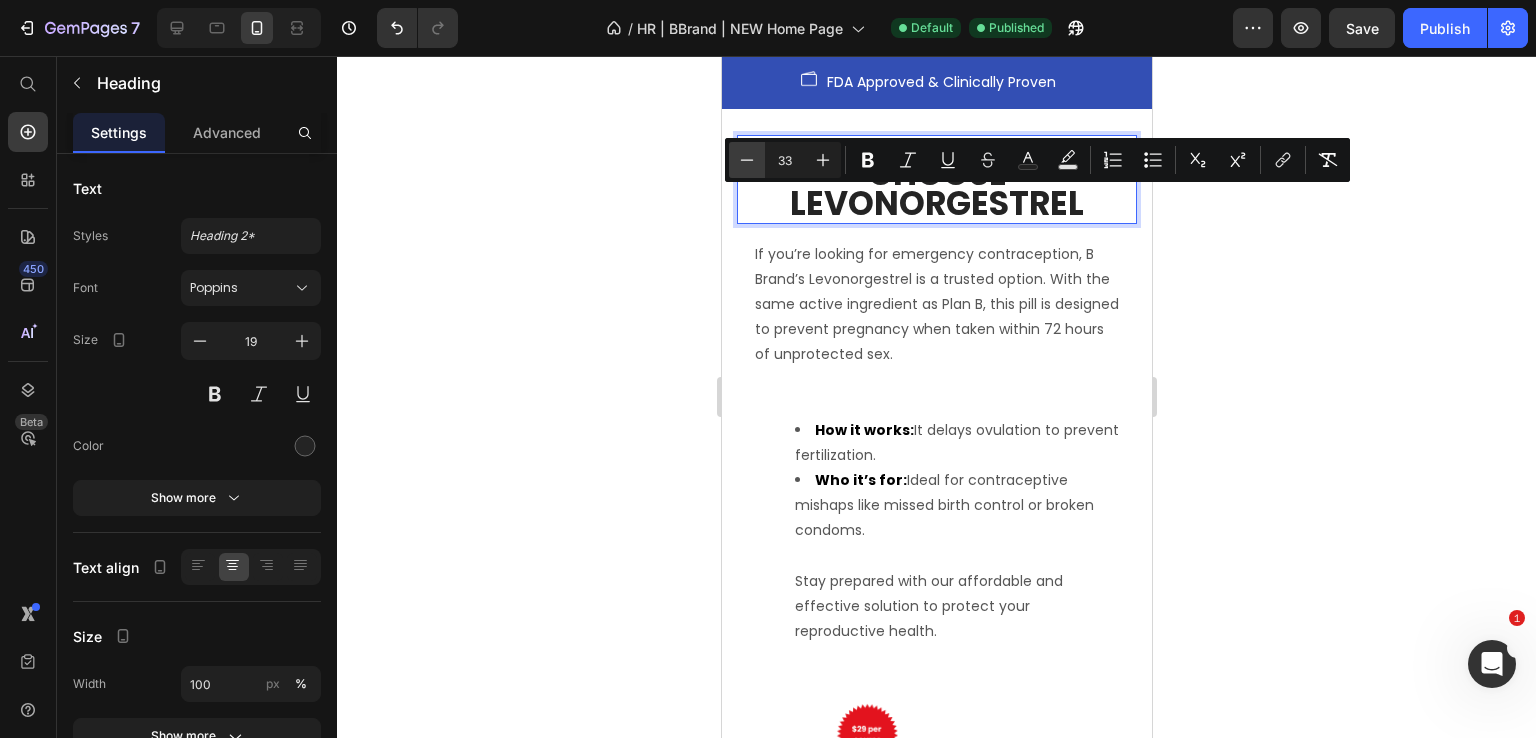 click 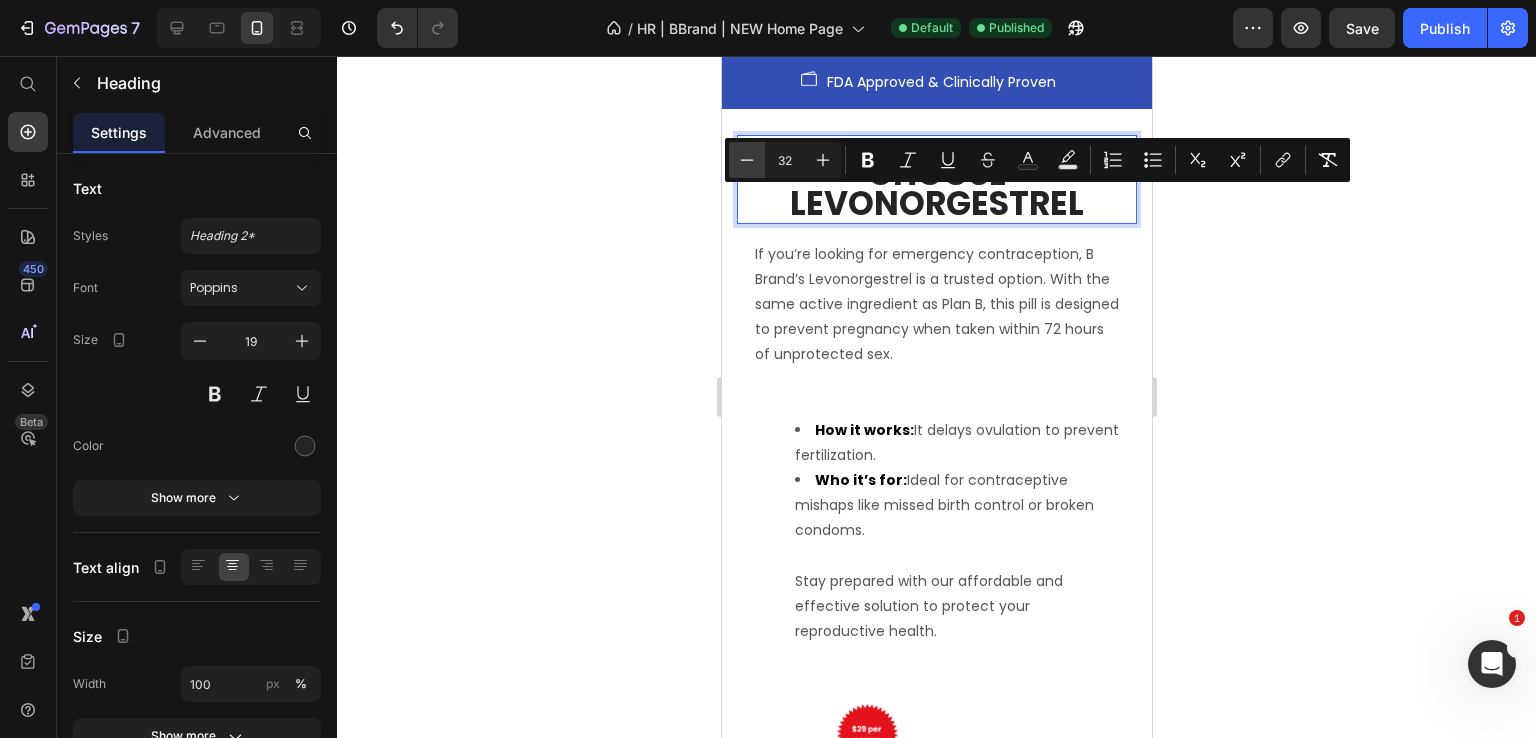 click 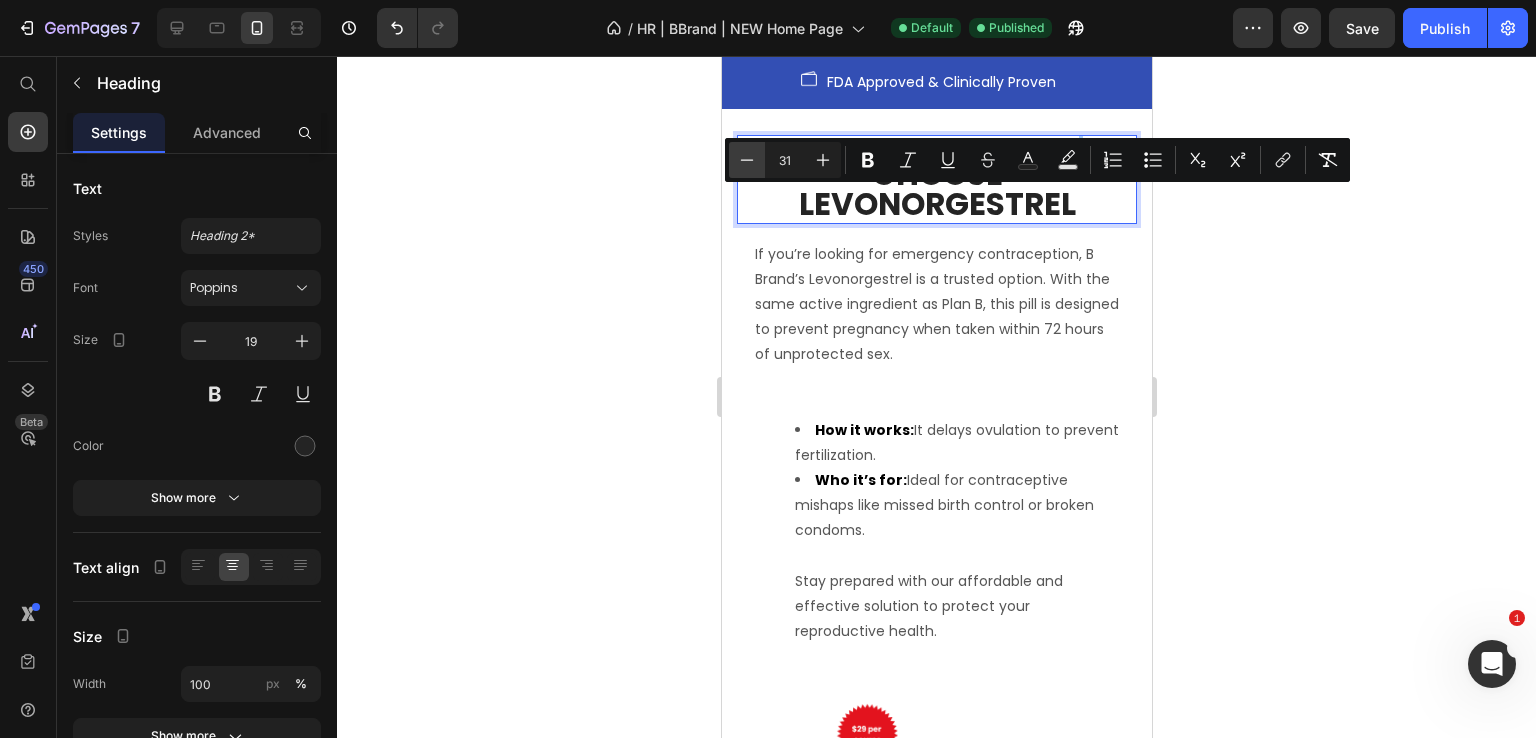 click 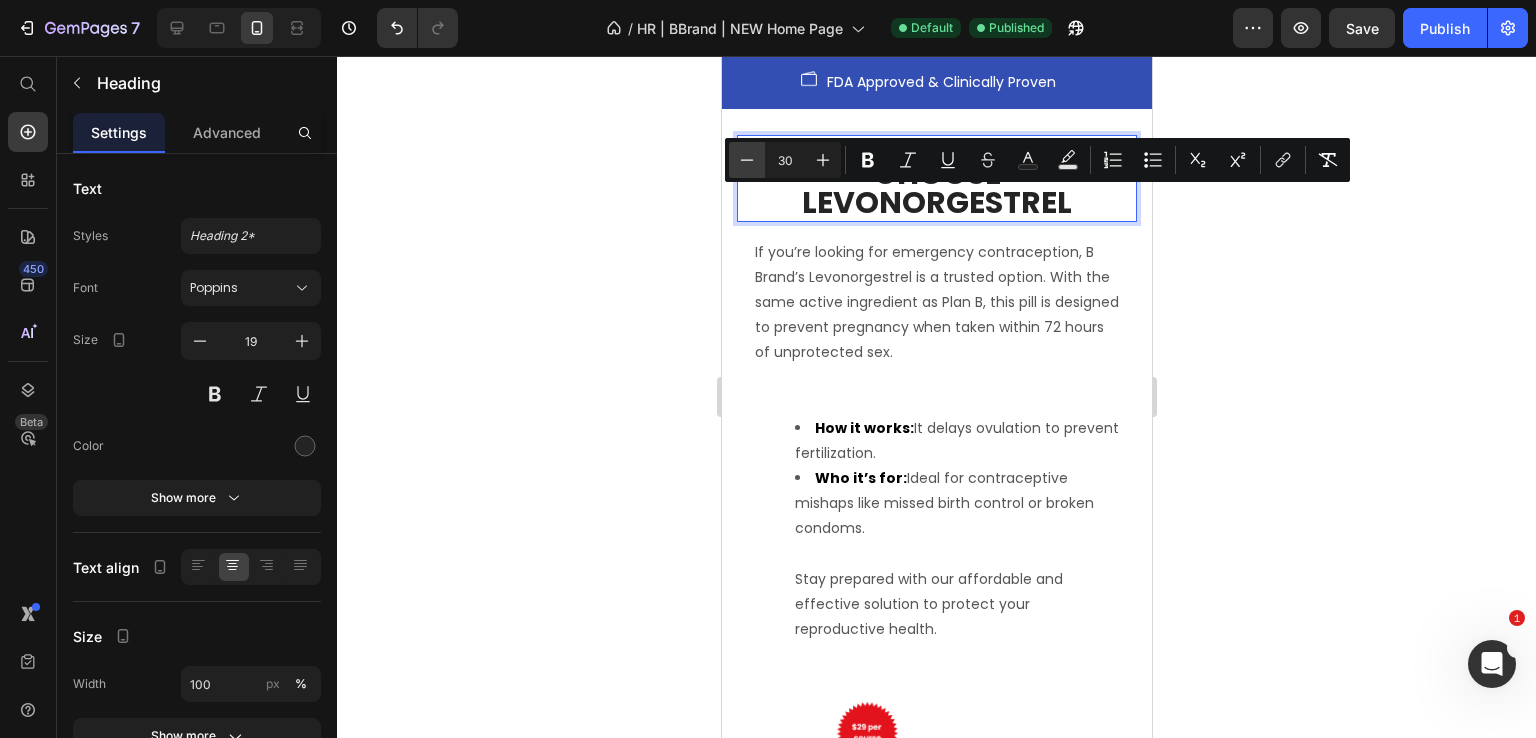 click 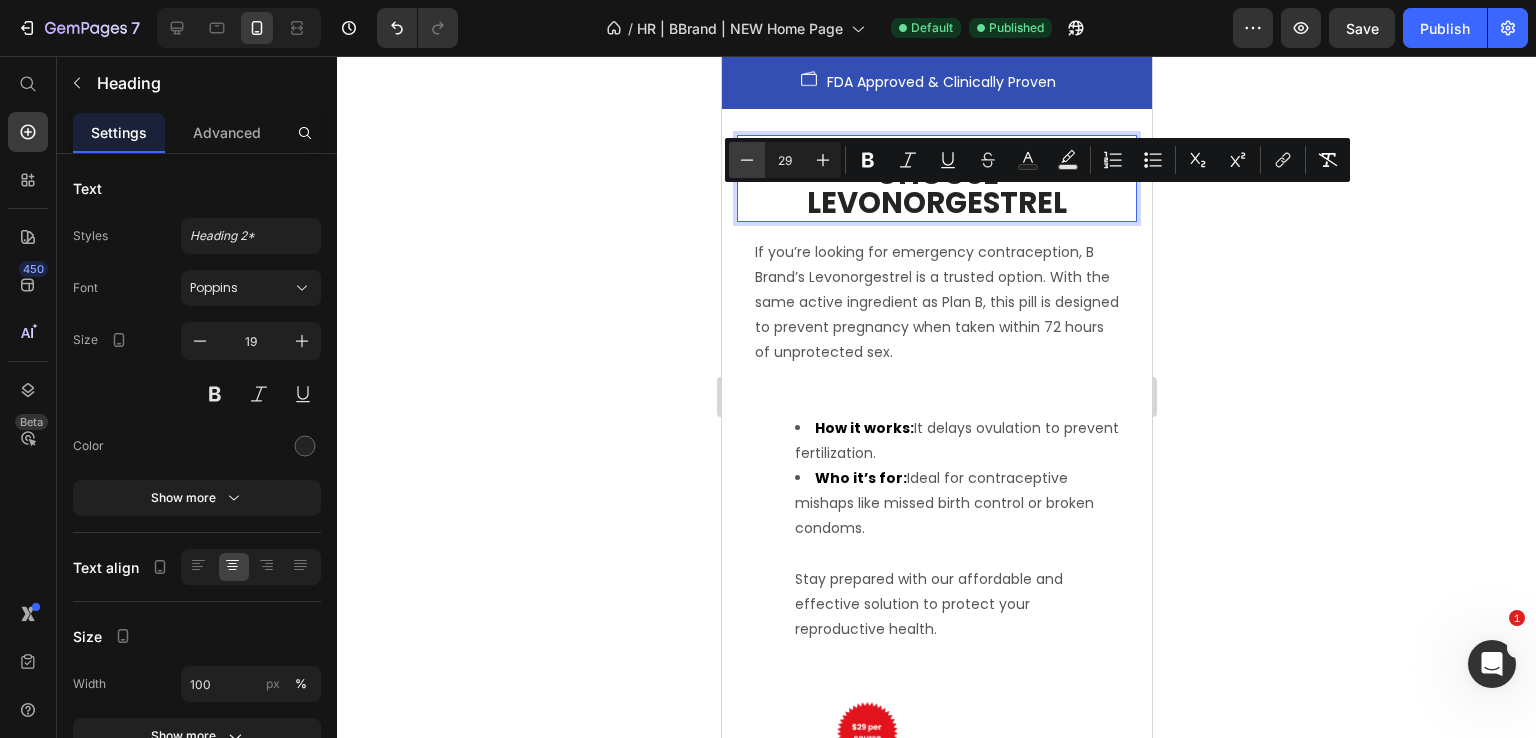 click 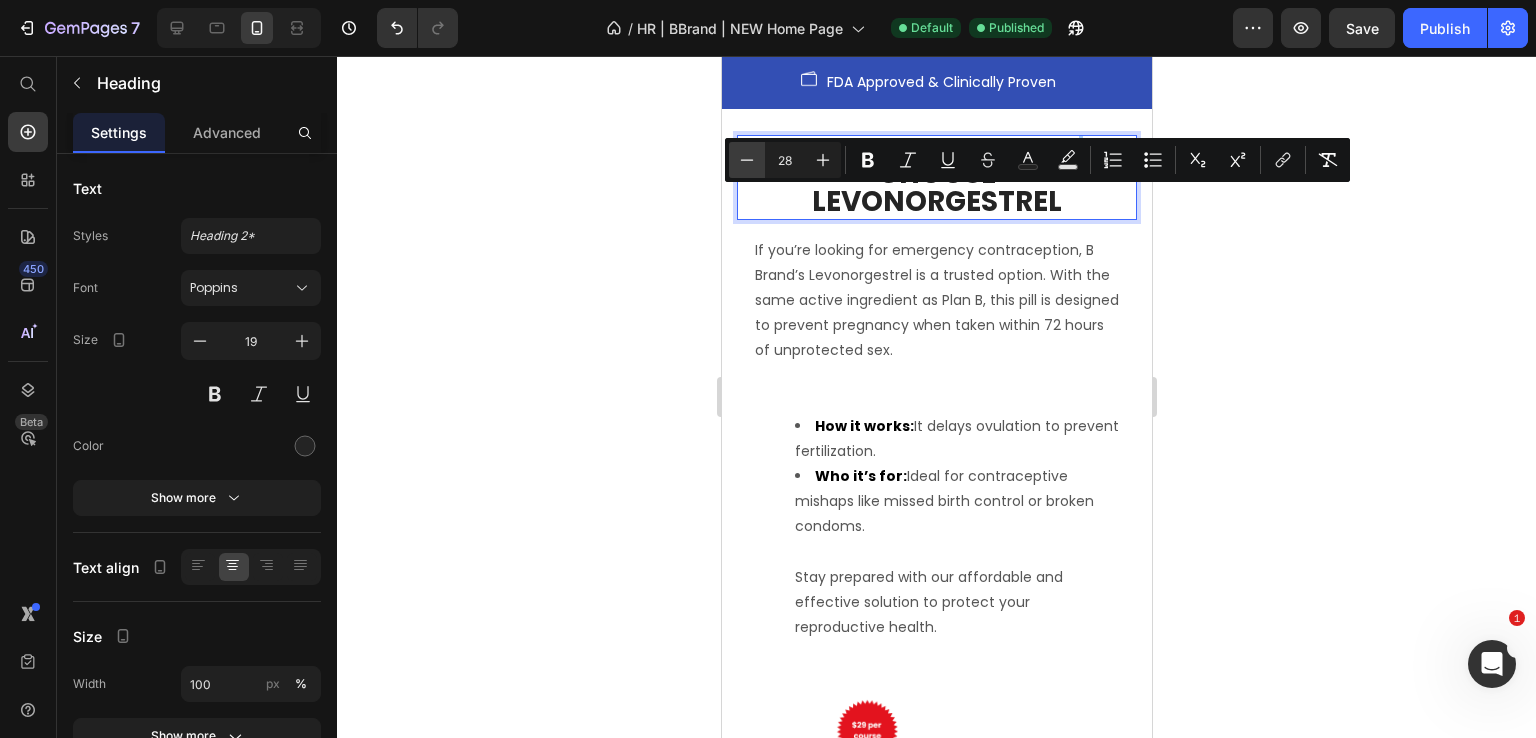 click 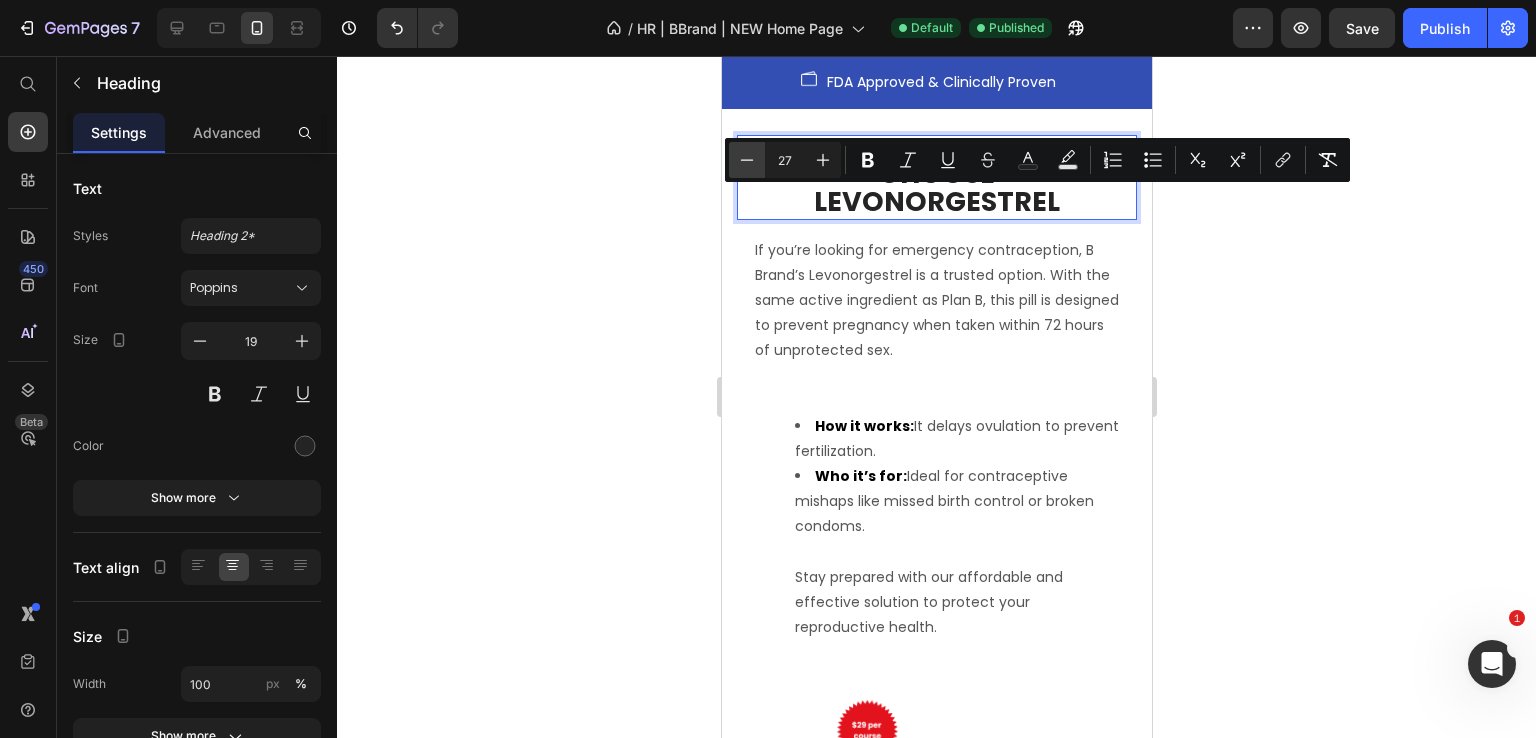 click 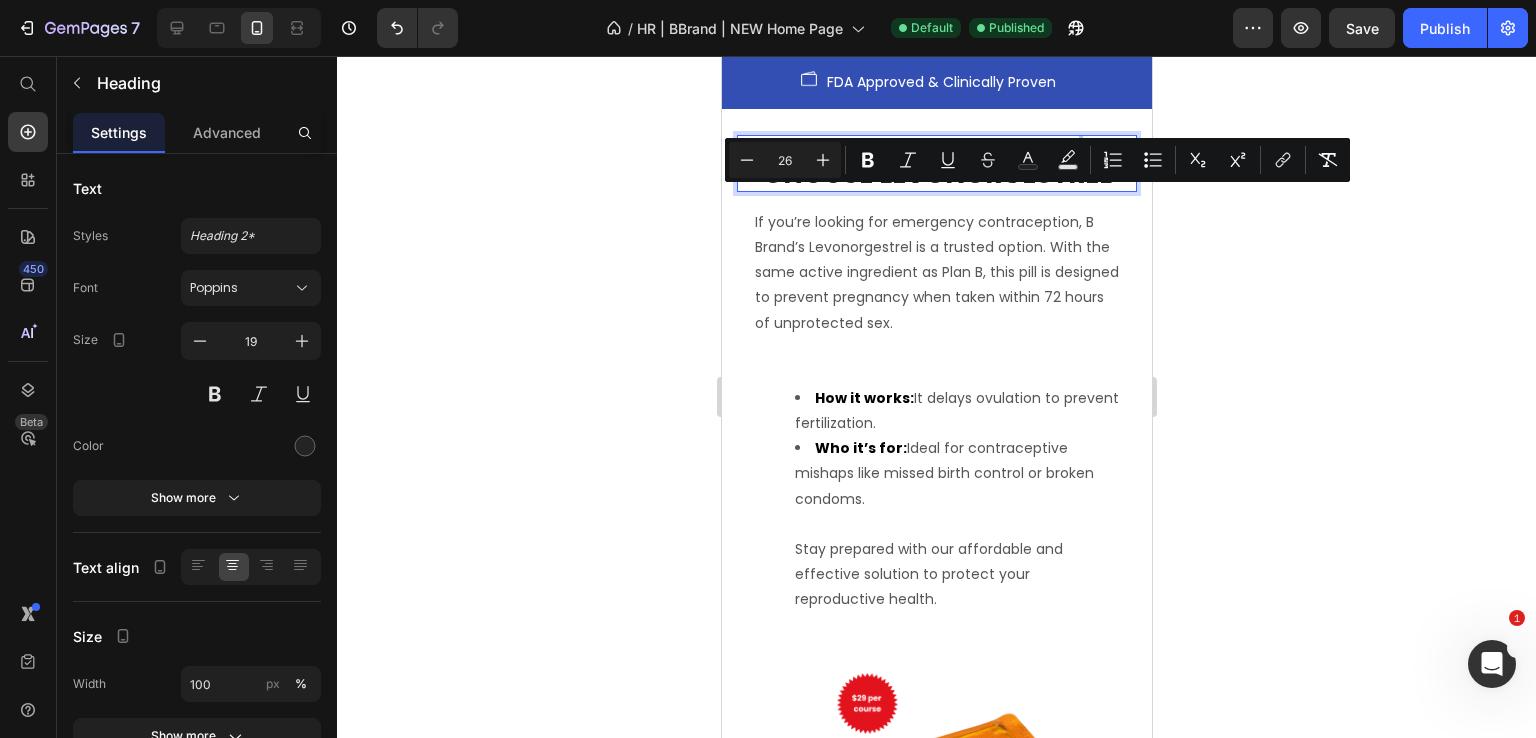 click 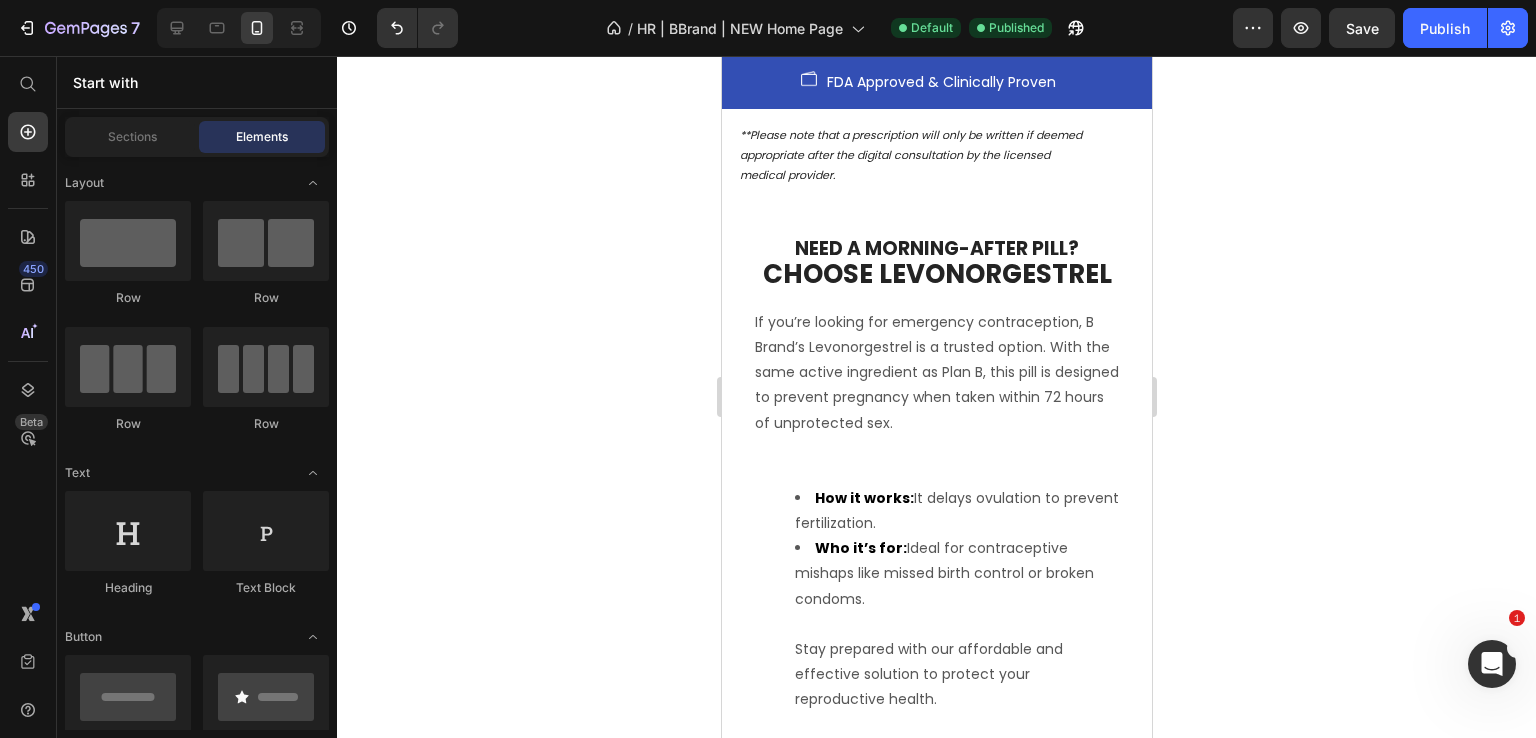 scroll, scrollTop: 5108, scrollLeft: 0, axis: vertical 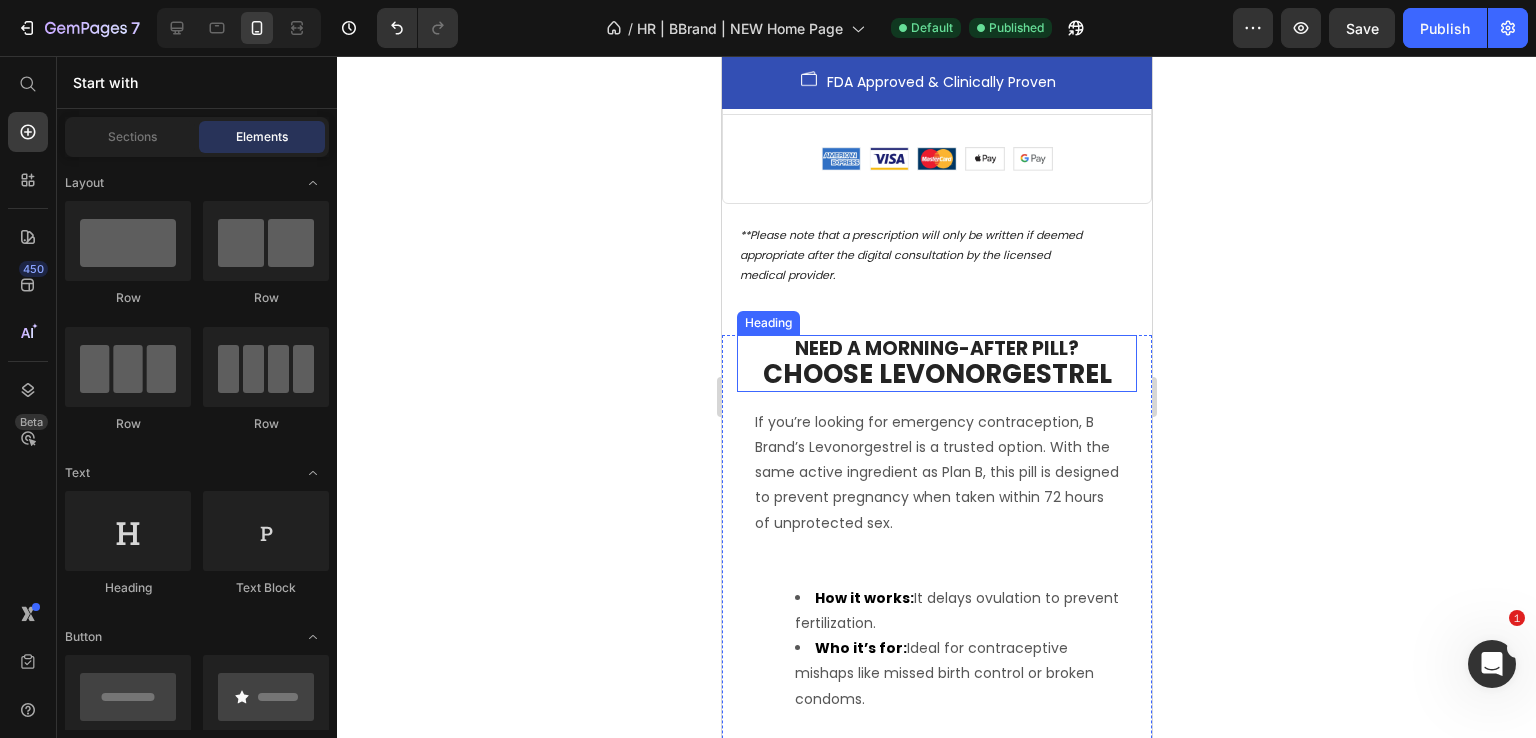 click on "Need a Morning-After Pill?  Choose Levonorgestrel" at bounding box center [936, 363] 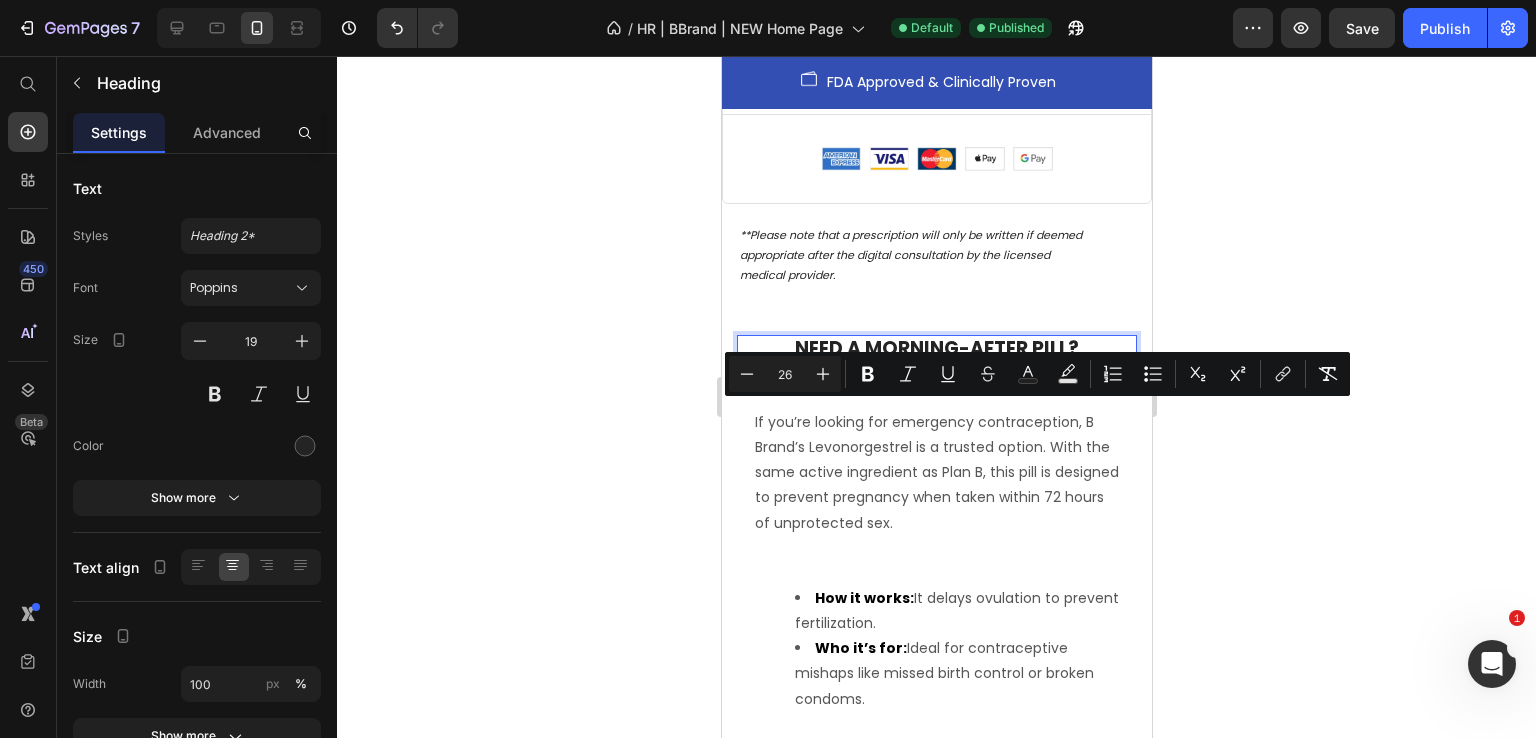 click on "Choose Levonorgestrel" at bounding box center [936, 374] 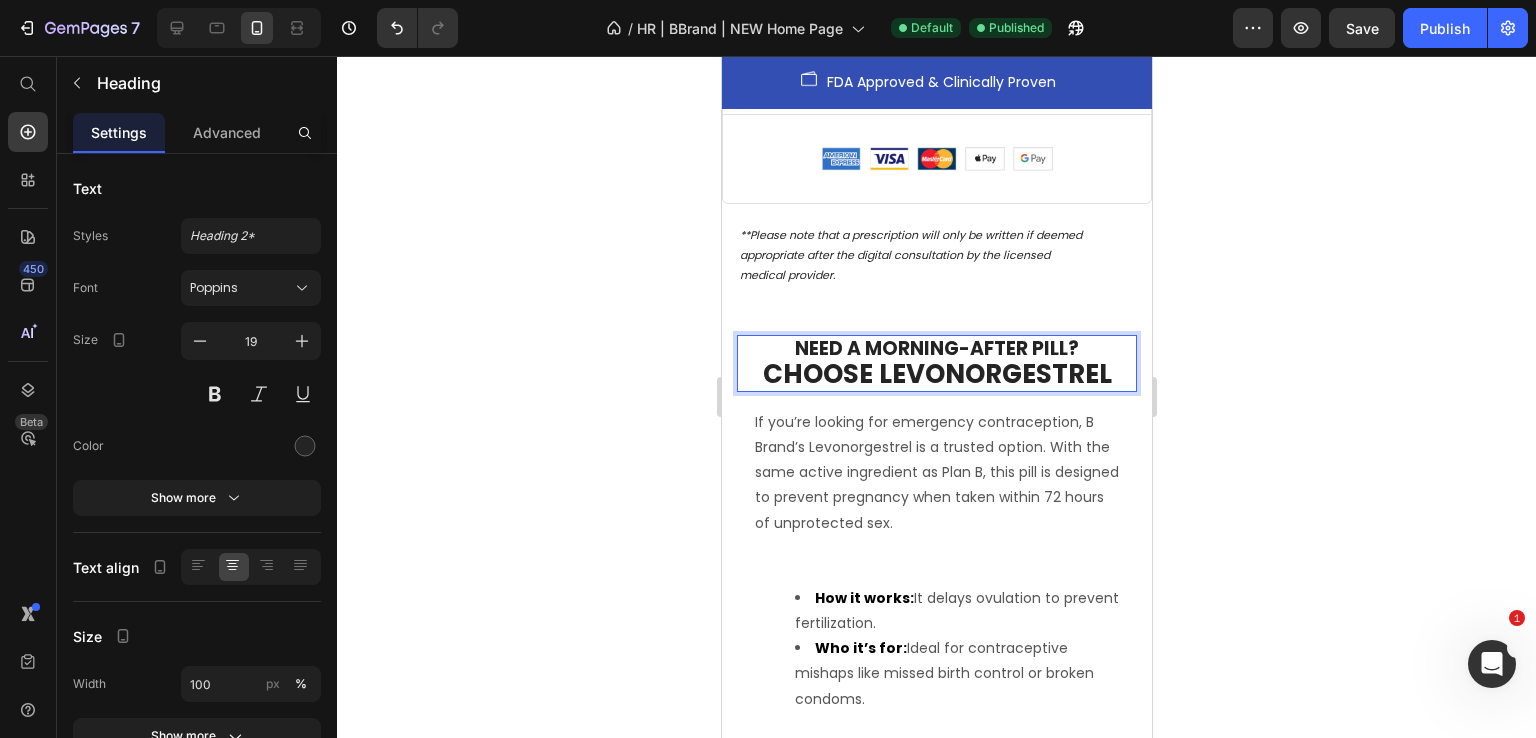click on "Choose Levonorgestrel" at bounding box center [936, 374] 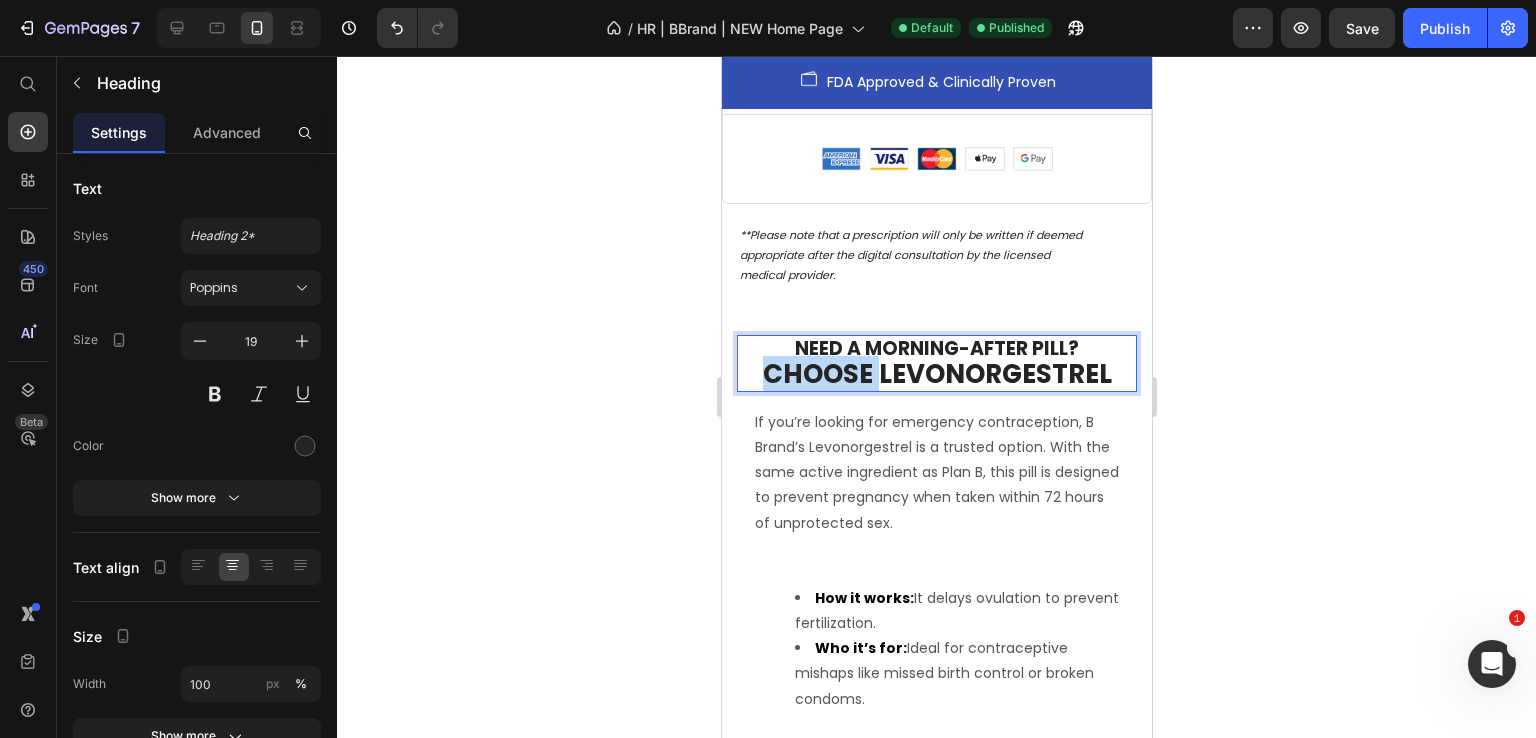 click on "Choose Levonorgestrel" at bounding box center [936, 374] 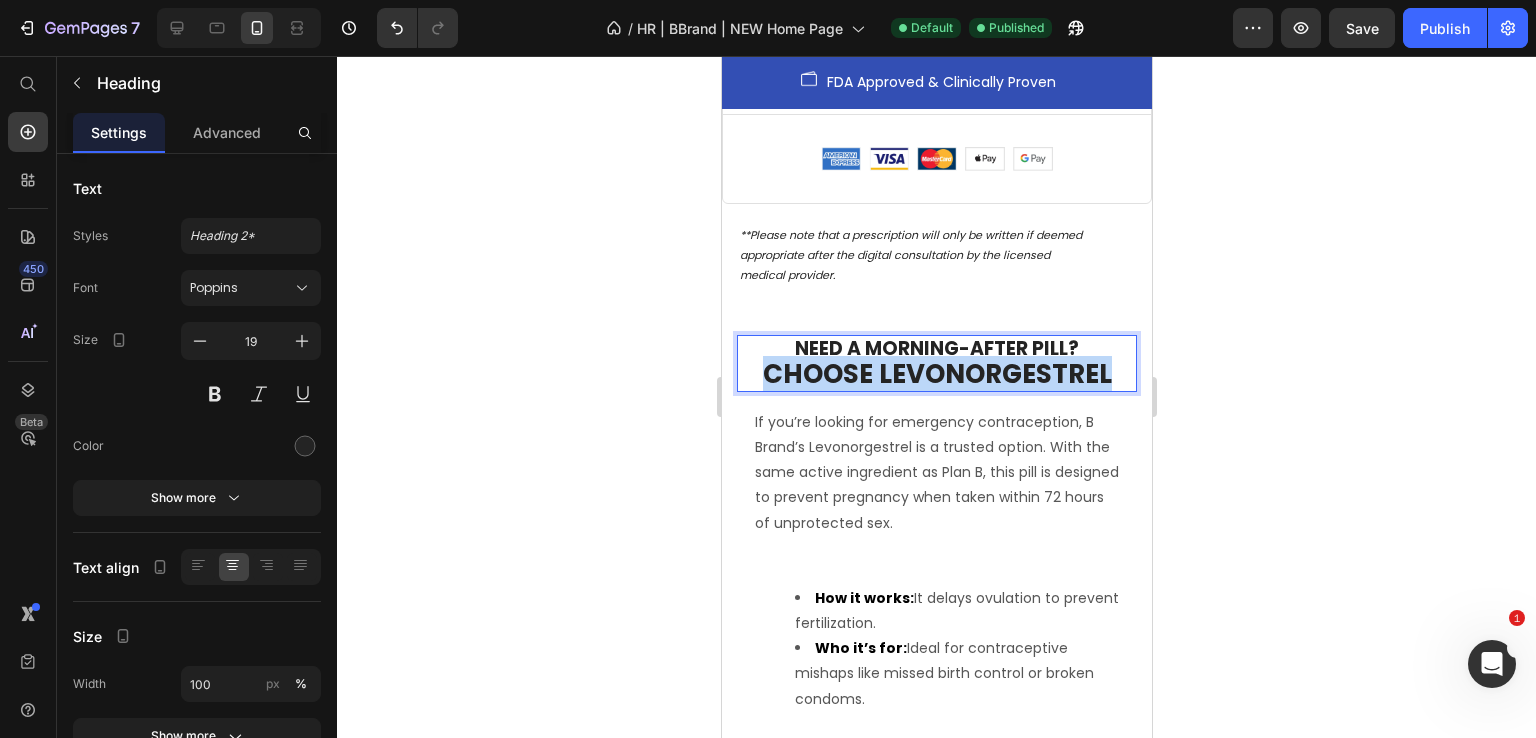 click on "Choose Levonorgestrel" at bounding box center (936, 374) 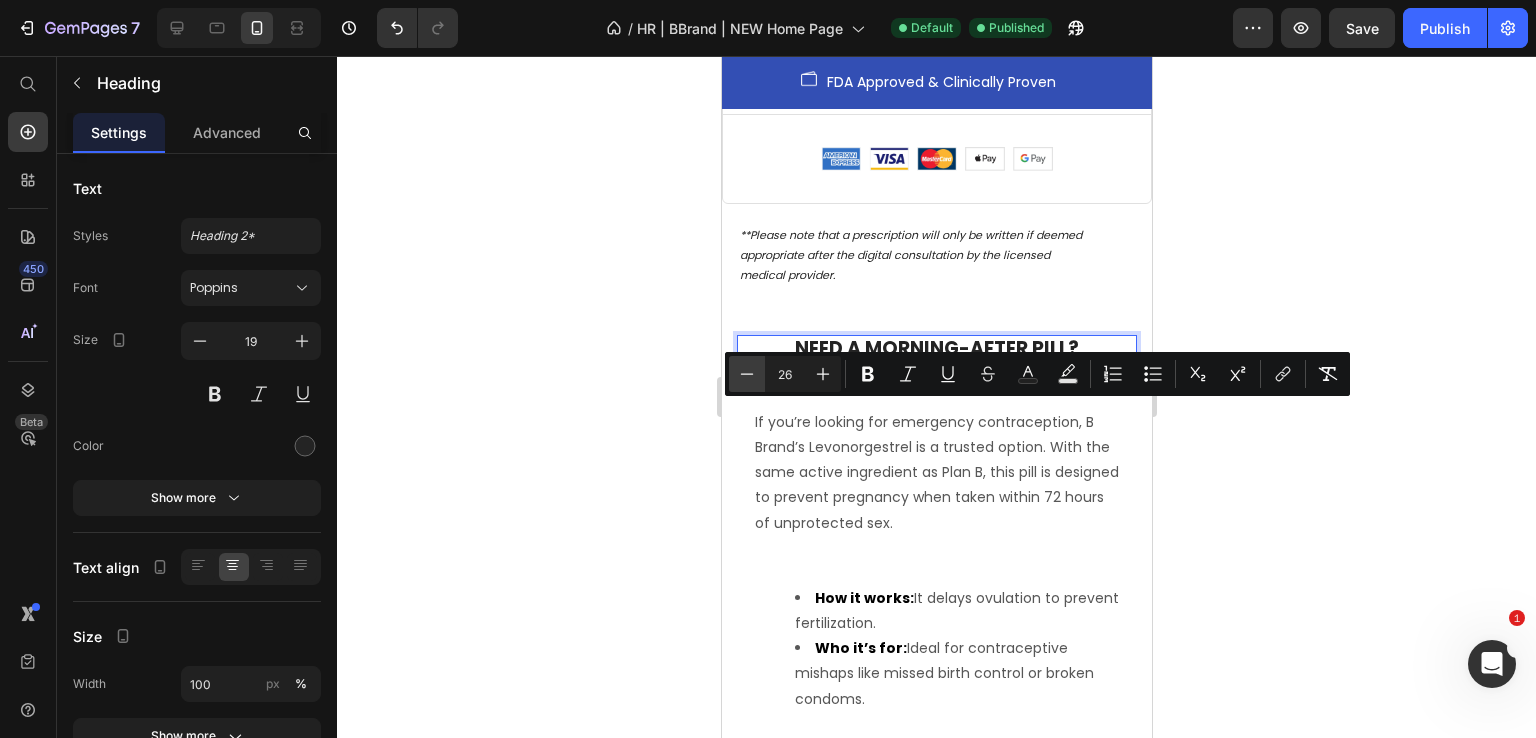 click 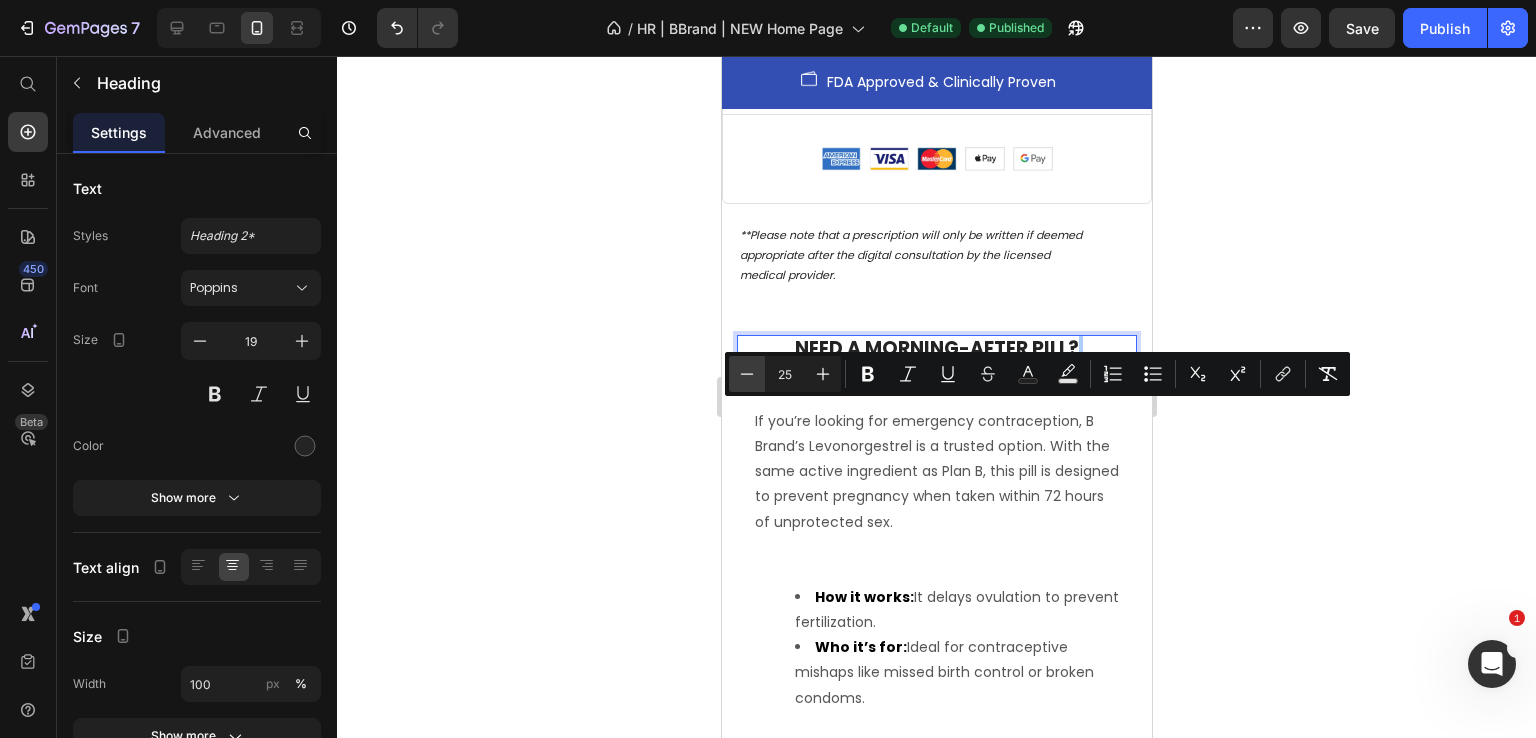 click 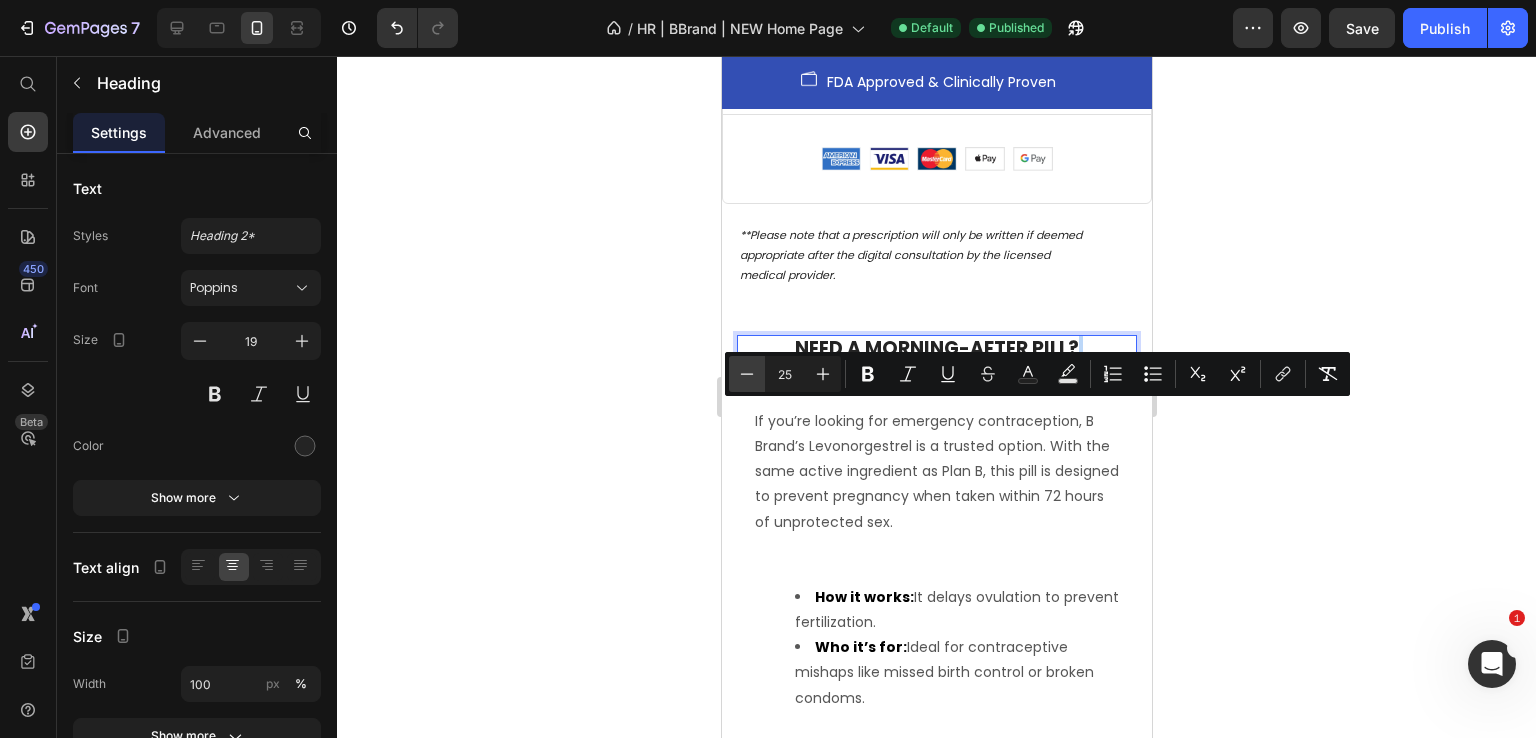 type on "24" 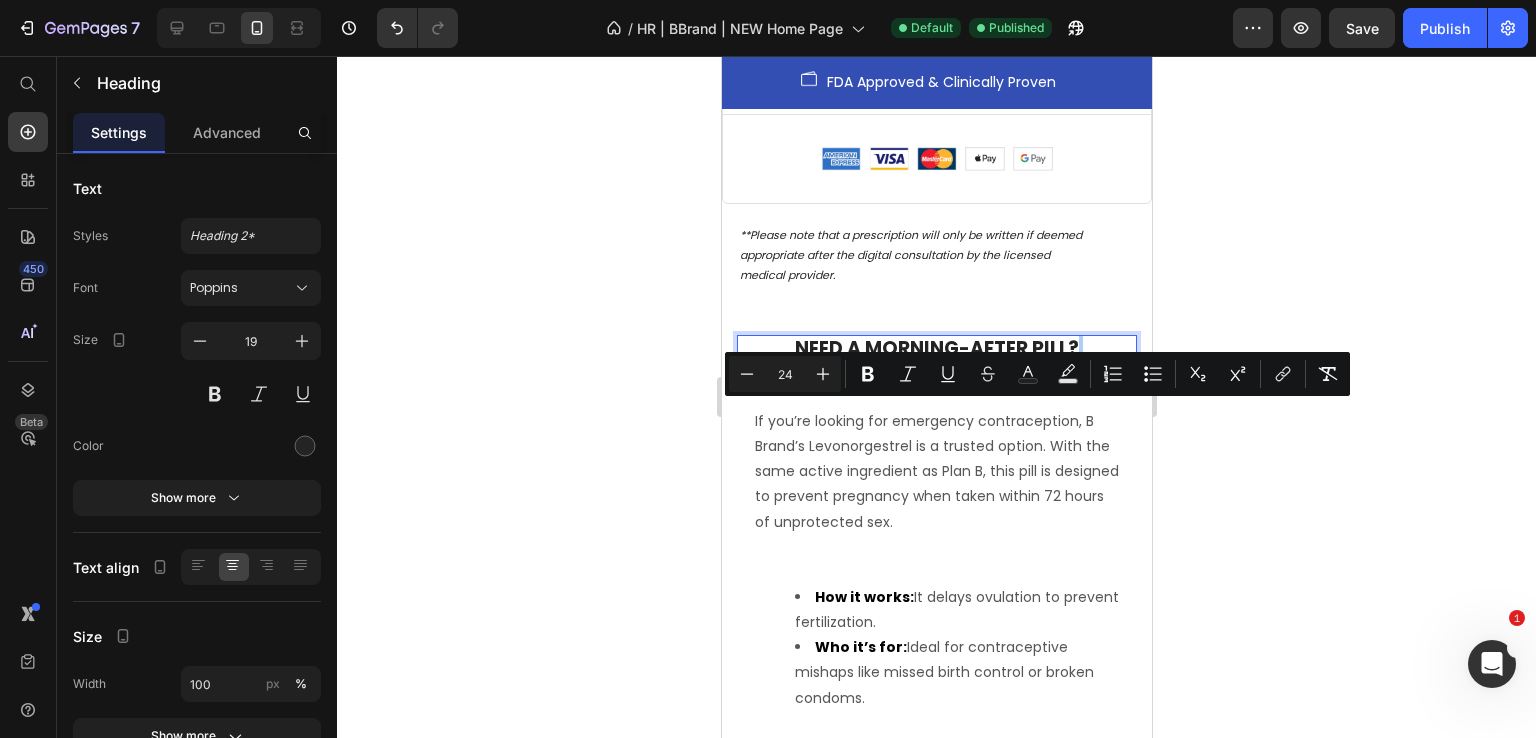 click 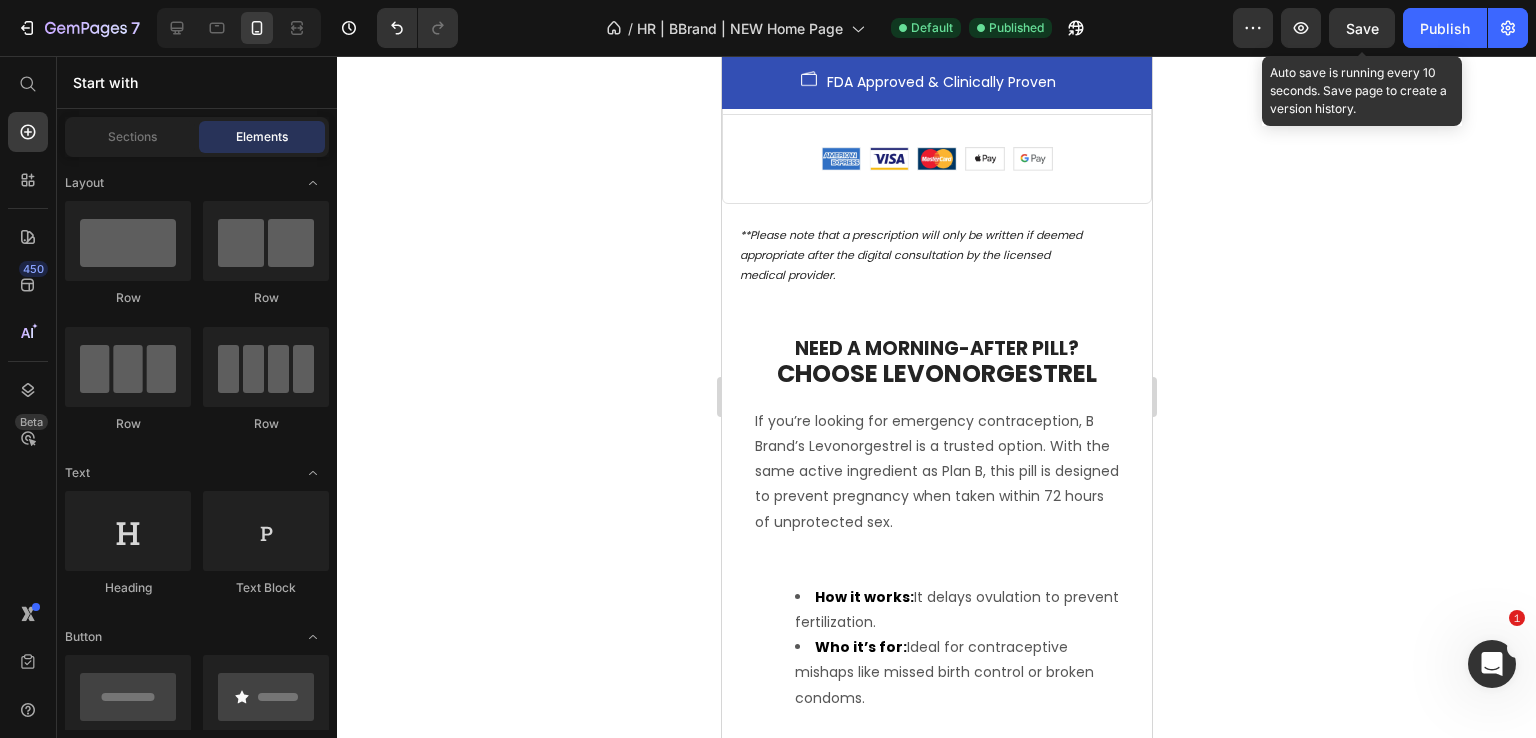 drag, startPoint x: 1353, startPoint y: 33, endPoint x: 1254, endPoint y: 158, distance: 159.45532 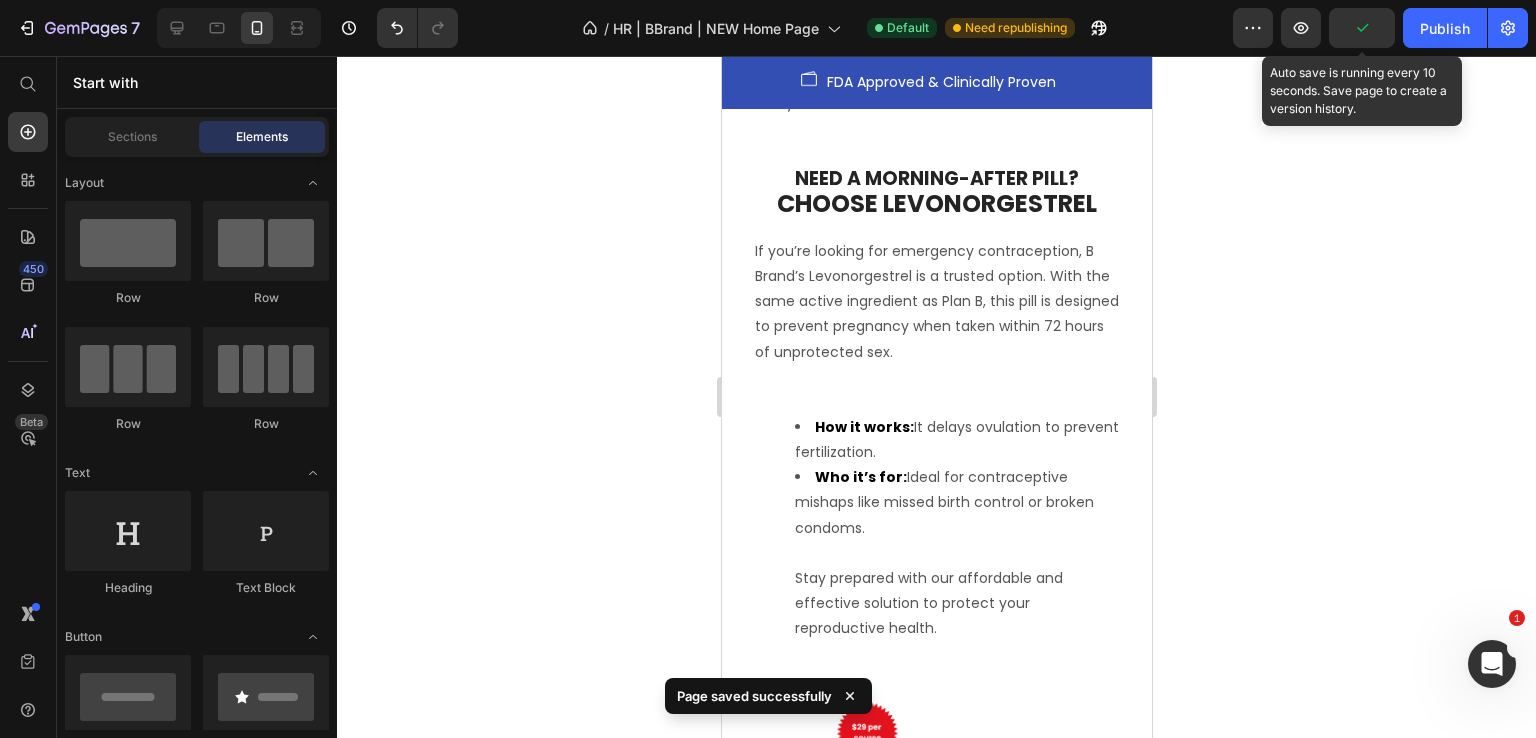 scroll, scrollTop: 5310, scrollLeft: 0, axis: vertical 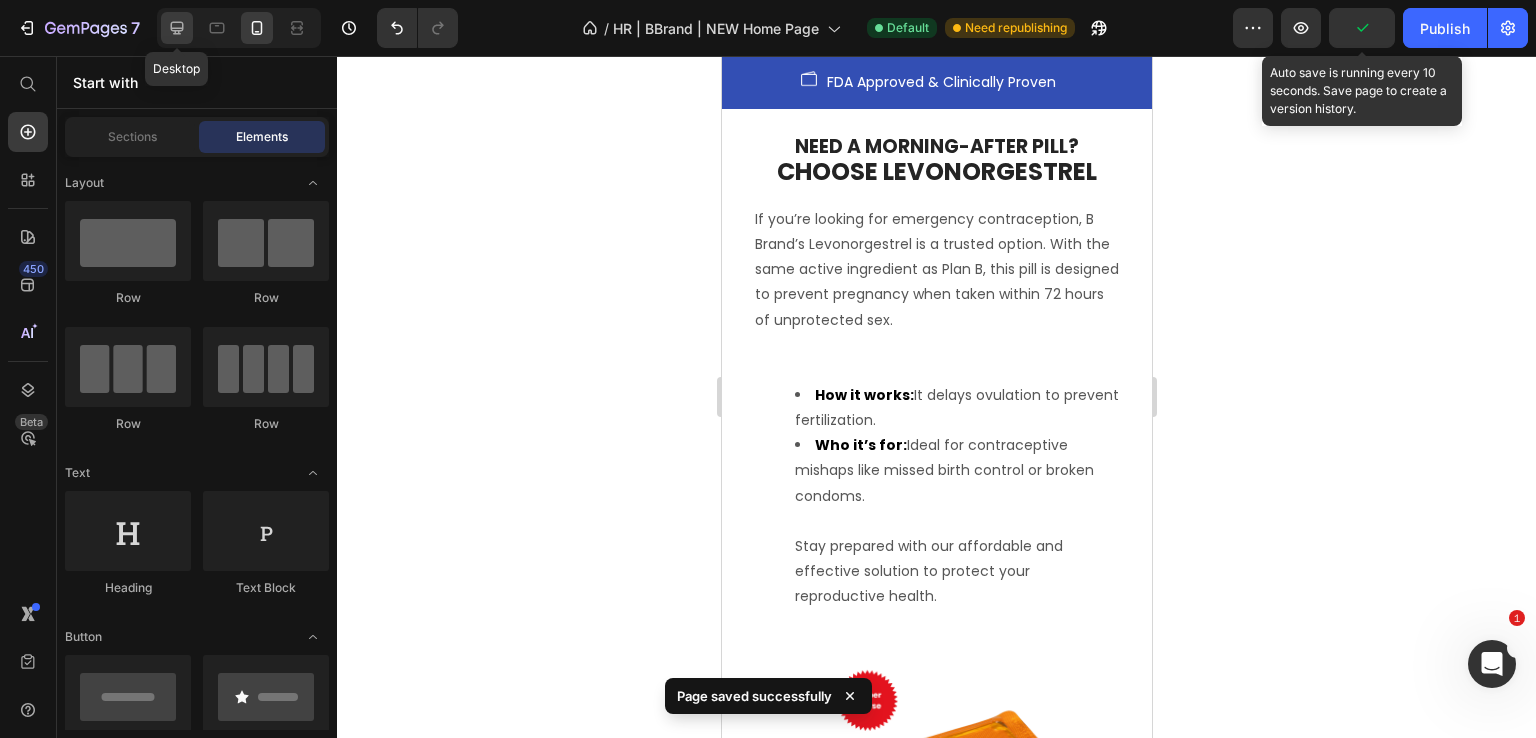 click 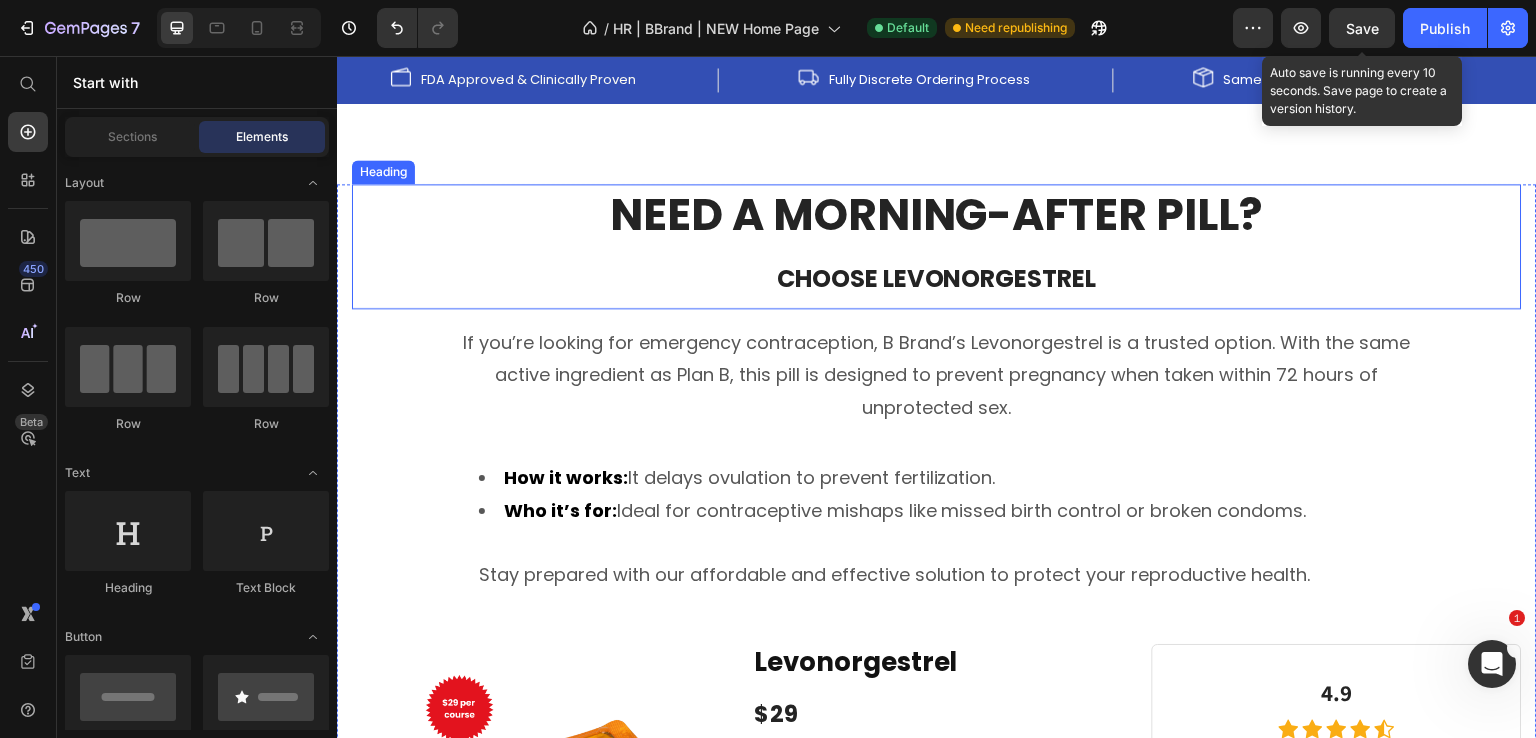 scroll, scrollTop: 4134, scrollLeft: 0, axis: vertical 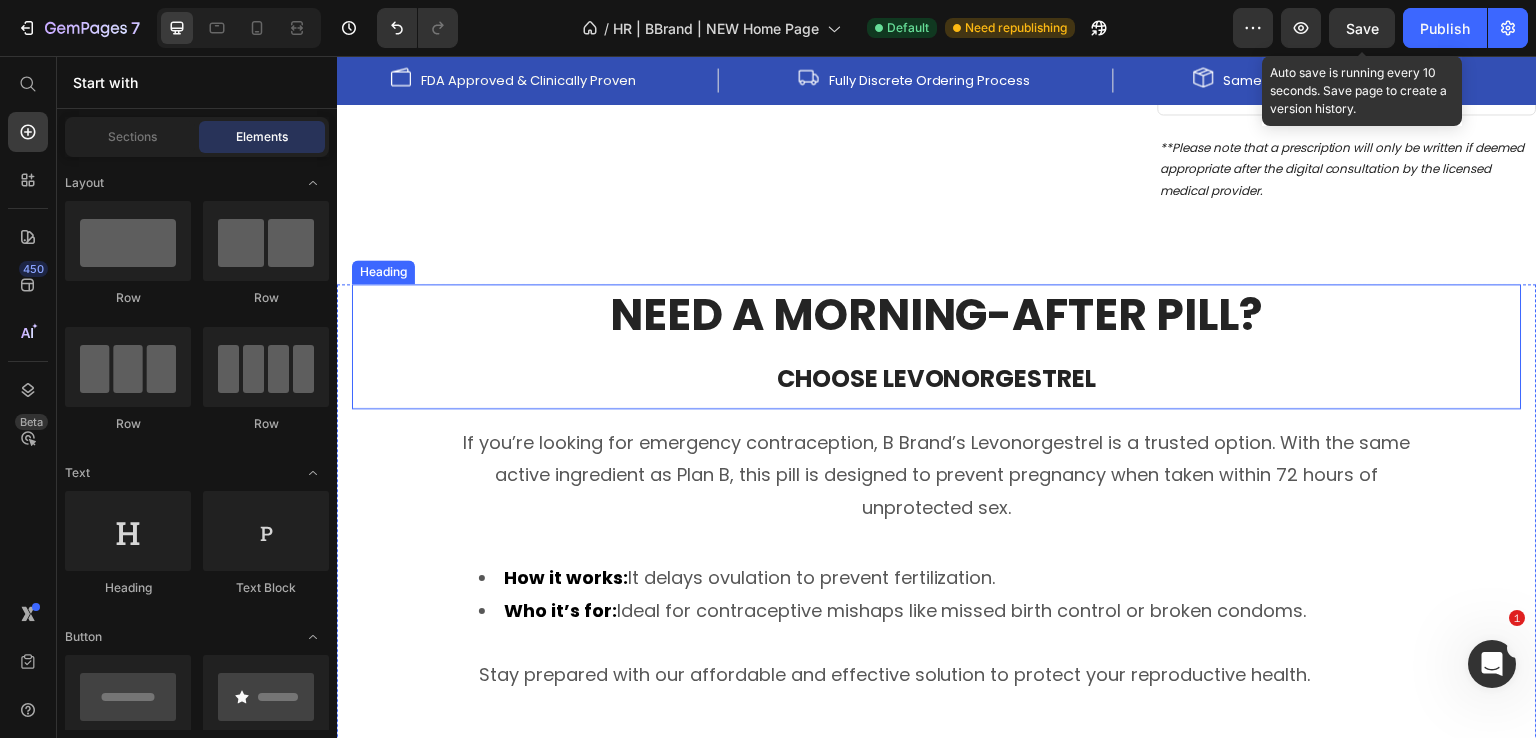 click on "Need a Morning-After Pill?  Choose Levonorgestrel" at bounding box center (937, 346) 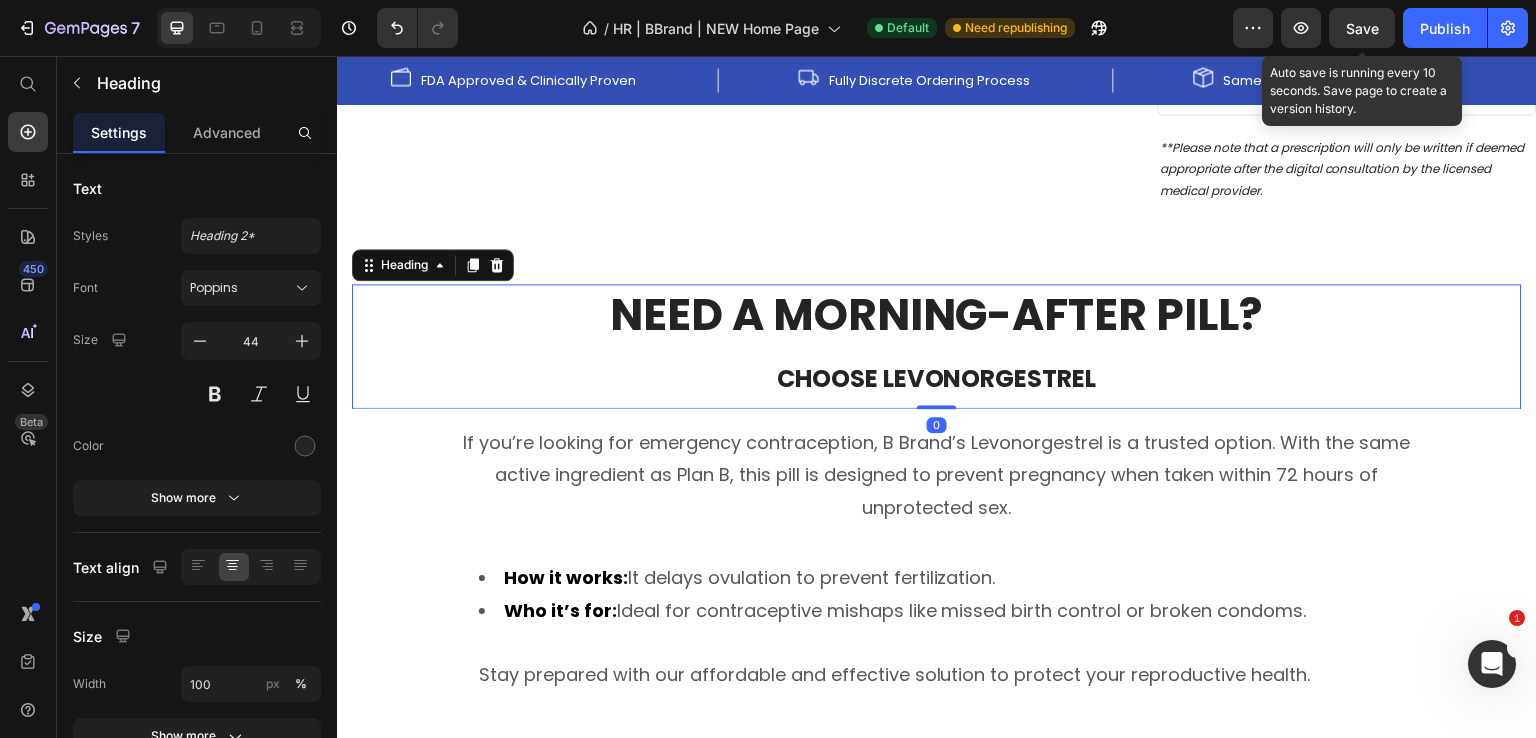 click on "Need a Morning-After Pill?  Choose Levonorgestrel" at bounding box center [937, 346] 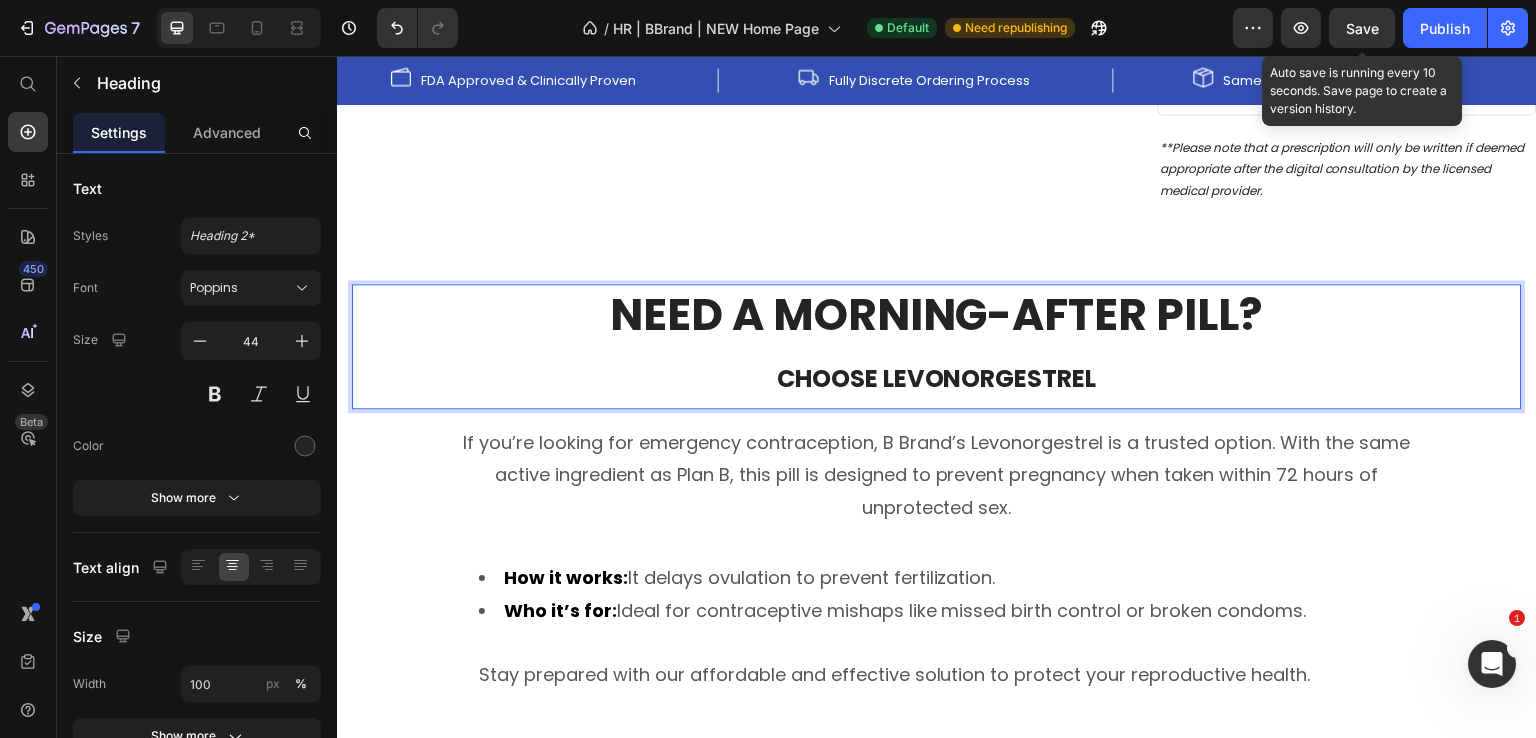 click on "Choose Levonorgestrel" at bounding box center [937, 378] 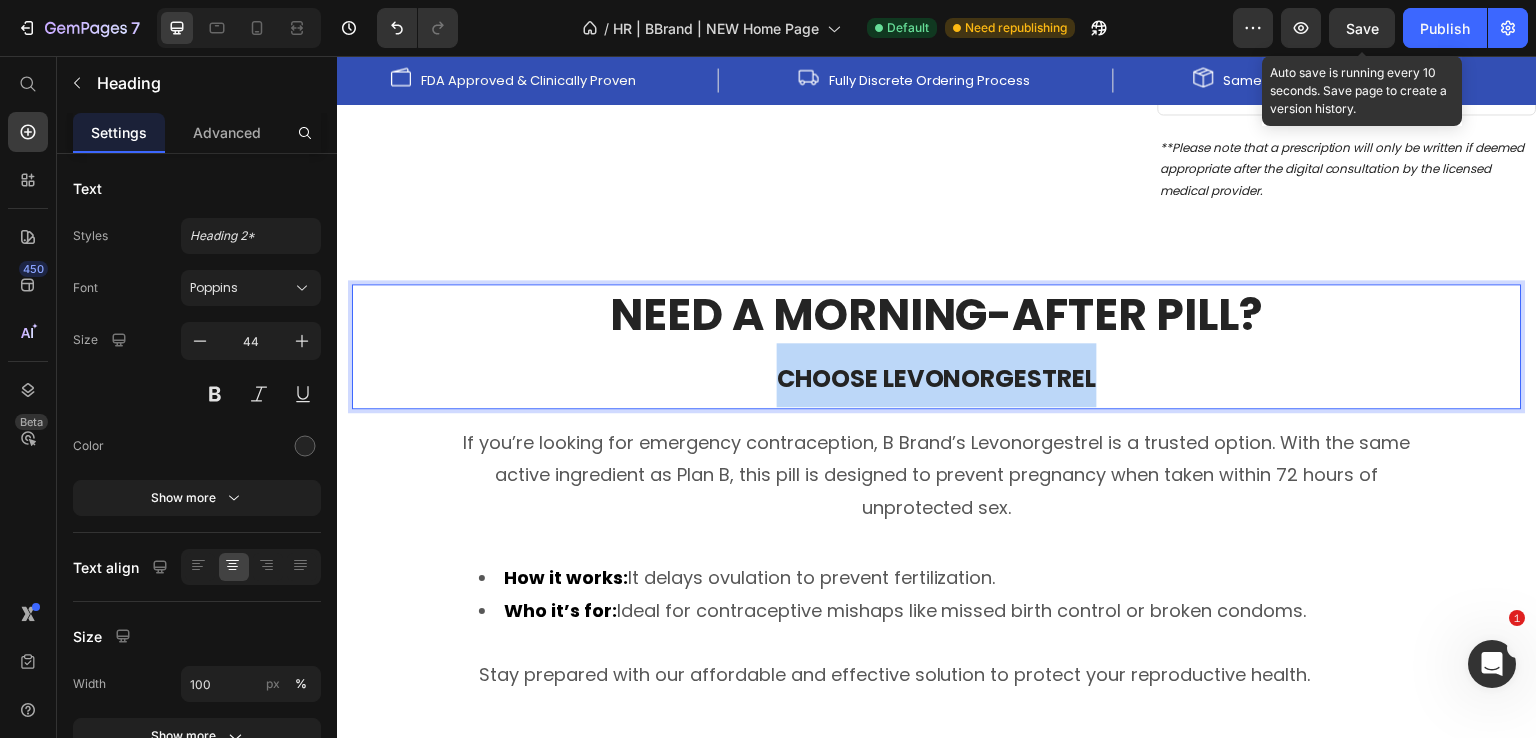drag, startPoint x: 1135, startPoint y: 380, endPoint x: 735, endPoint y: 376, distance: 400.02 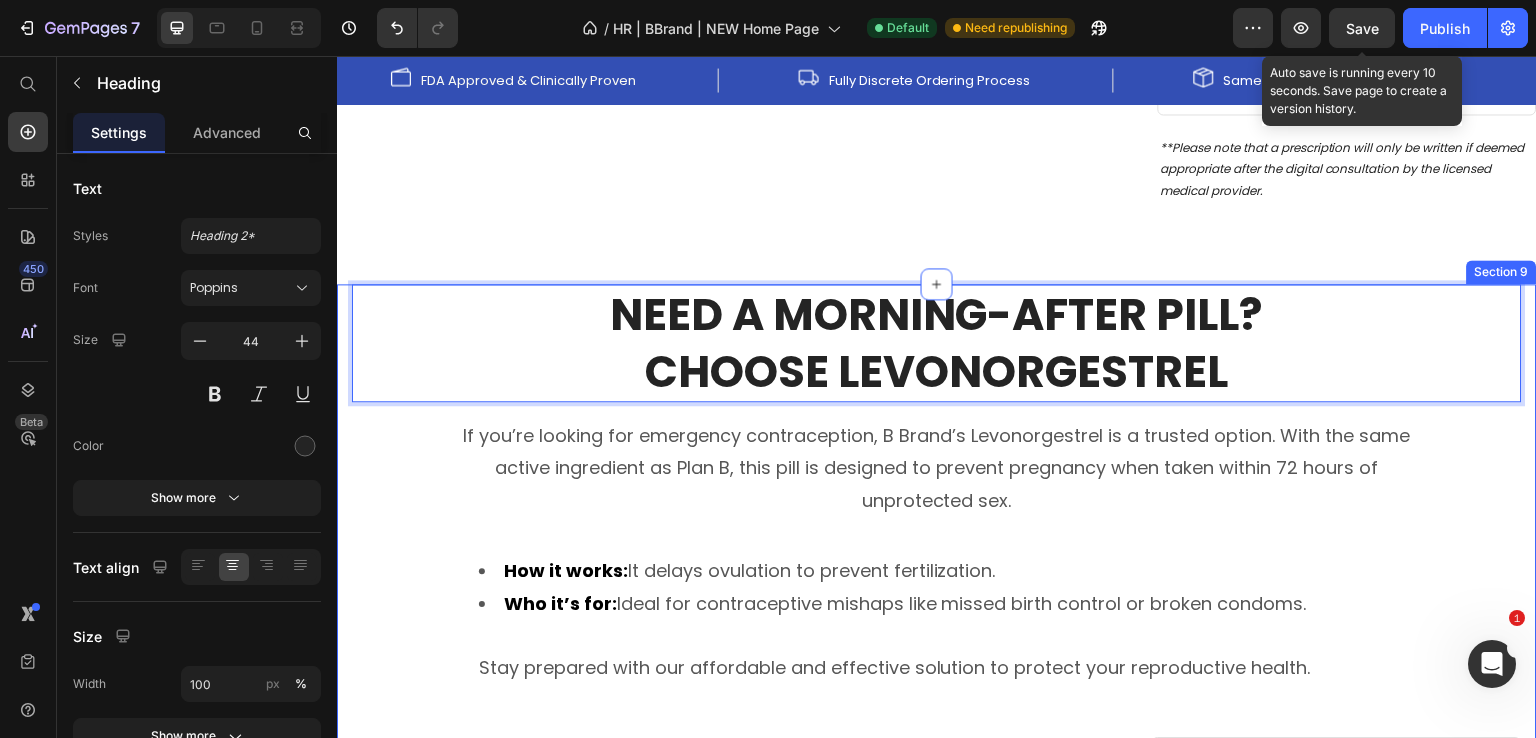 click on "If you’re looking for emergency contraception, B Brand’s Levonorgestrel is a trusted option. With the same active ingredient as Plan B, this pill is designed to prevent pregnancy when taken within 72 hours of unprotected sex." at bounding box center (937, 468) 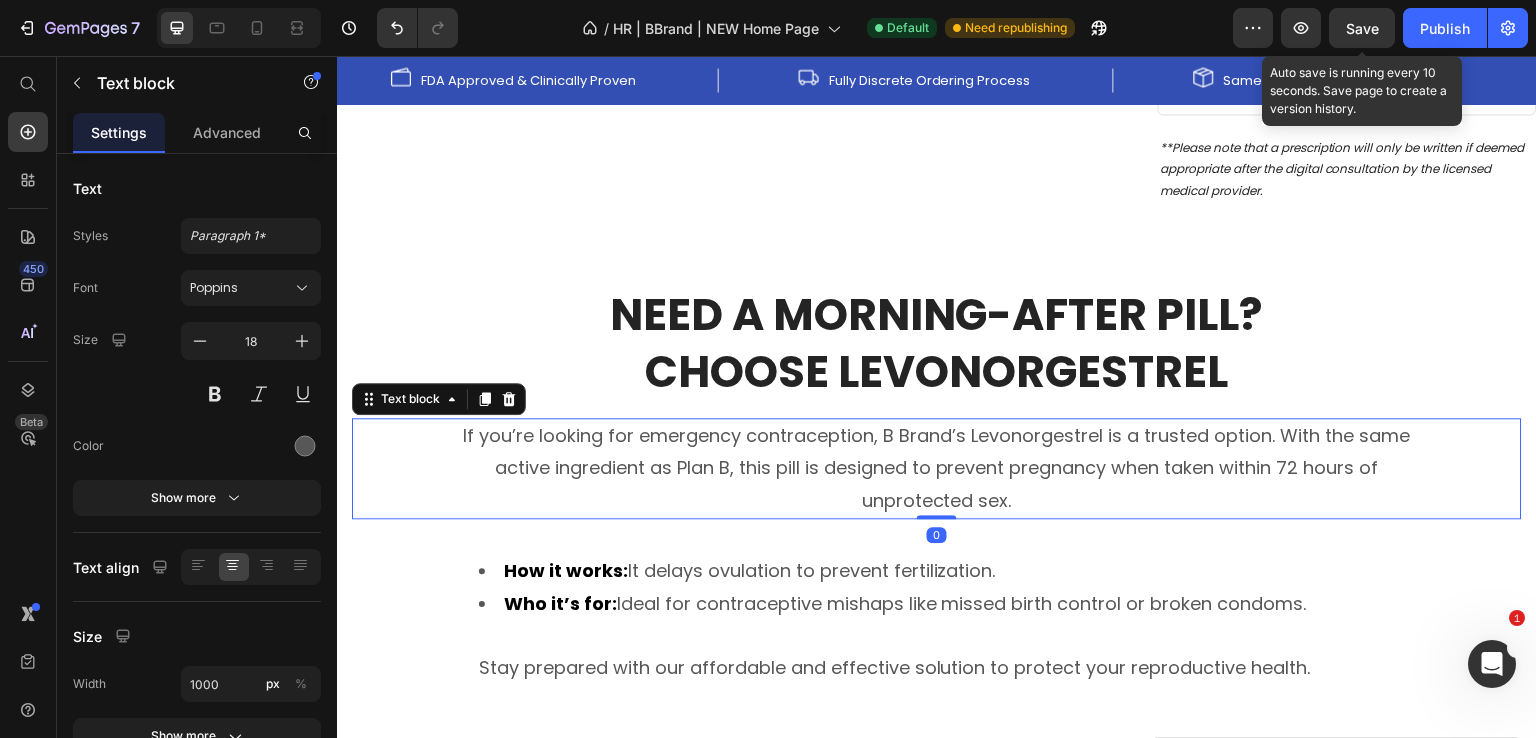click on "Need a Morning-After Pill? choose levonorgestrel" at bounding box center [937, 343] 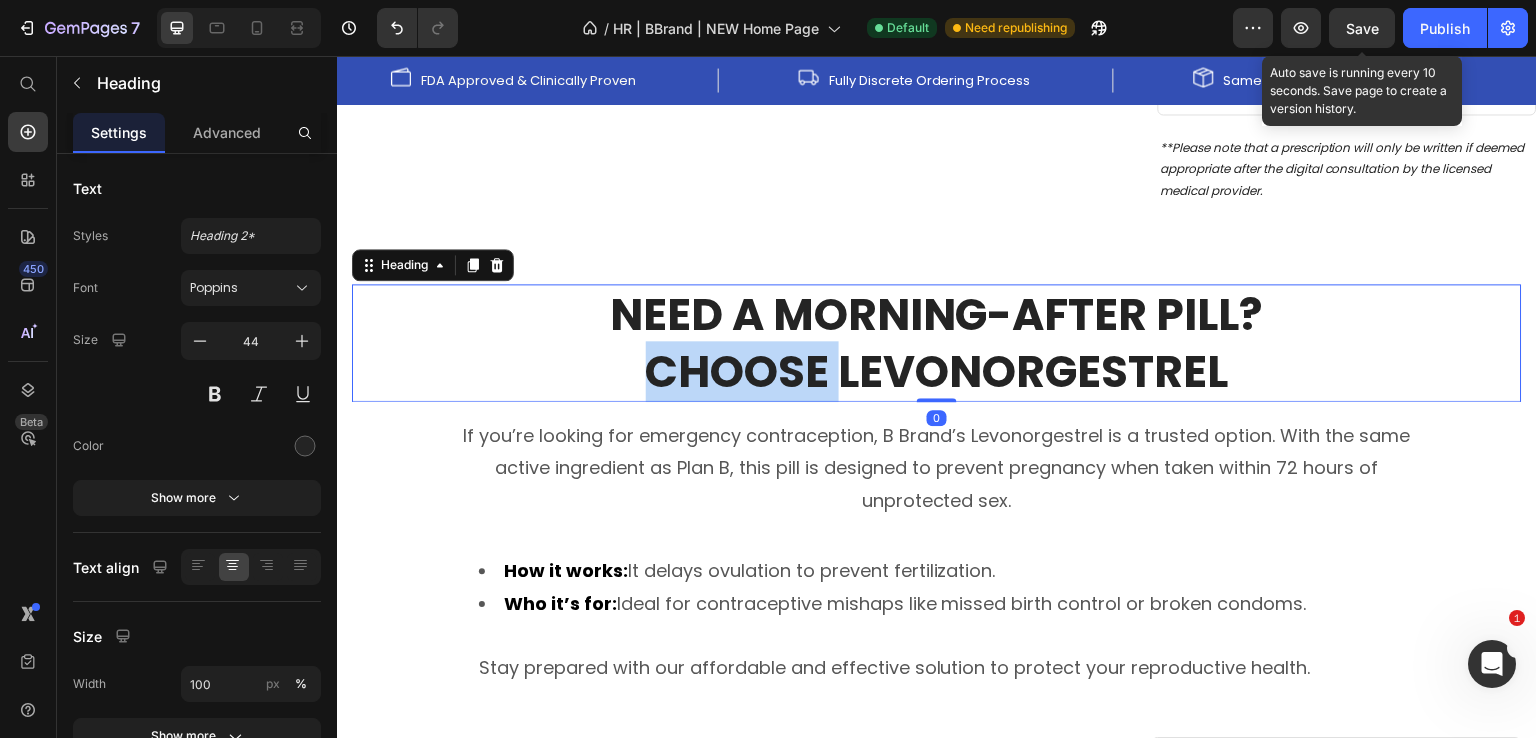 click on "Need a Morning-After Pill? choose levonorgestrel" at bounding box center (937, 343) 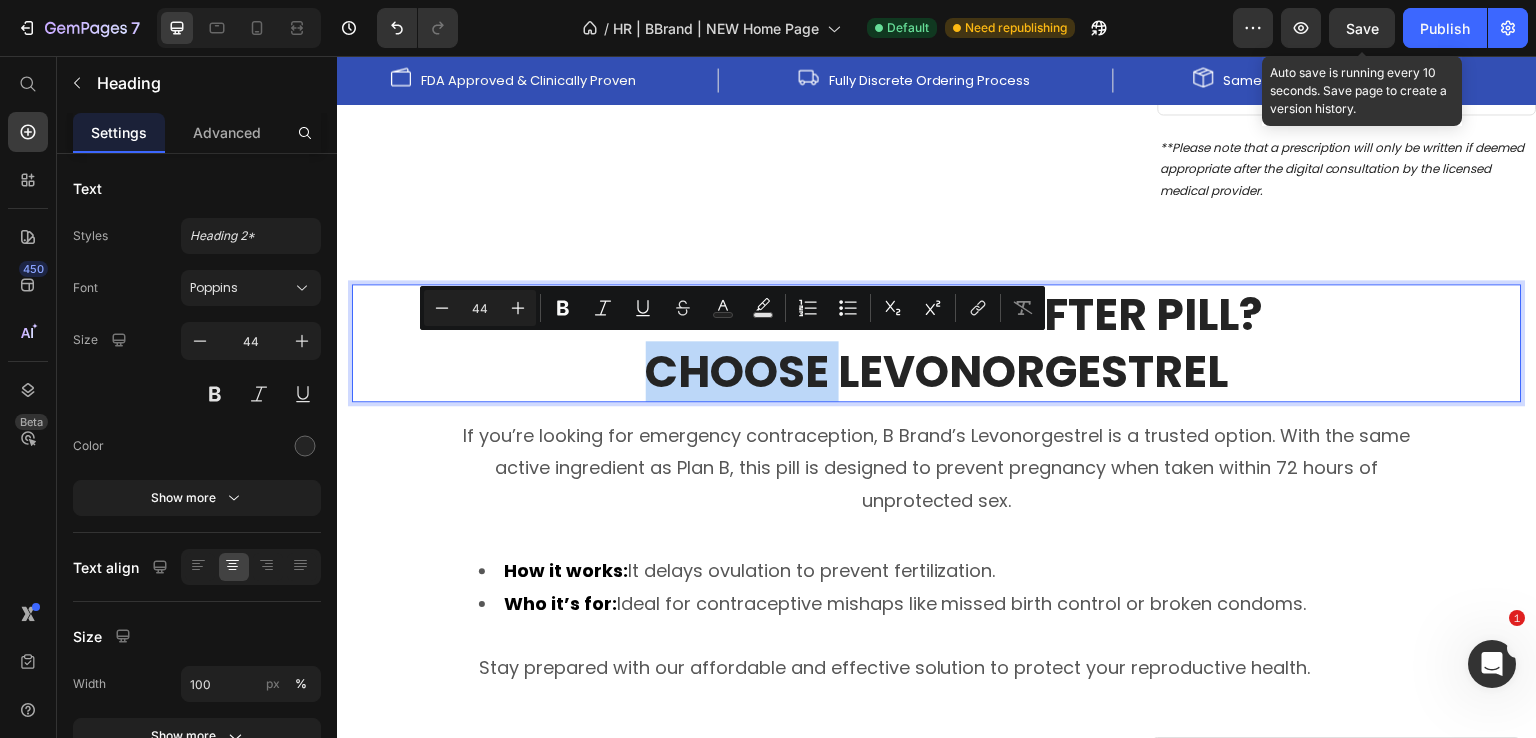 click on "Need a Morning-After Pill? choose levonorgestrel" at bounding box center (937, 343) 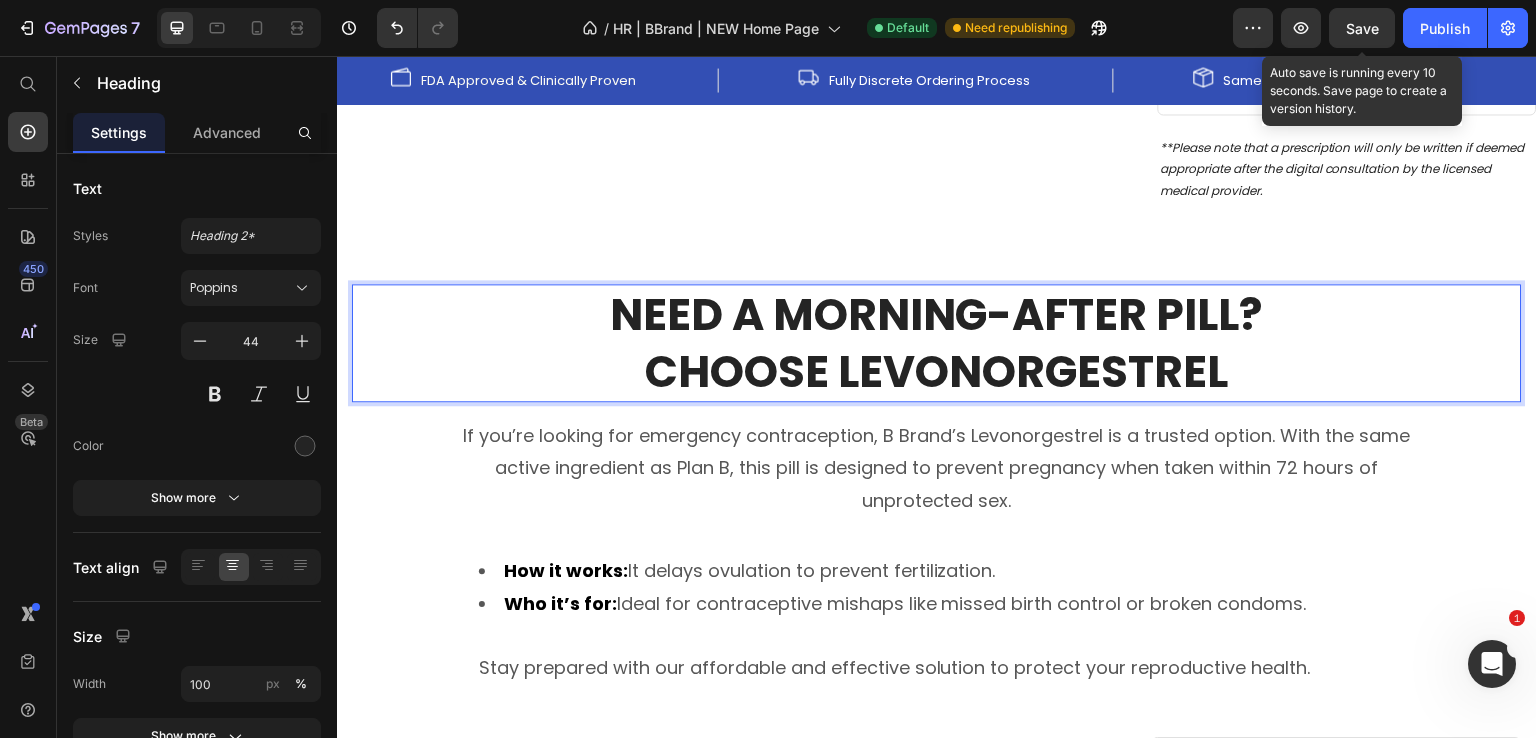 click on "If you’re looking for emergency contraception, B Brand’s Levonorgestrel is a trusted option. With the same active ingredient as Plan B, this pill is designed to prevent pregnancy when taken within 72 hours of unprotected sex." at bounding box center [937, 468] 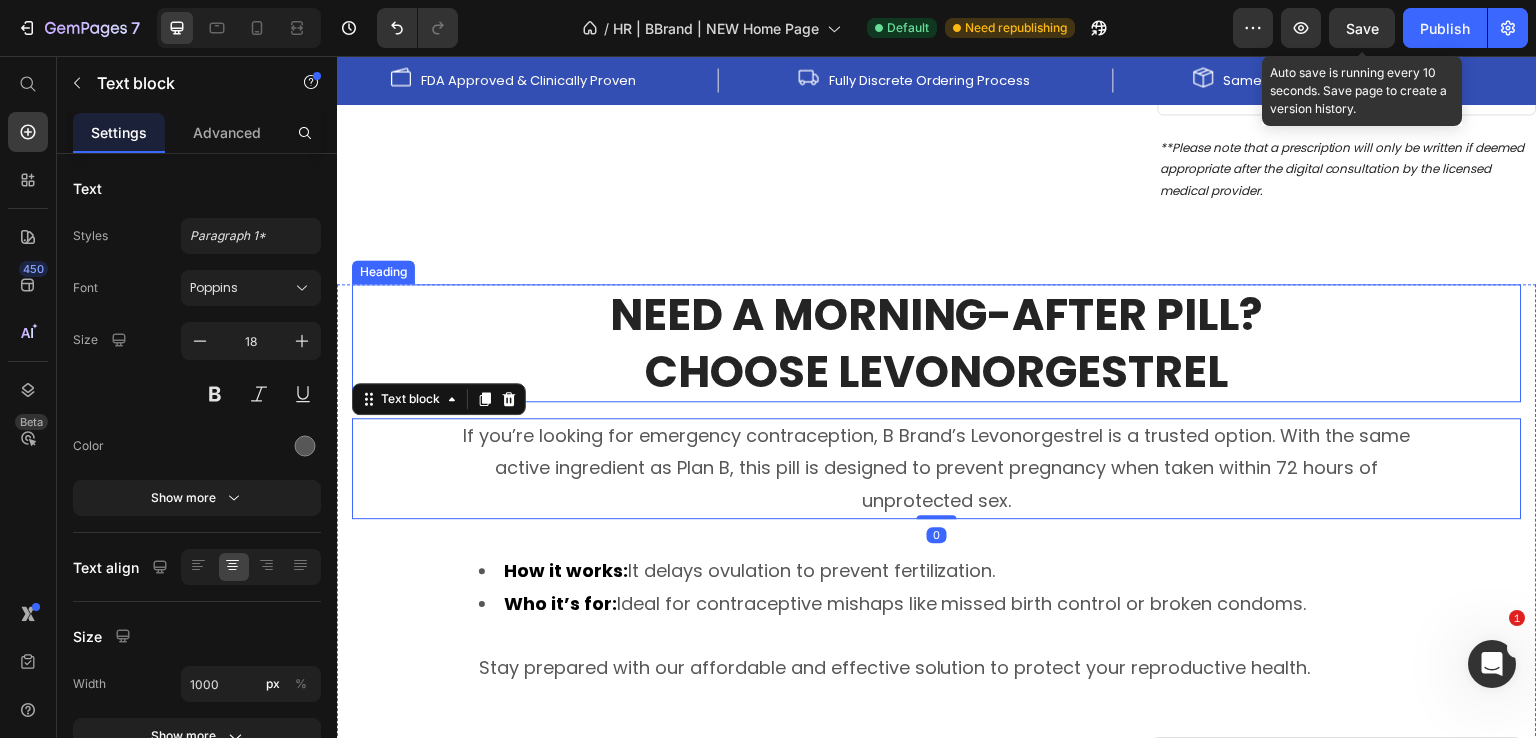 click on "Need a Morning-After Pill? choose levonorgestrel" at bounding box center [937, 343] 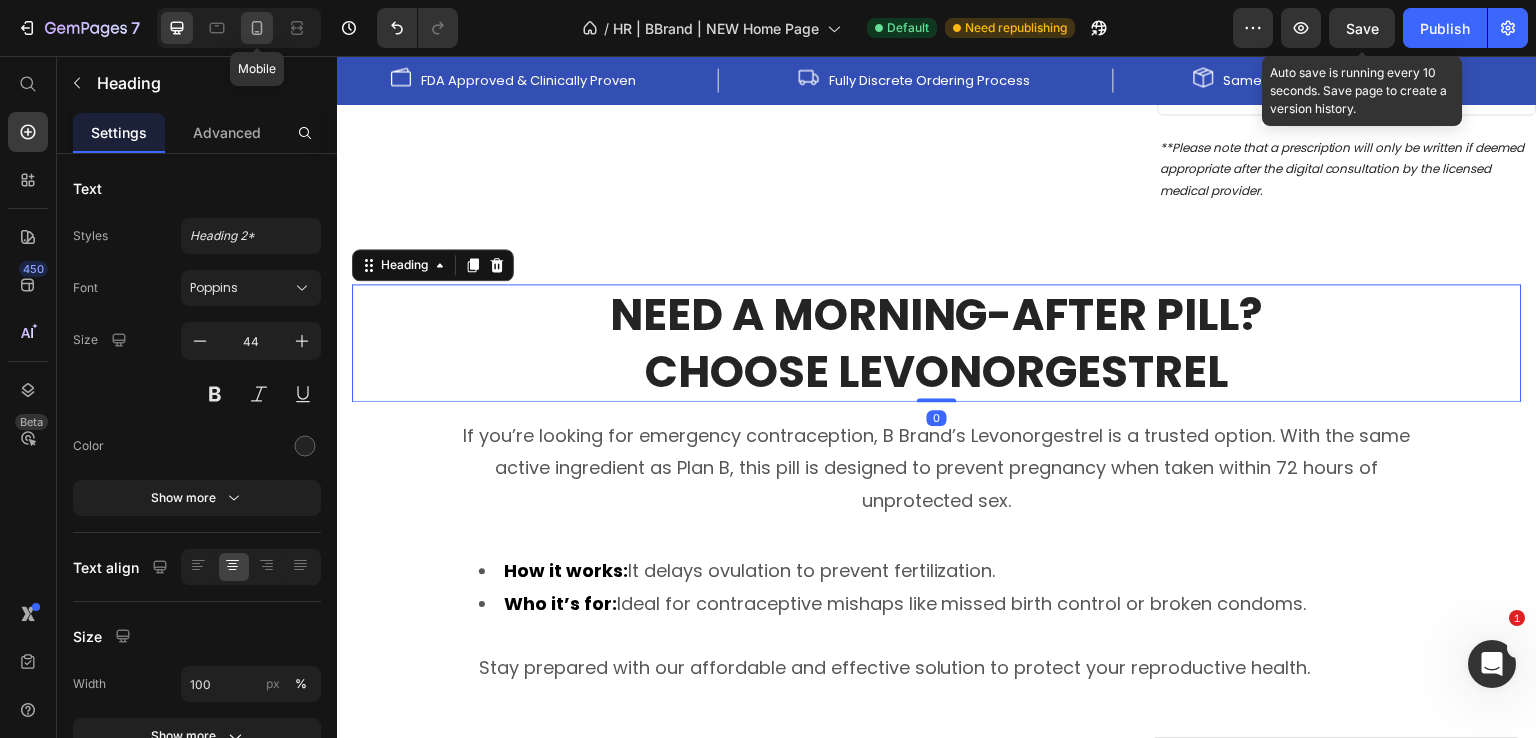 click 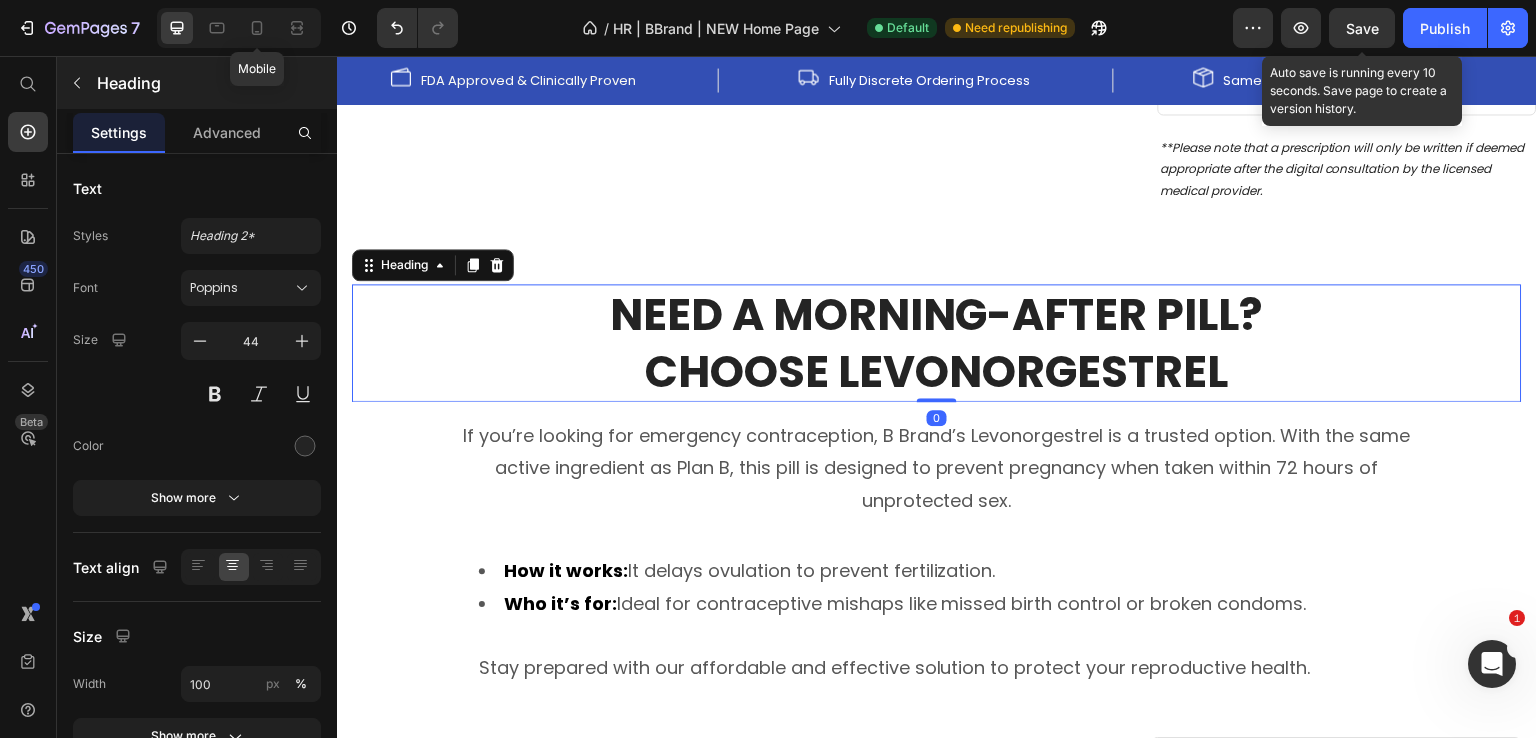 type on "19" 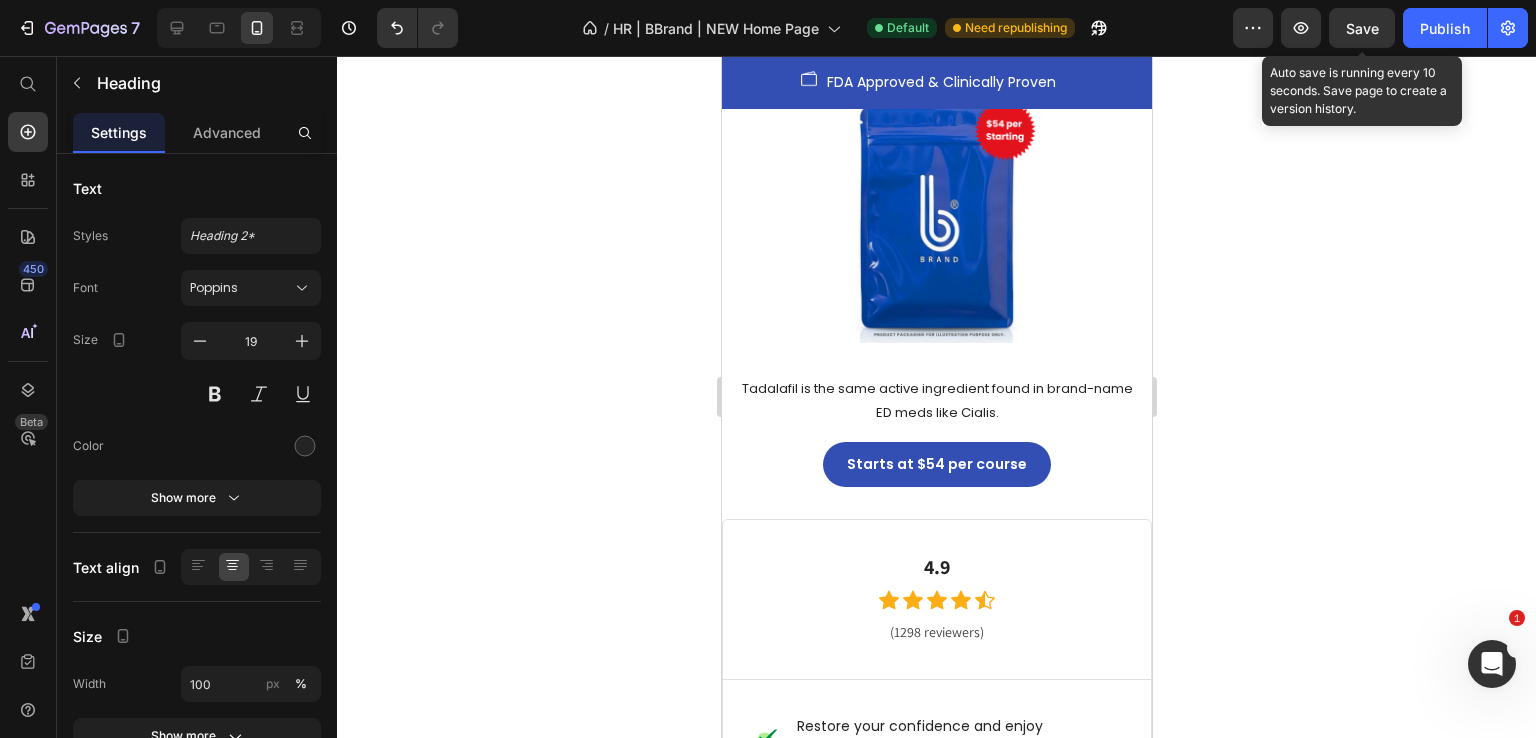 scroll, scrollTop: 5366, scrollLeft: 0, axis: vertical 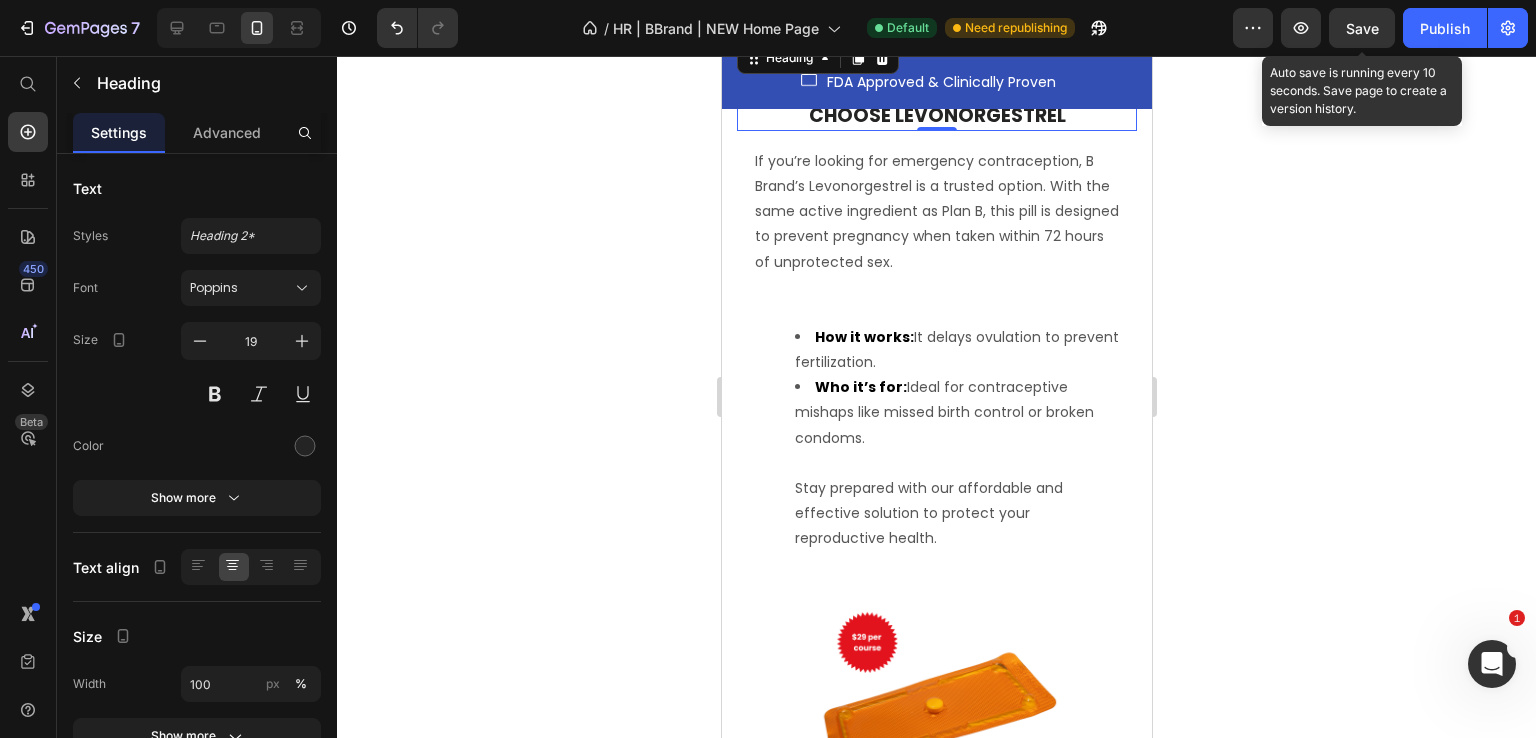 click 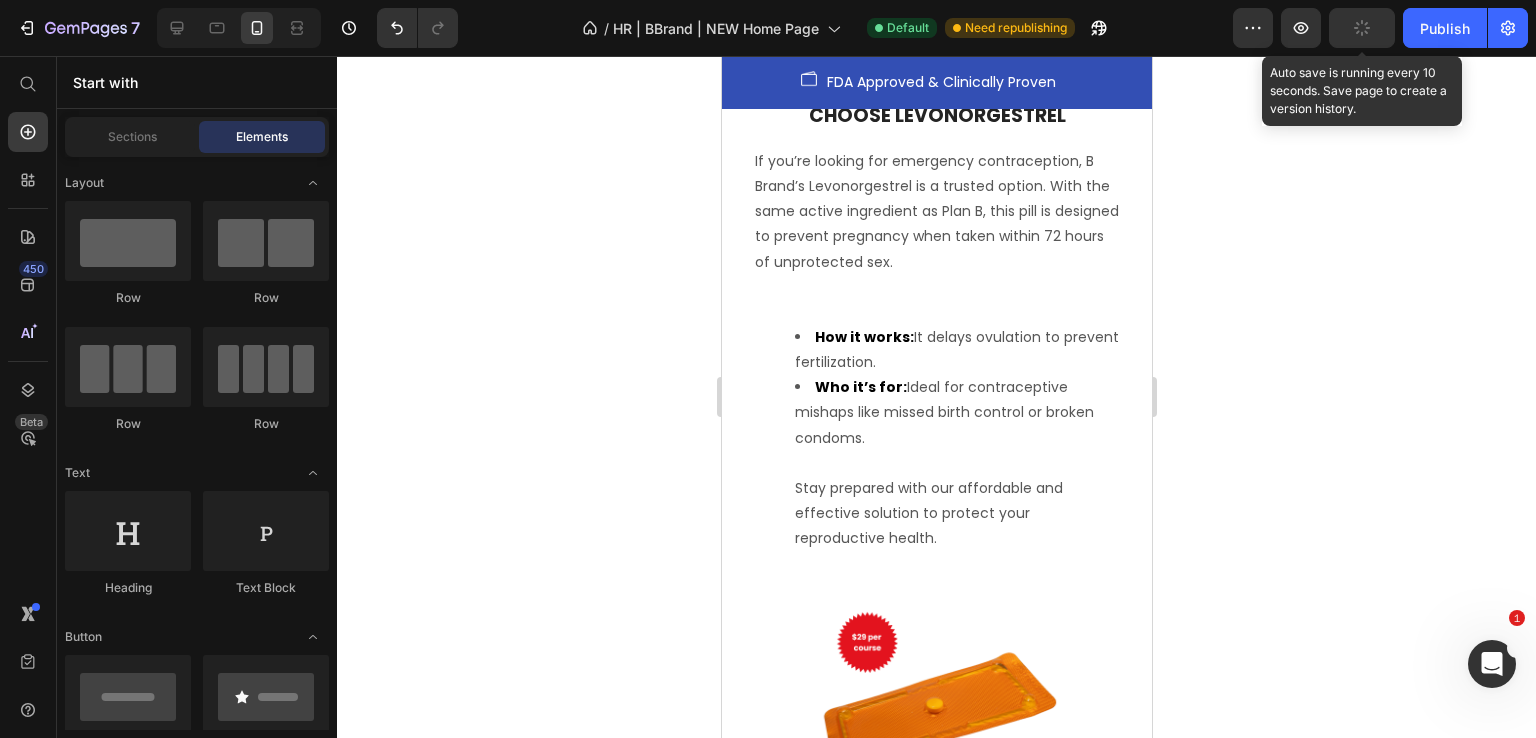 click on "Need a Morning-After Pill? choose levonorgestrel" at bounding box center (936, 103) 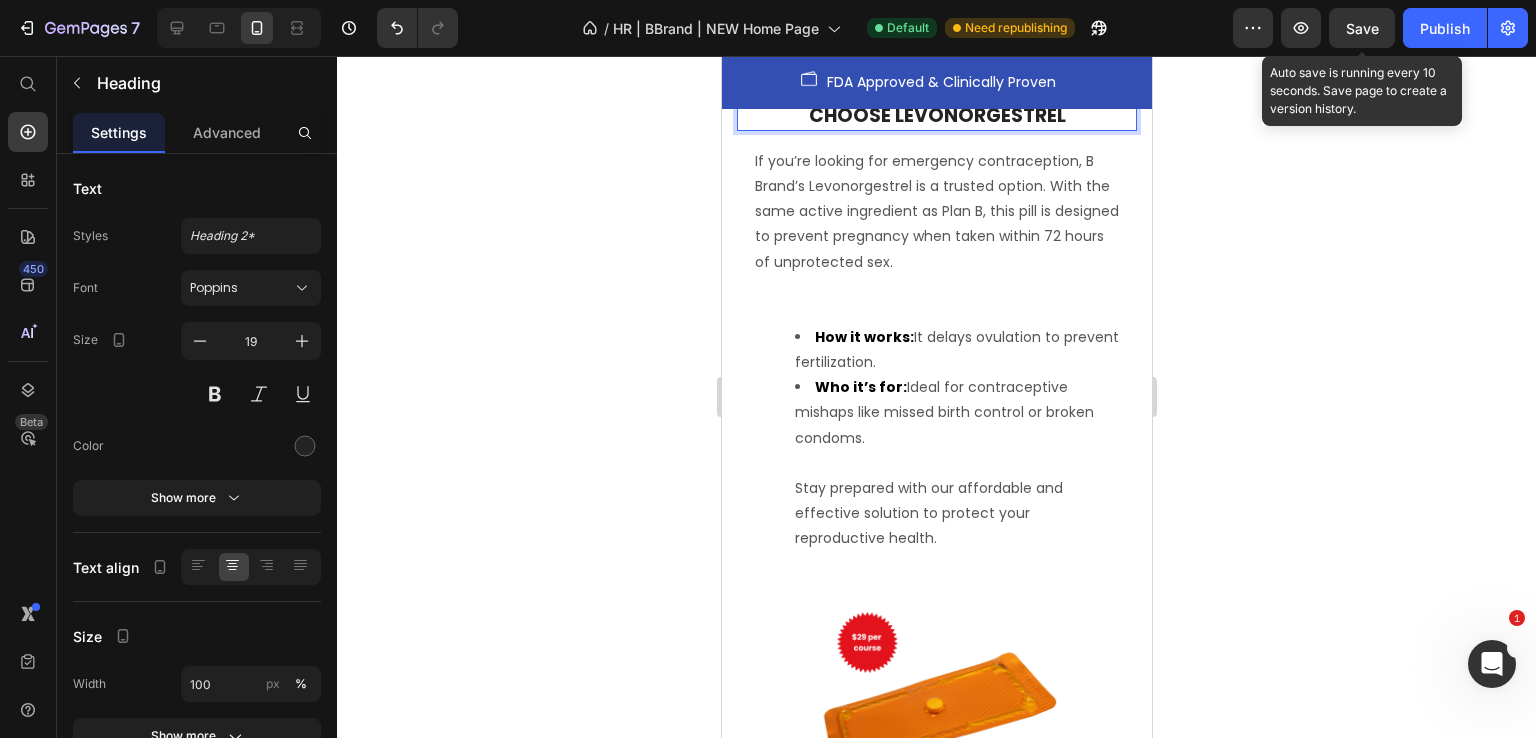 click on "Need a Morning-After Pill? choose levonorgestrel" at bounding box center (936, 103) 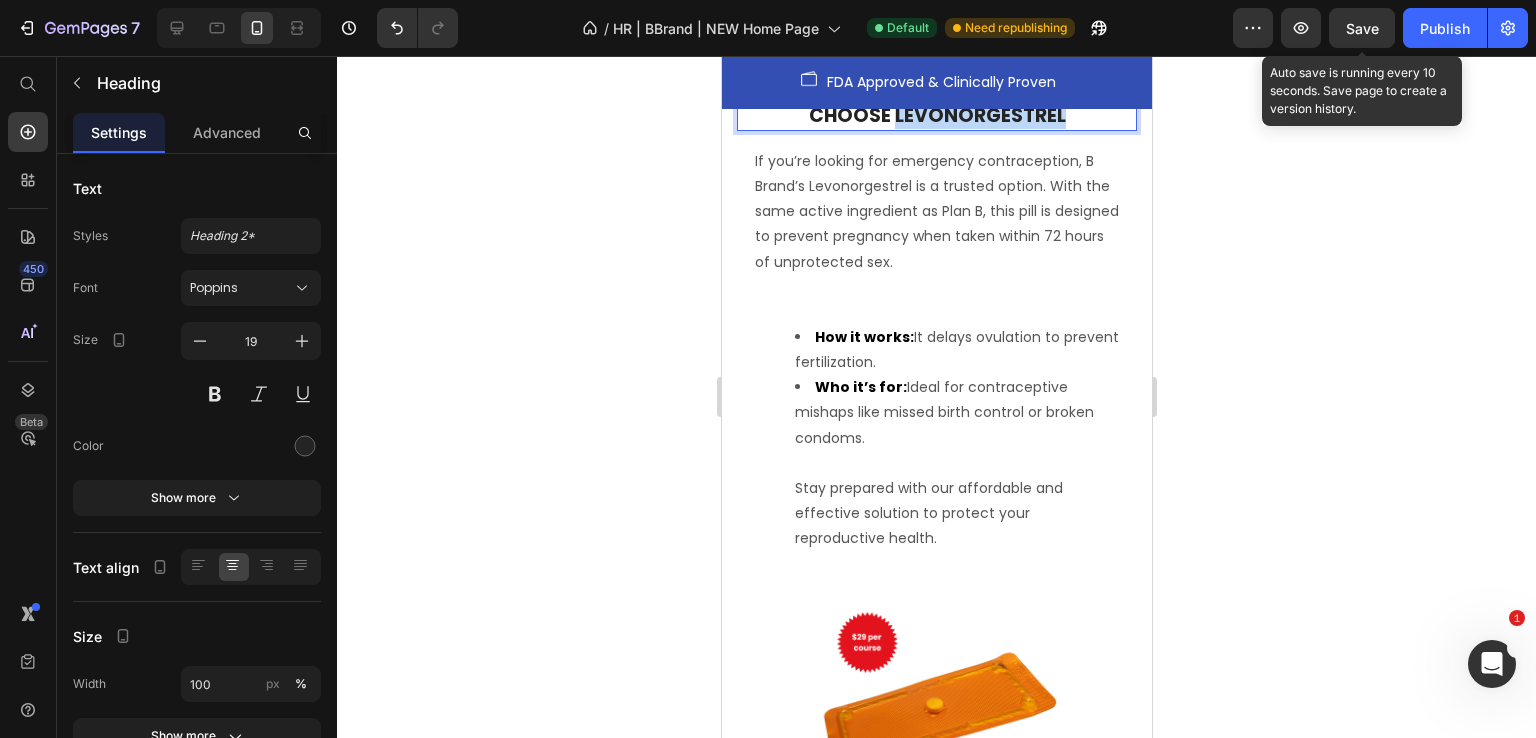 click on "Need a Morning-After Pill? choose levonorgestrel" at bounding box center (936, 103) 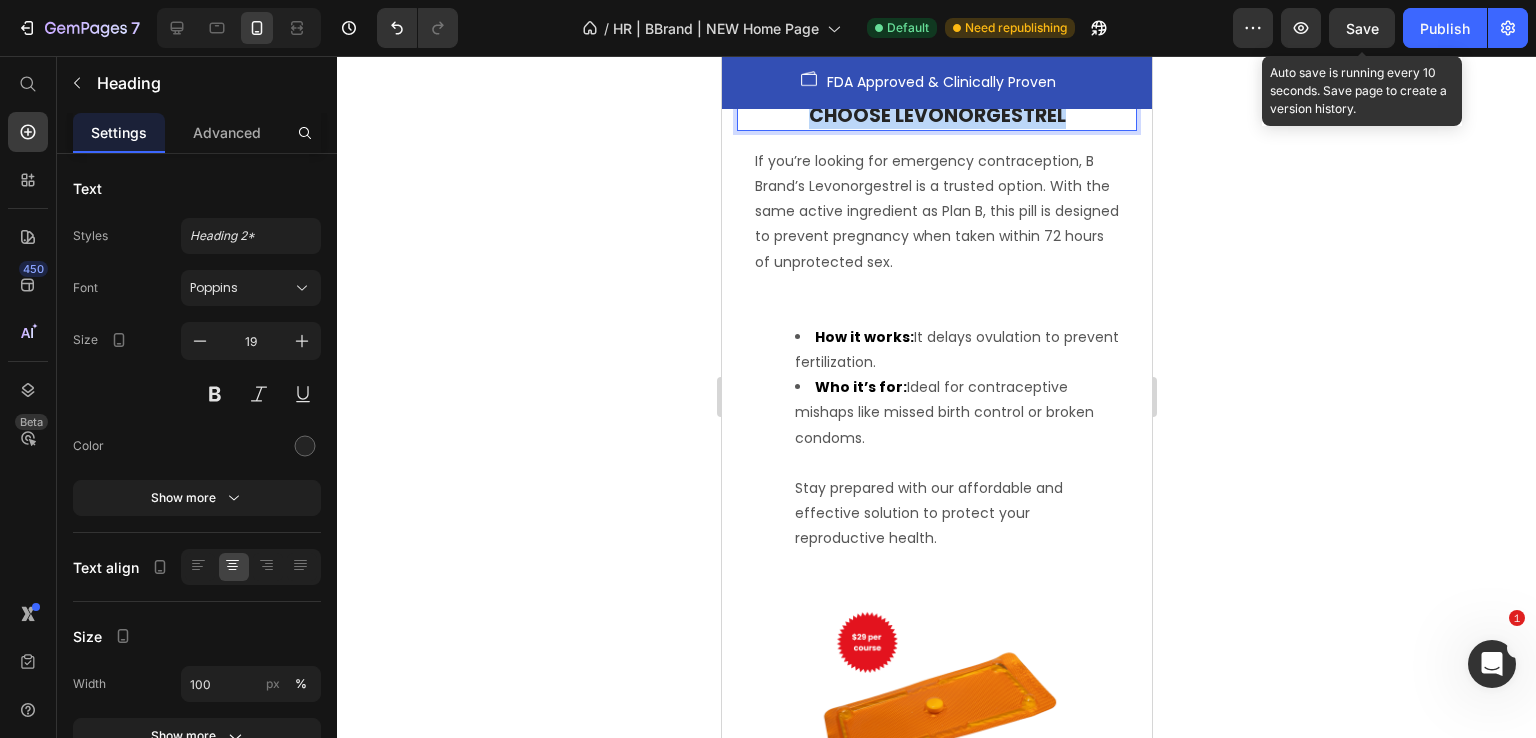 click on "Need a Morning-After Pill? choose levonorgestrel" at bounding box center [936, 103] 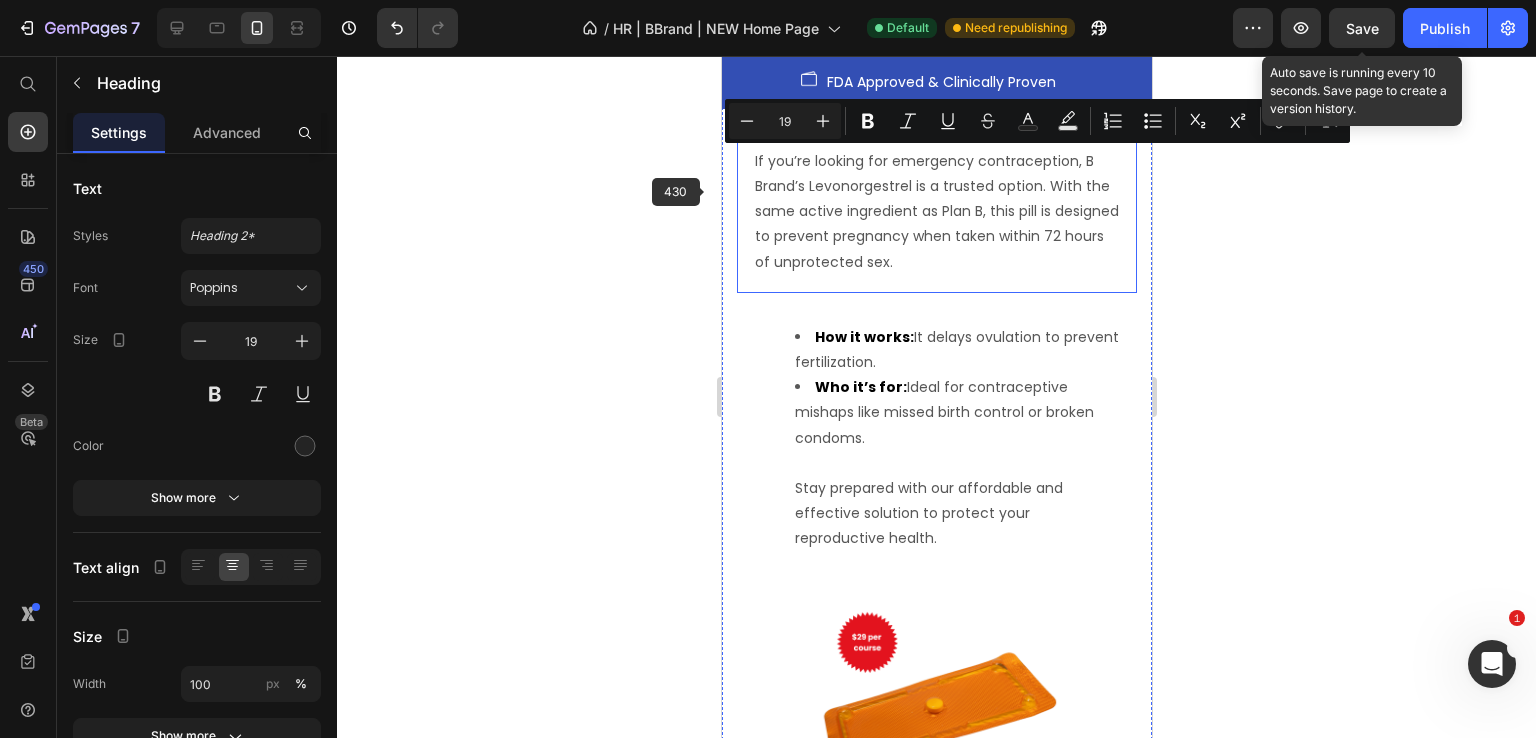 click 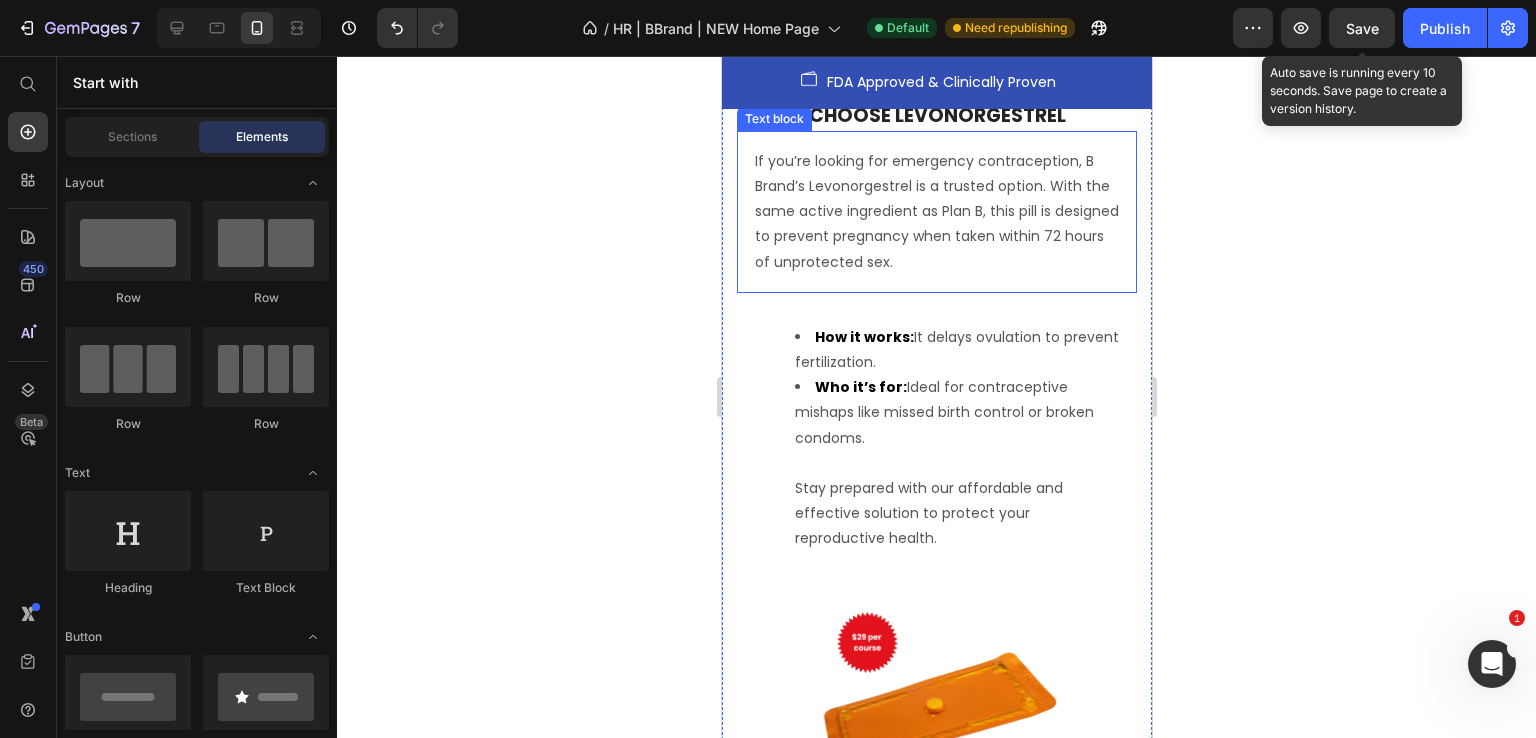 click 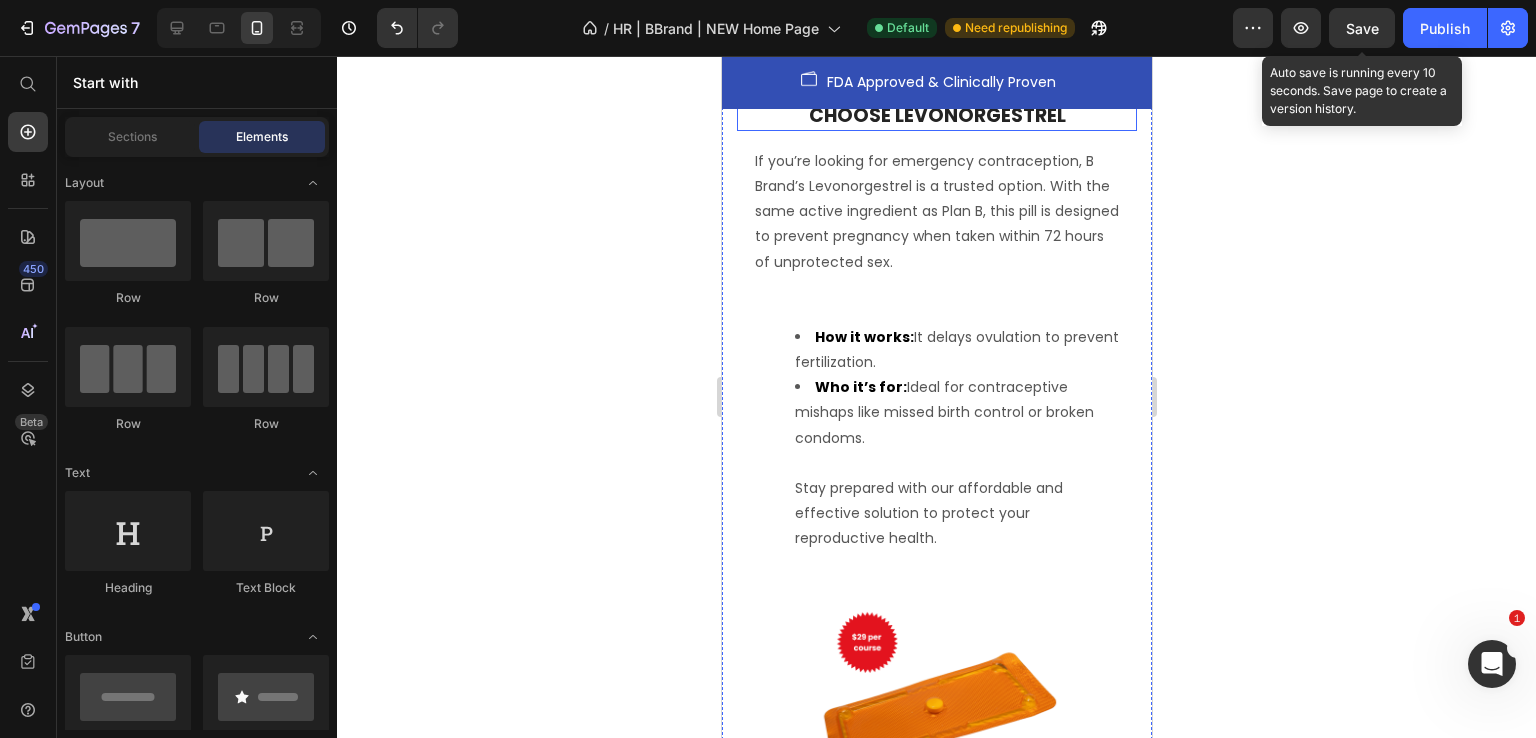 click on "Need a Morning-After Pill? choose levonorgestrel" at bounding box center (936, 103) 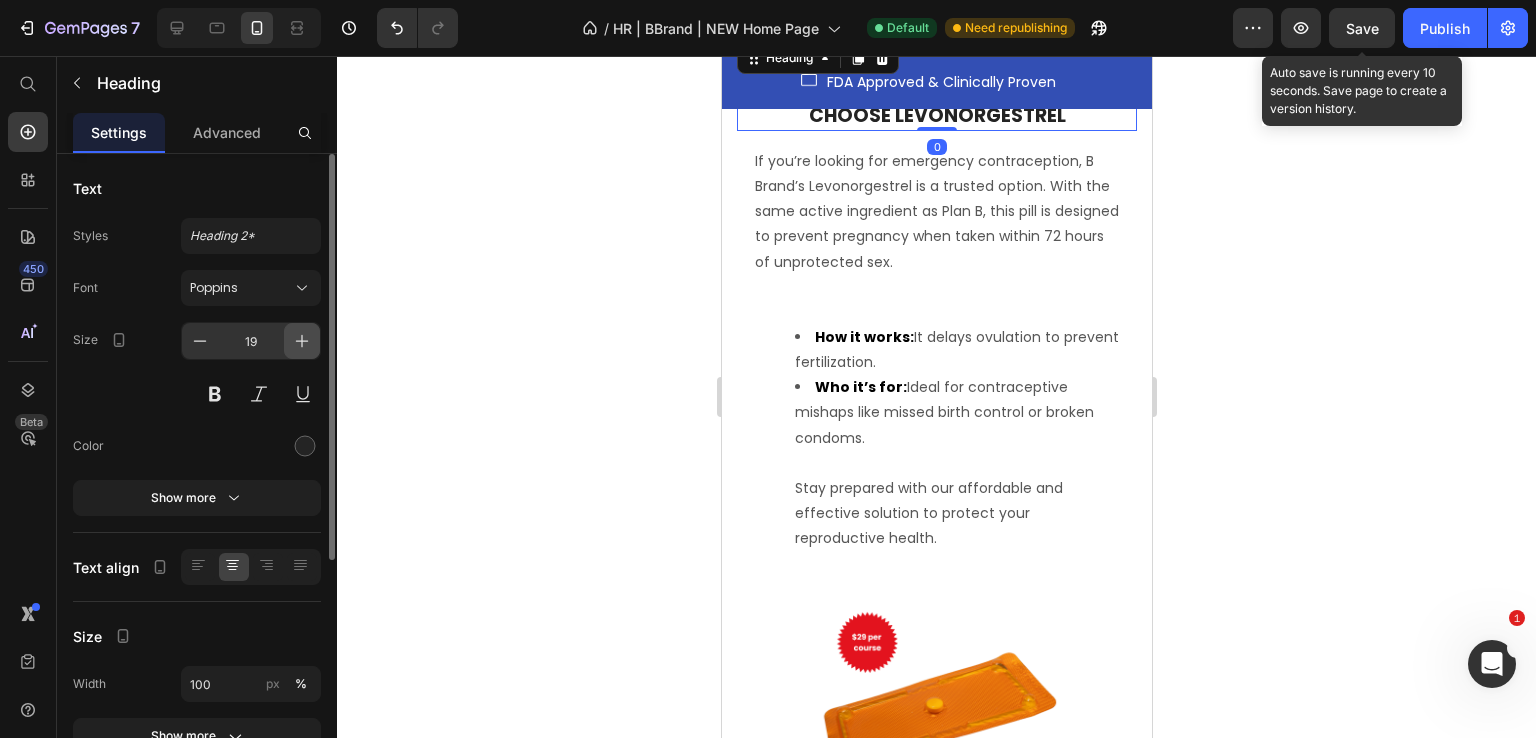 click 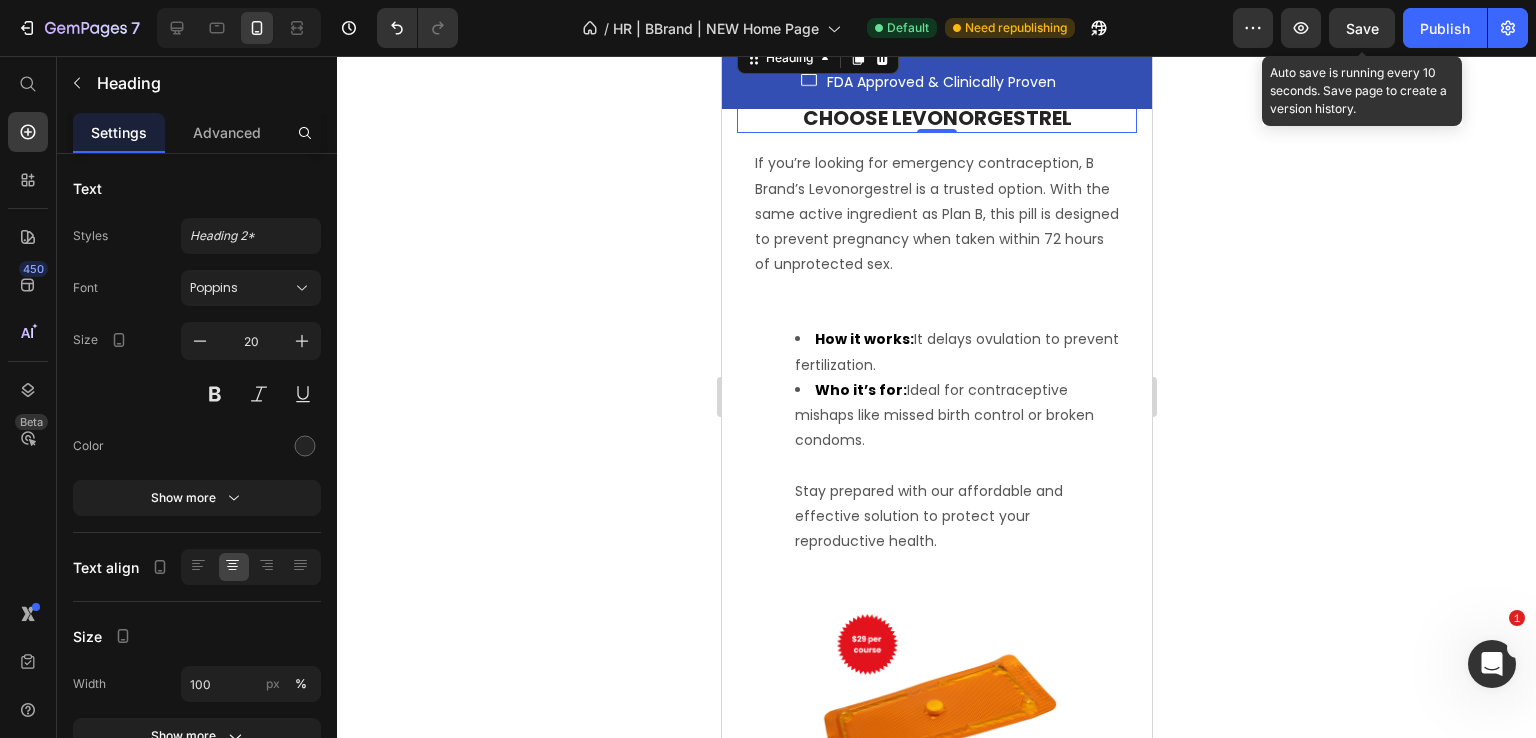 click 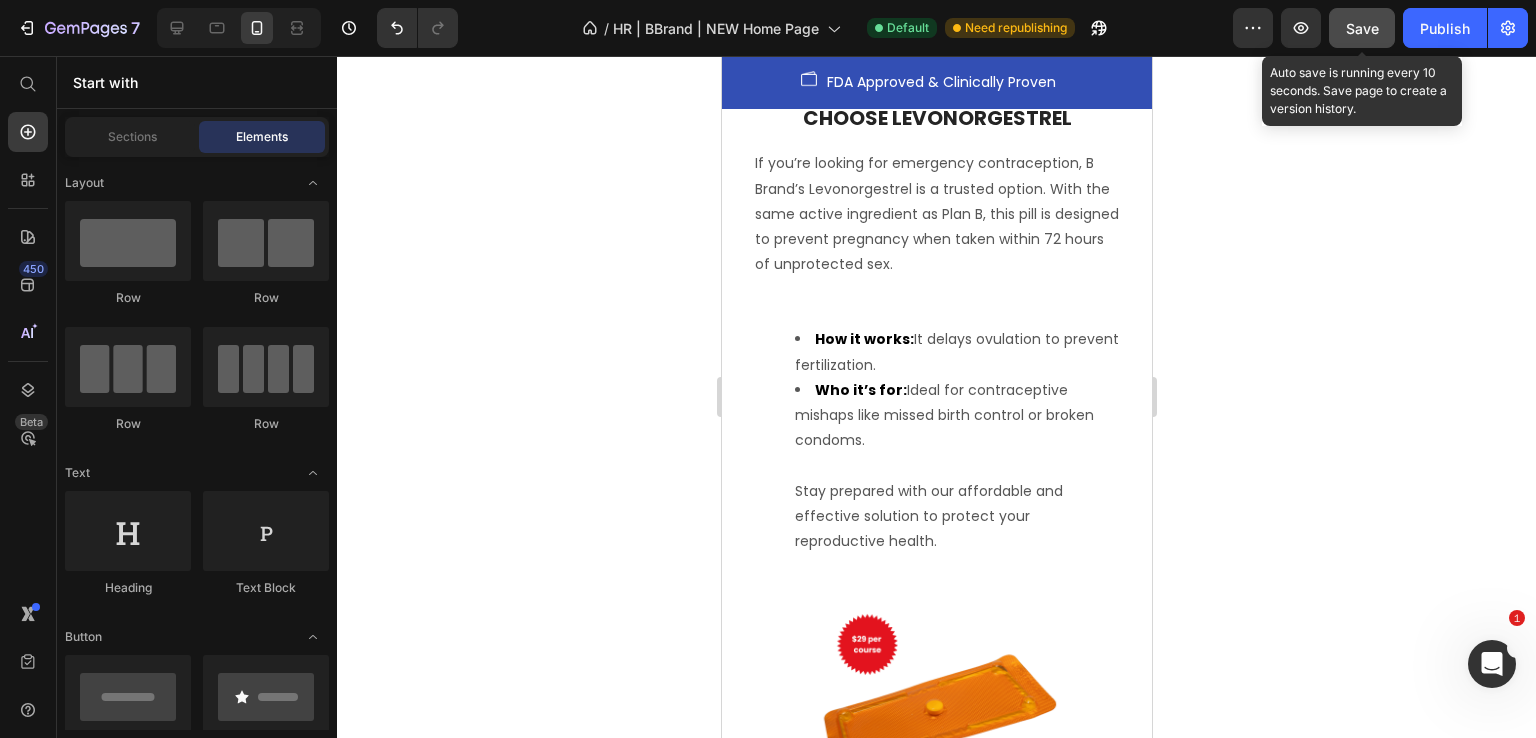 click on "Save" 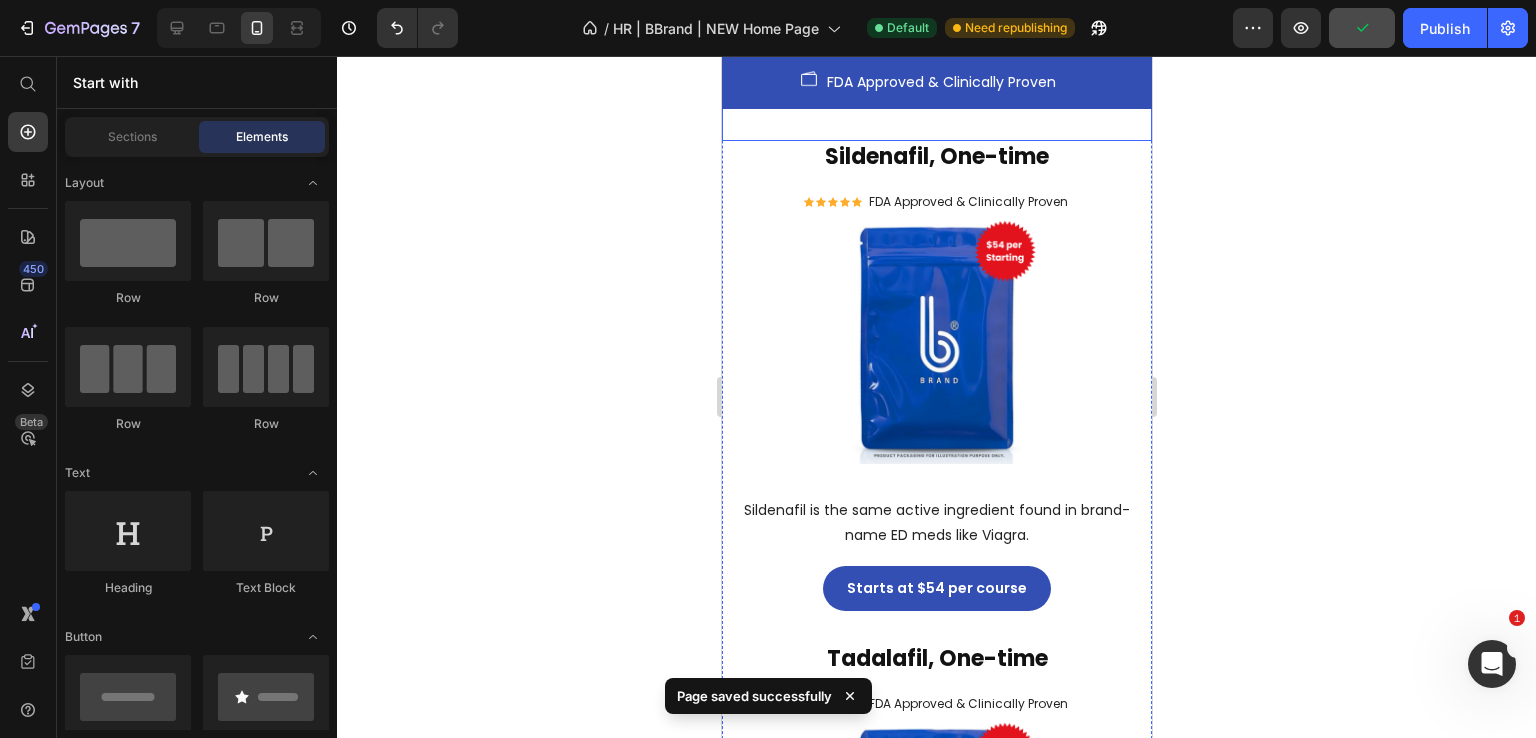 scroll, scrollTop: 3066, scrollLeft: 0, axis: vertical 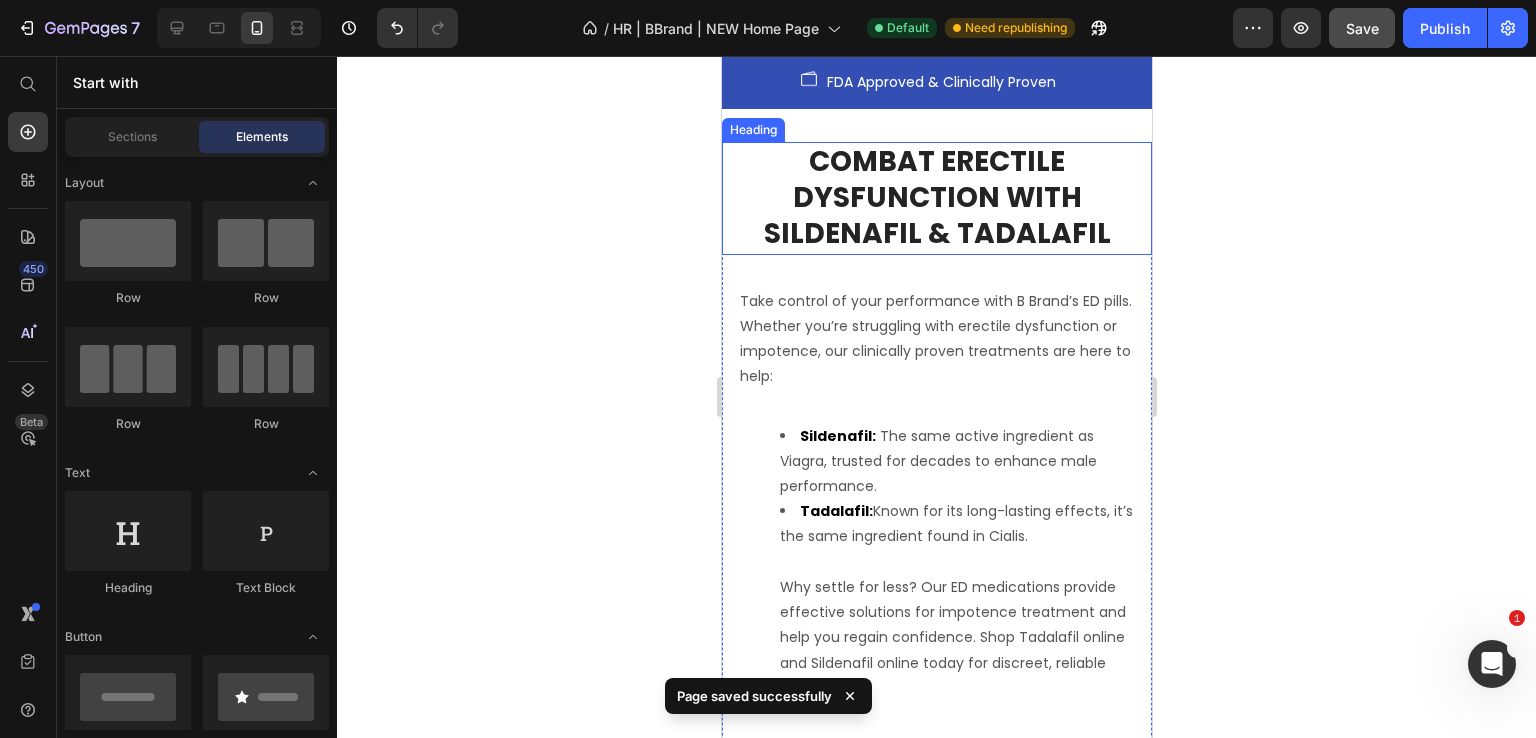 click on "Combat Erectile Dysfunction with  Sildenafil & Tadalafil" at bounding box center [936, 198] 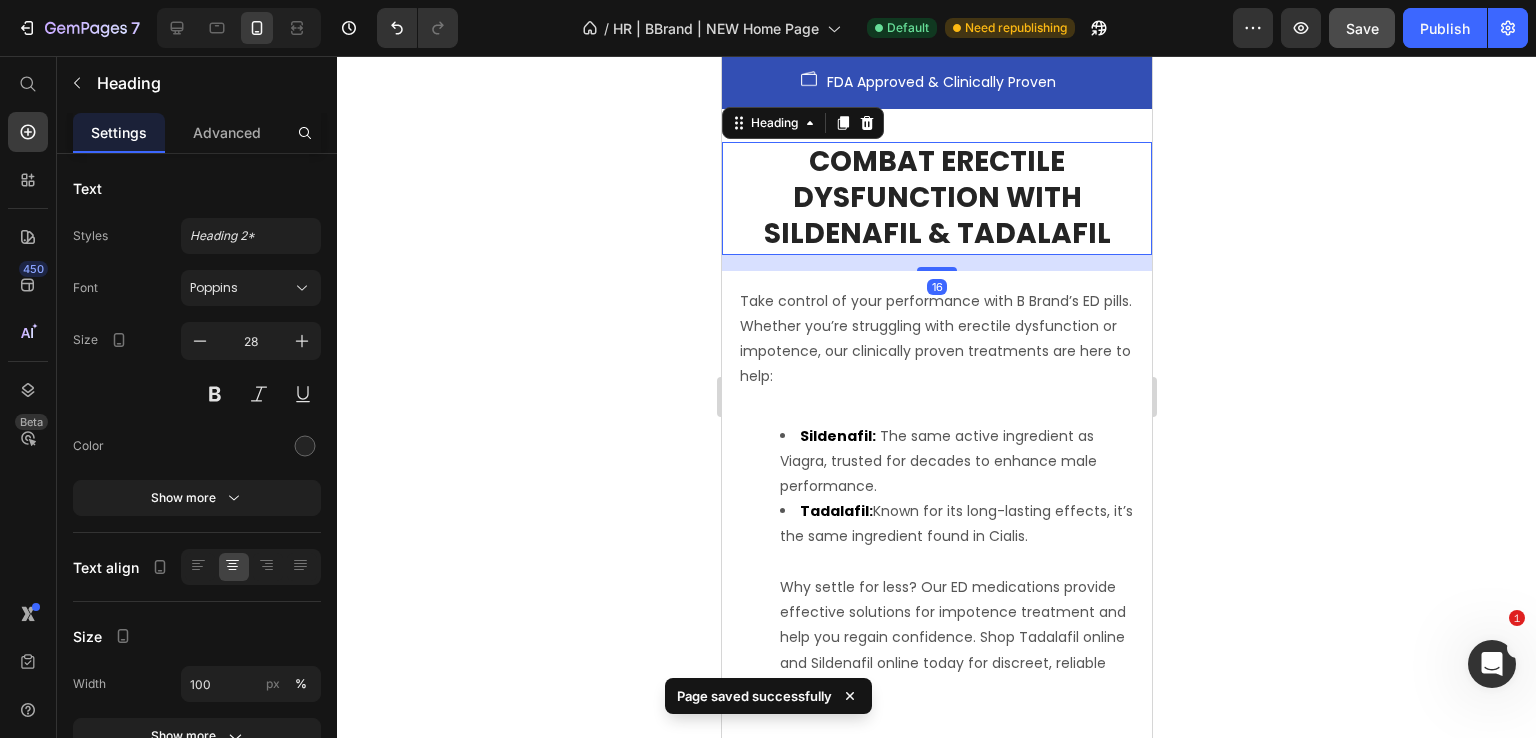 click 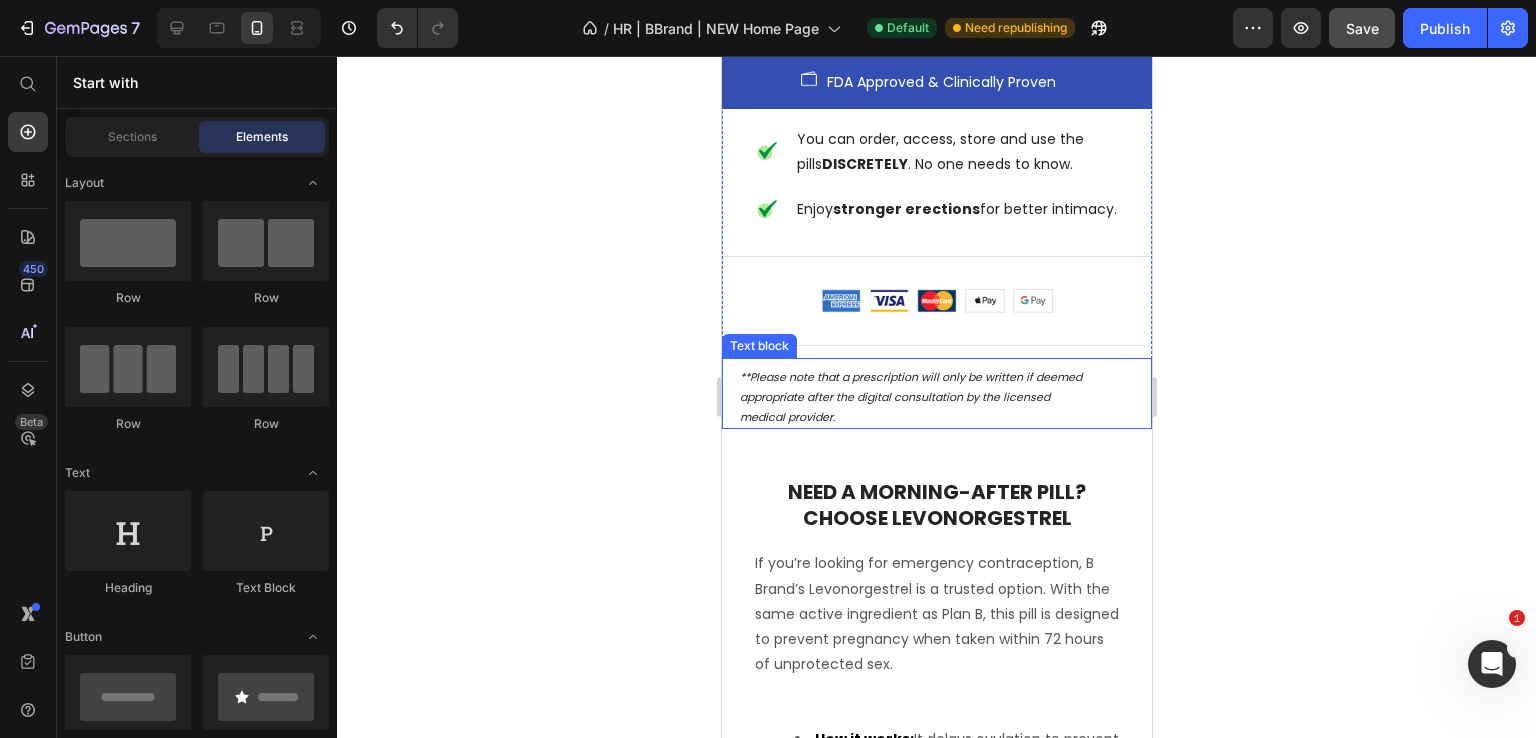 scroll, scrollTop: 5266, scrollLeft: 0, axis: vertical 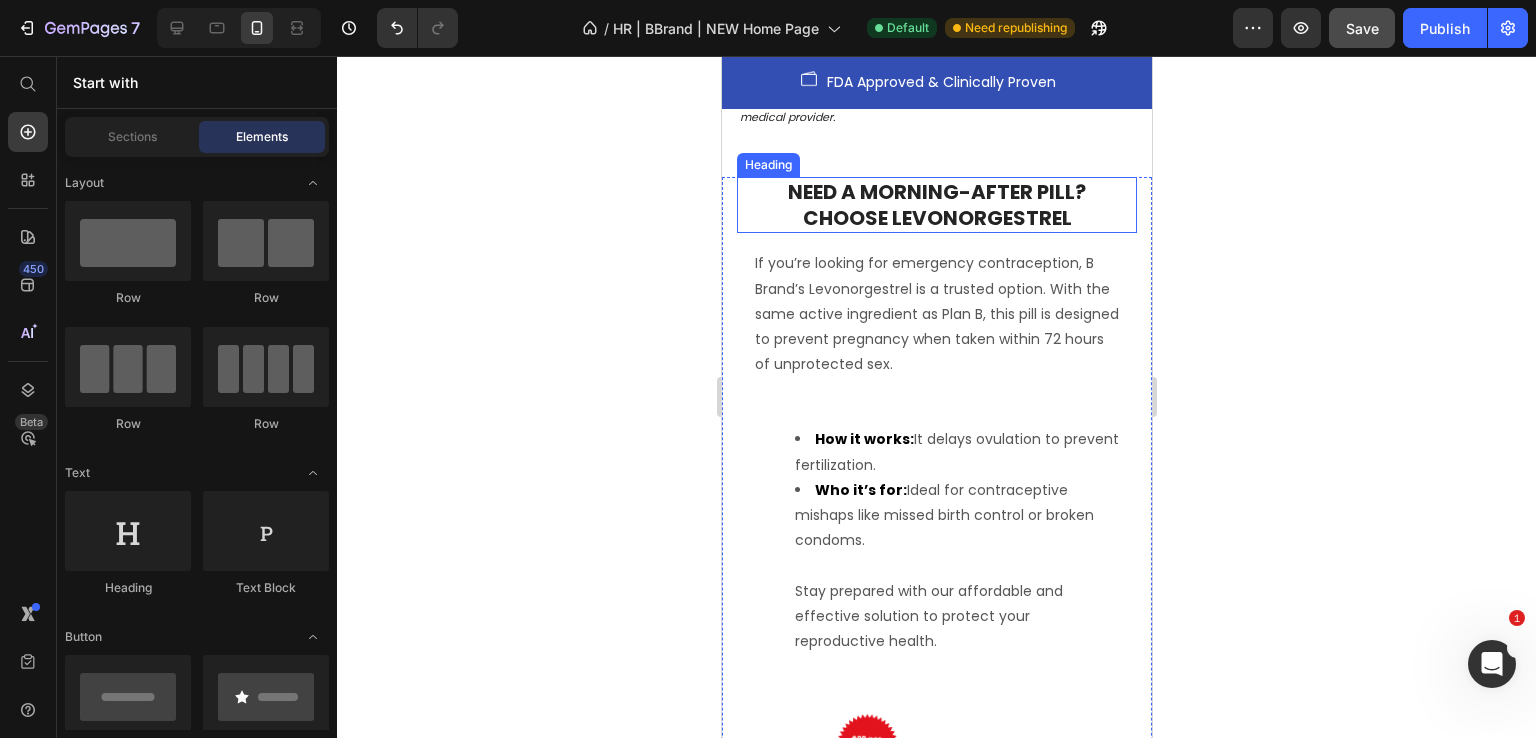 click on "Need a Morning-After Pill? choose levonorgestrel" at bounding box center (936, 205) 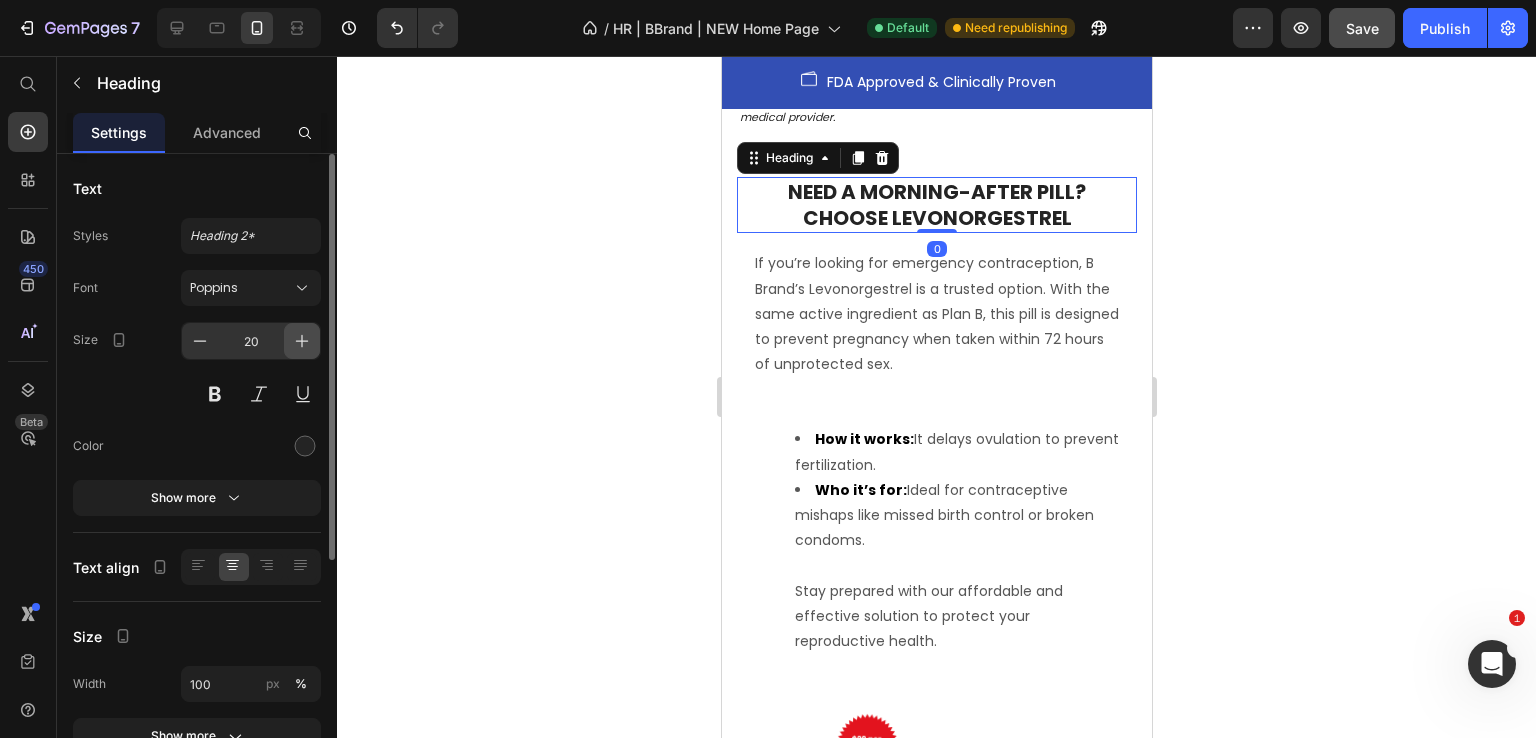 click at bounding box center (302, 341) 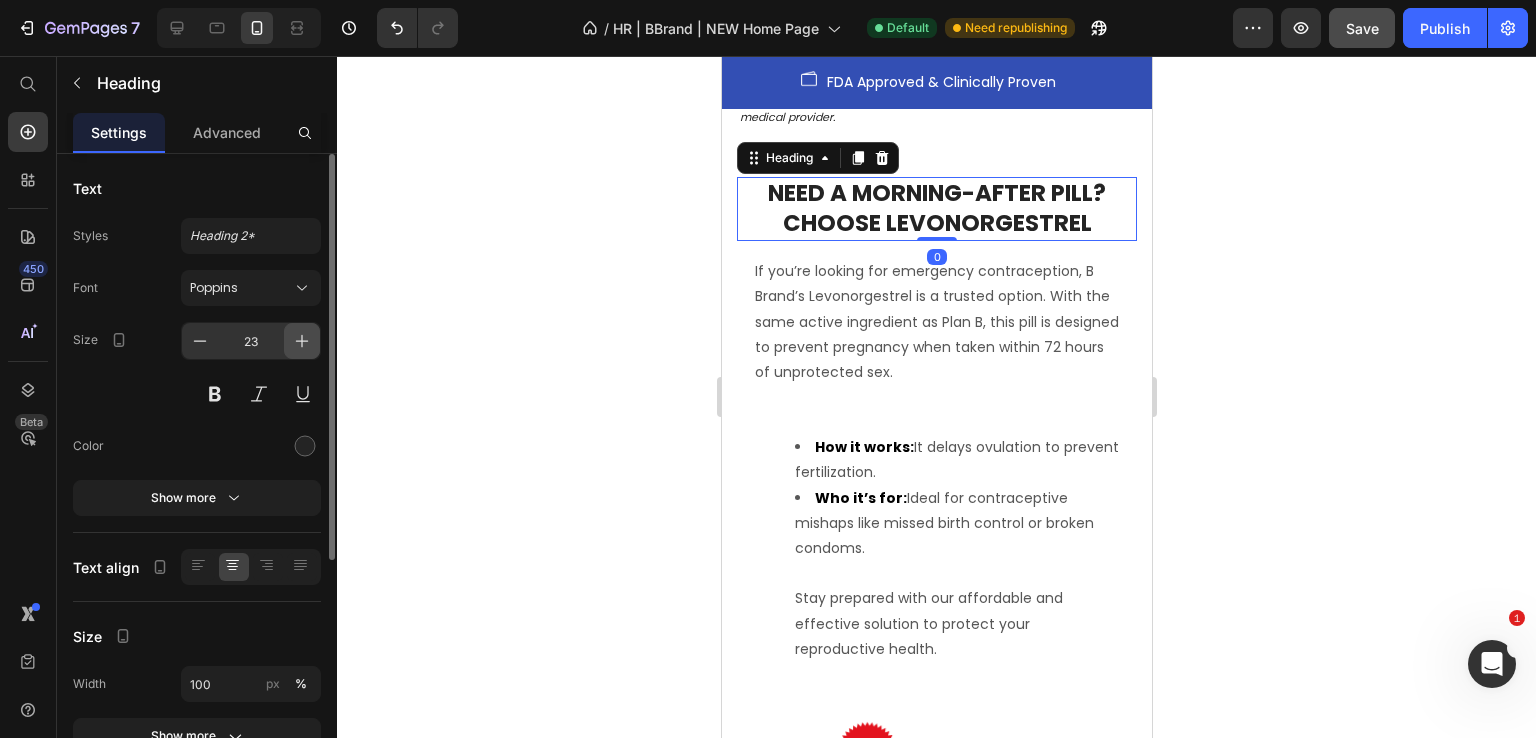 click at bounding box center [302, 341] 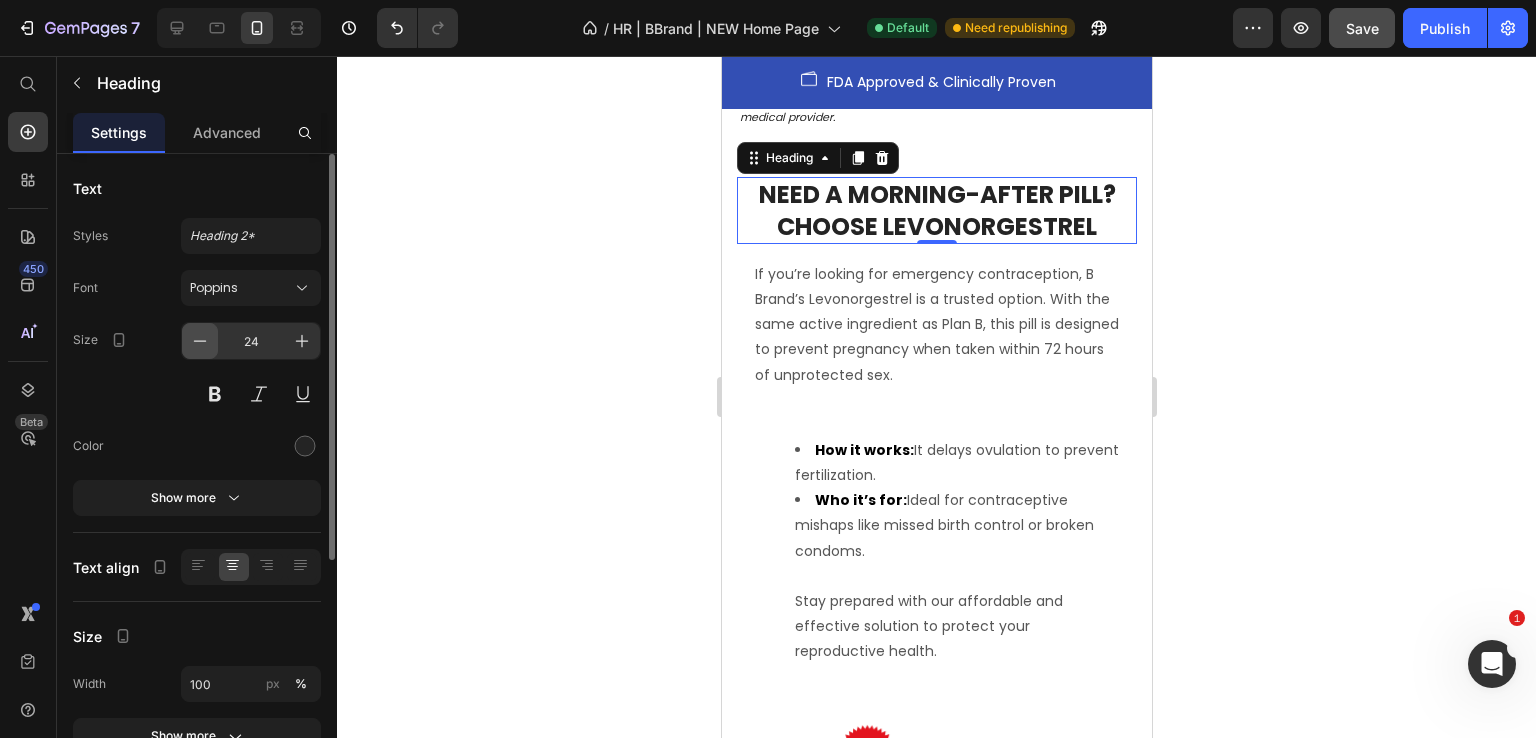 click 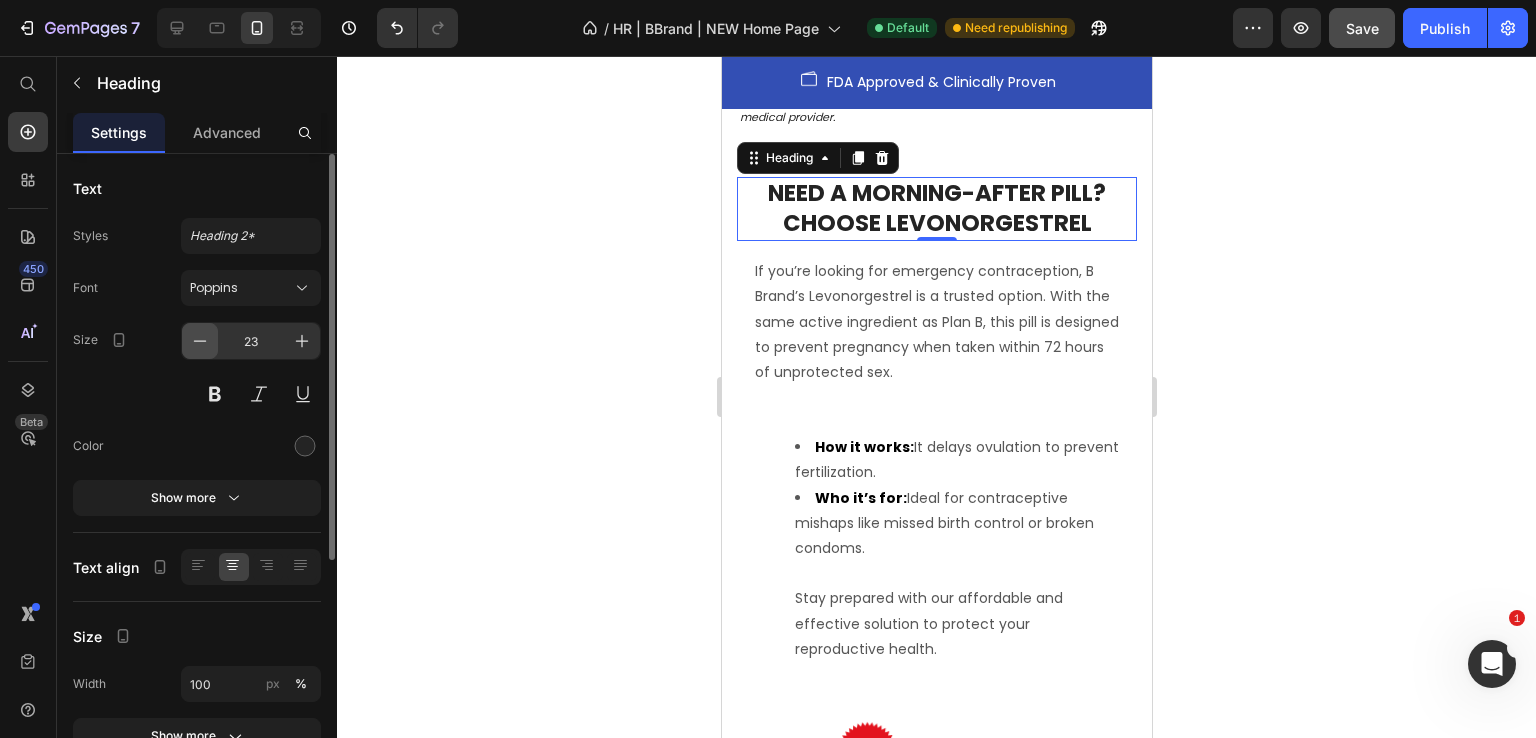 click 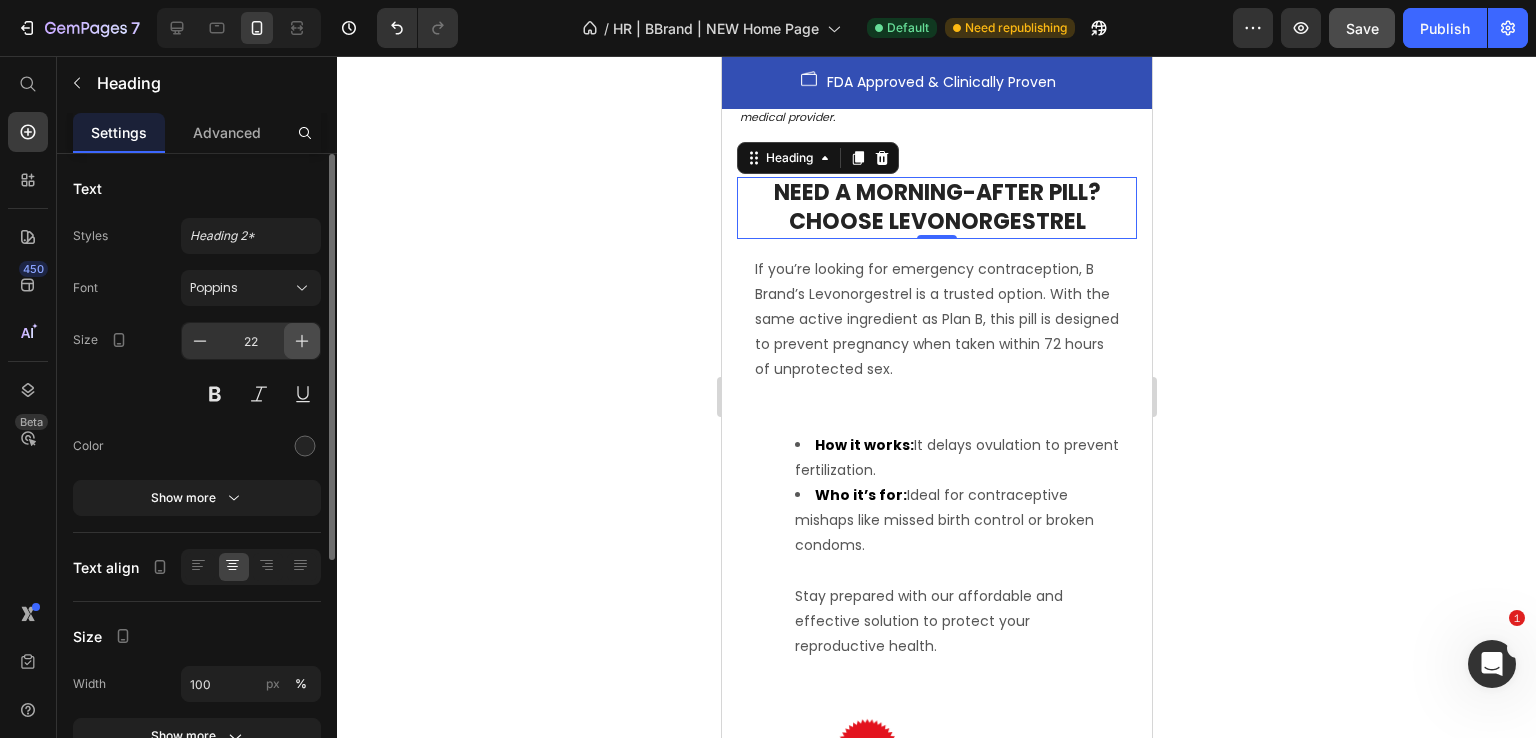 click 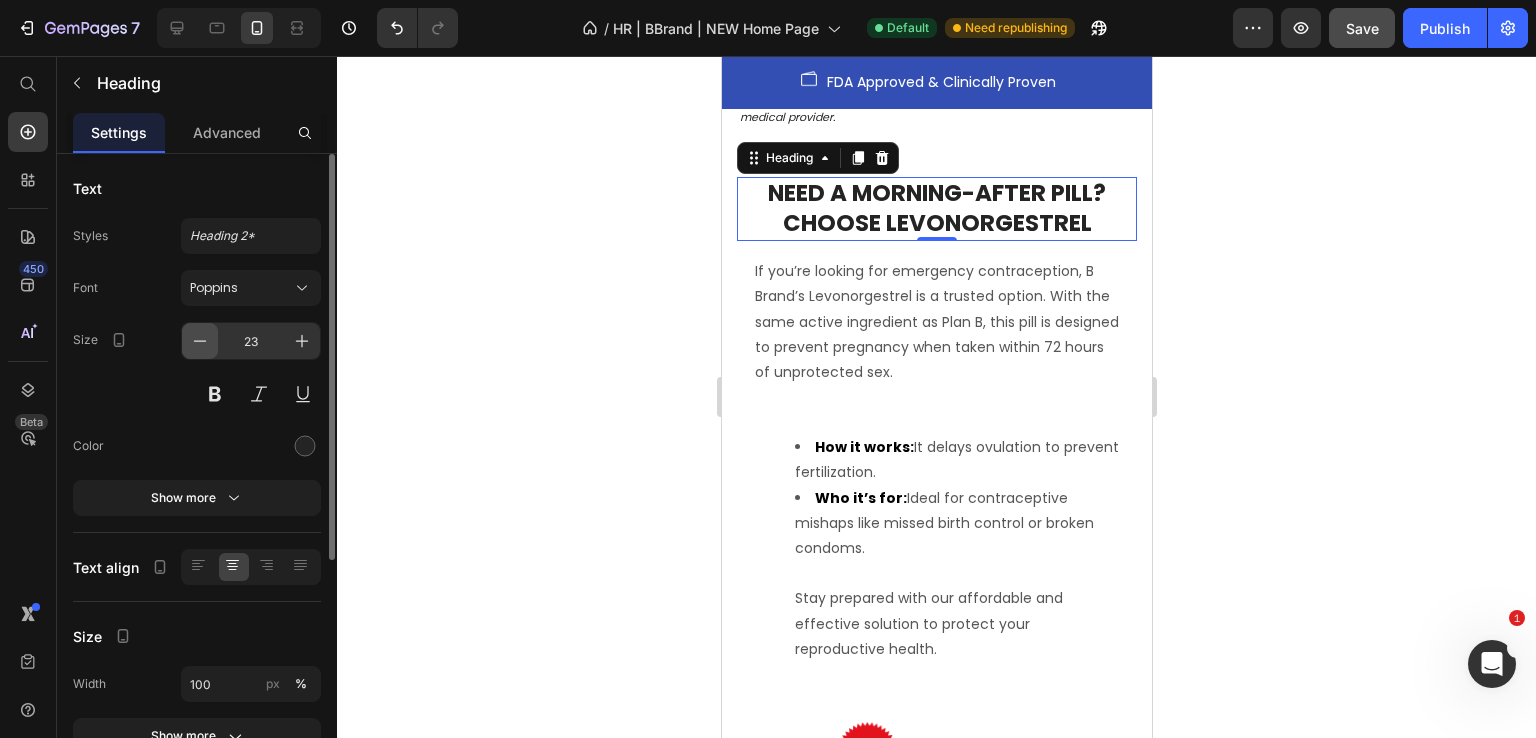 click 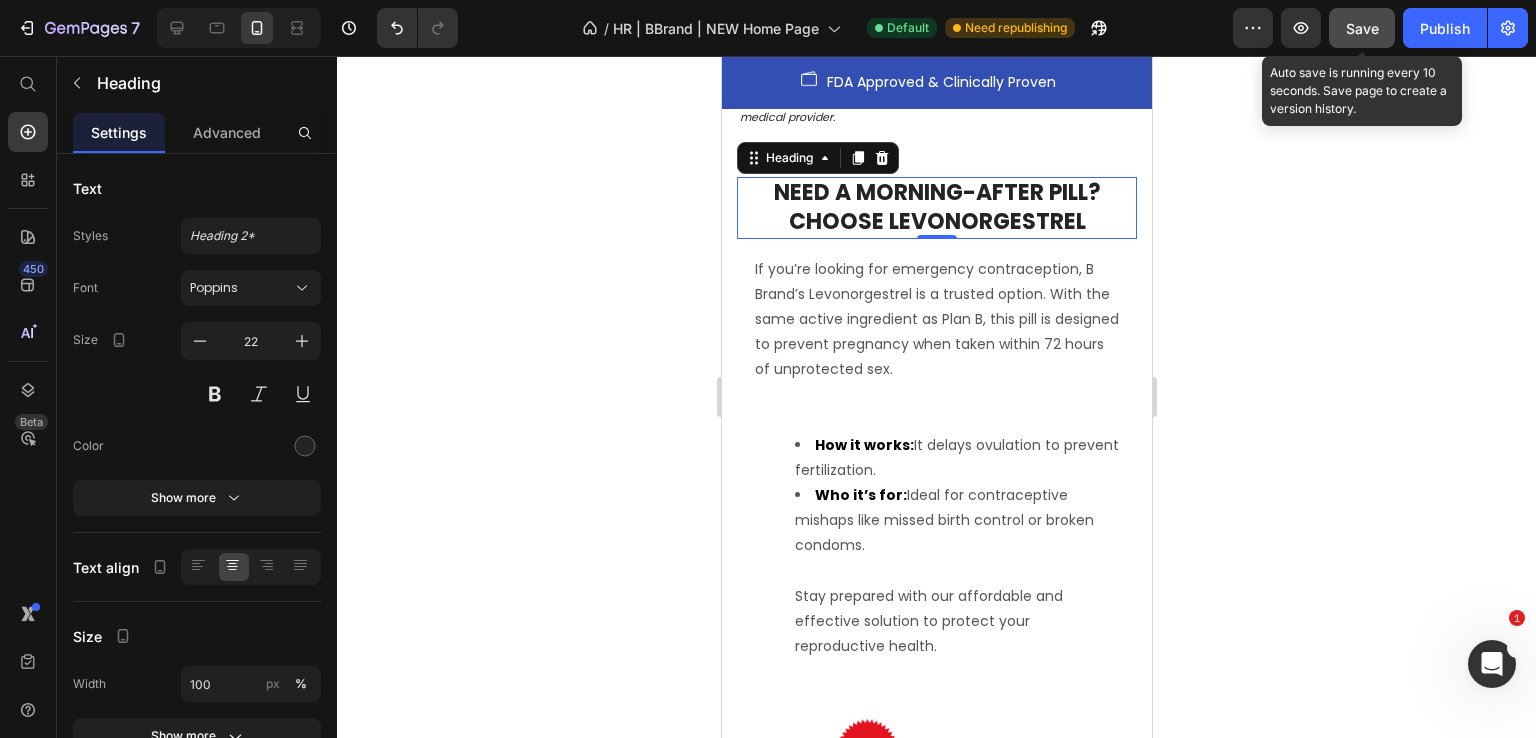 click on "Save" 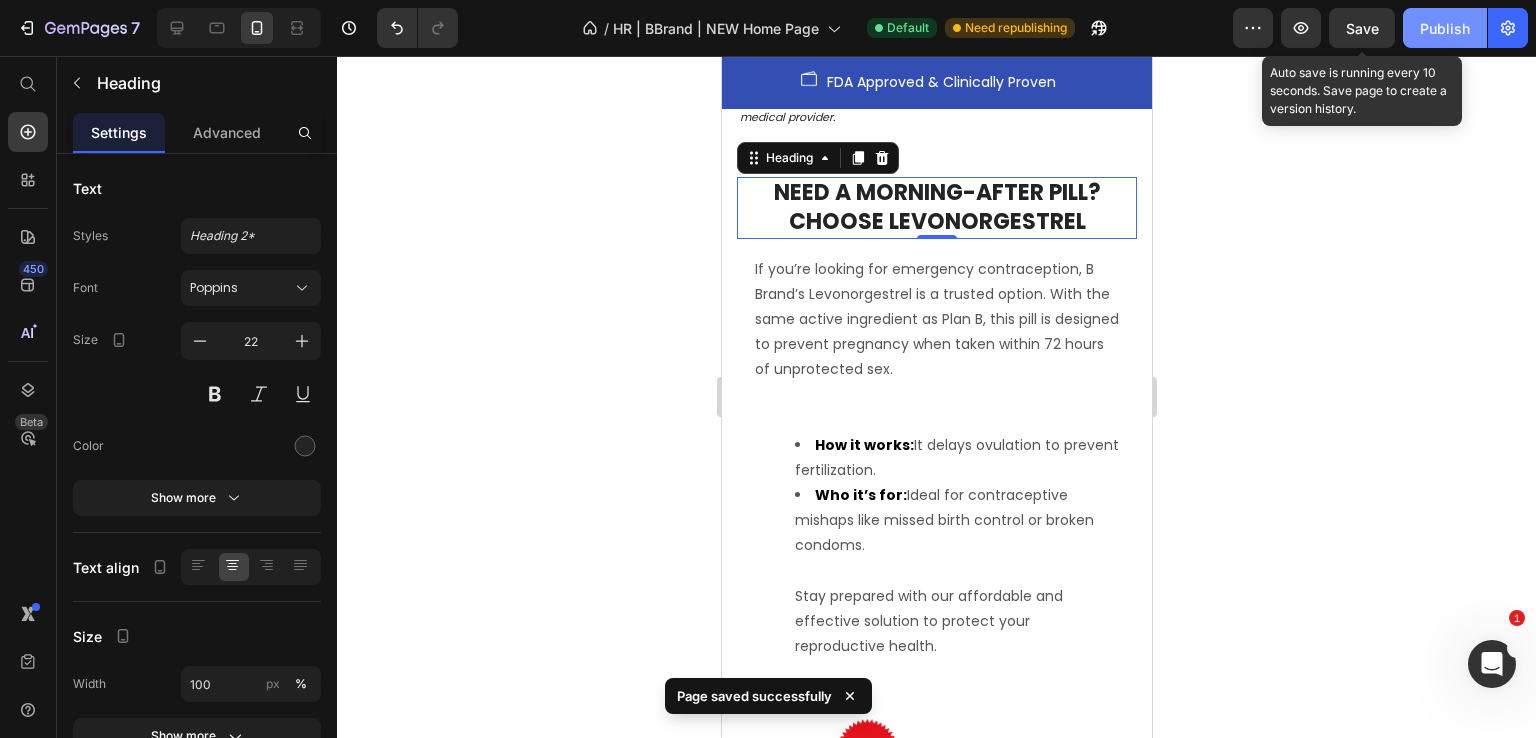 click on "Publish" 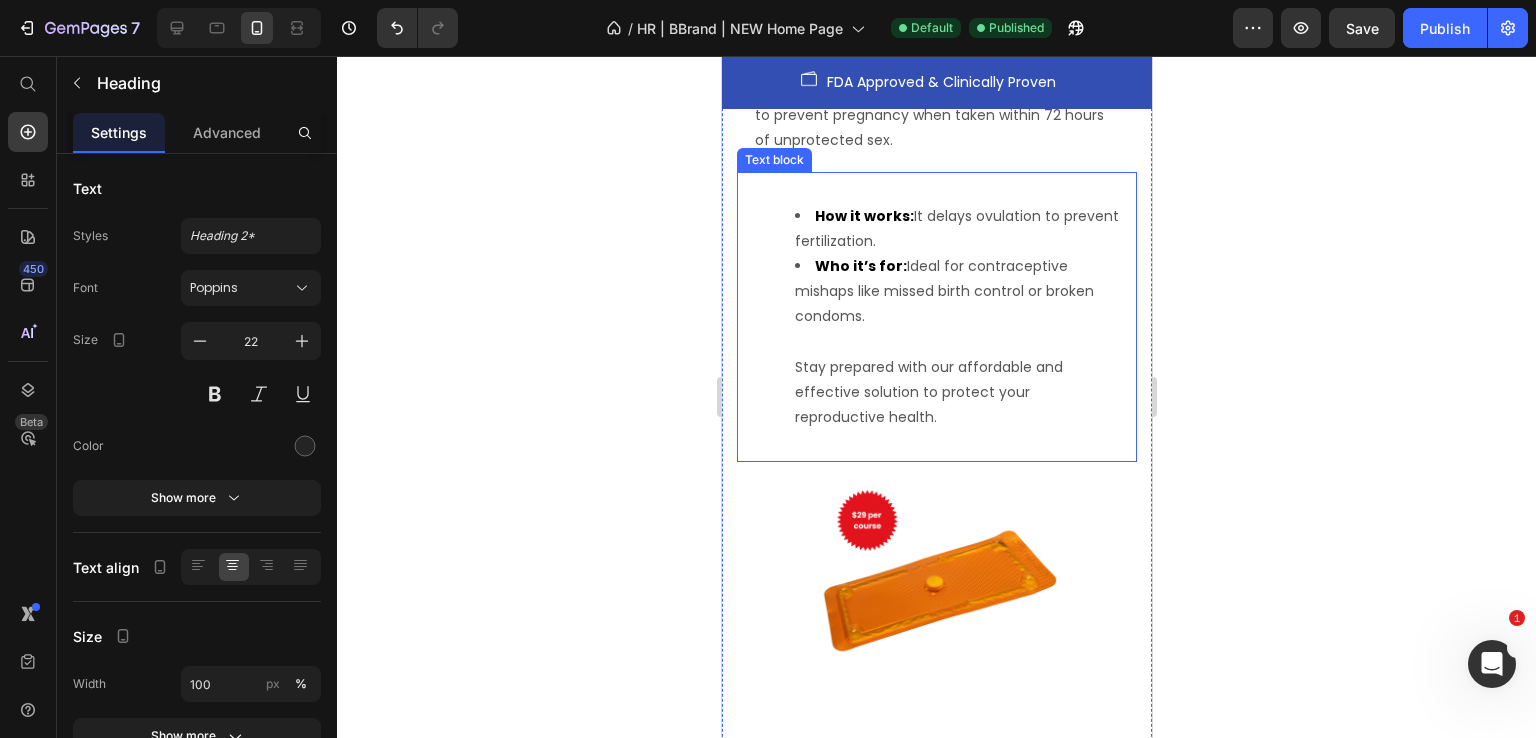 scroll, scrollTop: 5666, scrollLeft: 0, axis: vertical 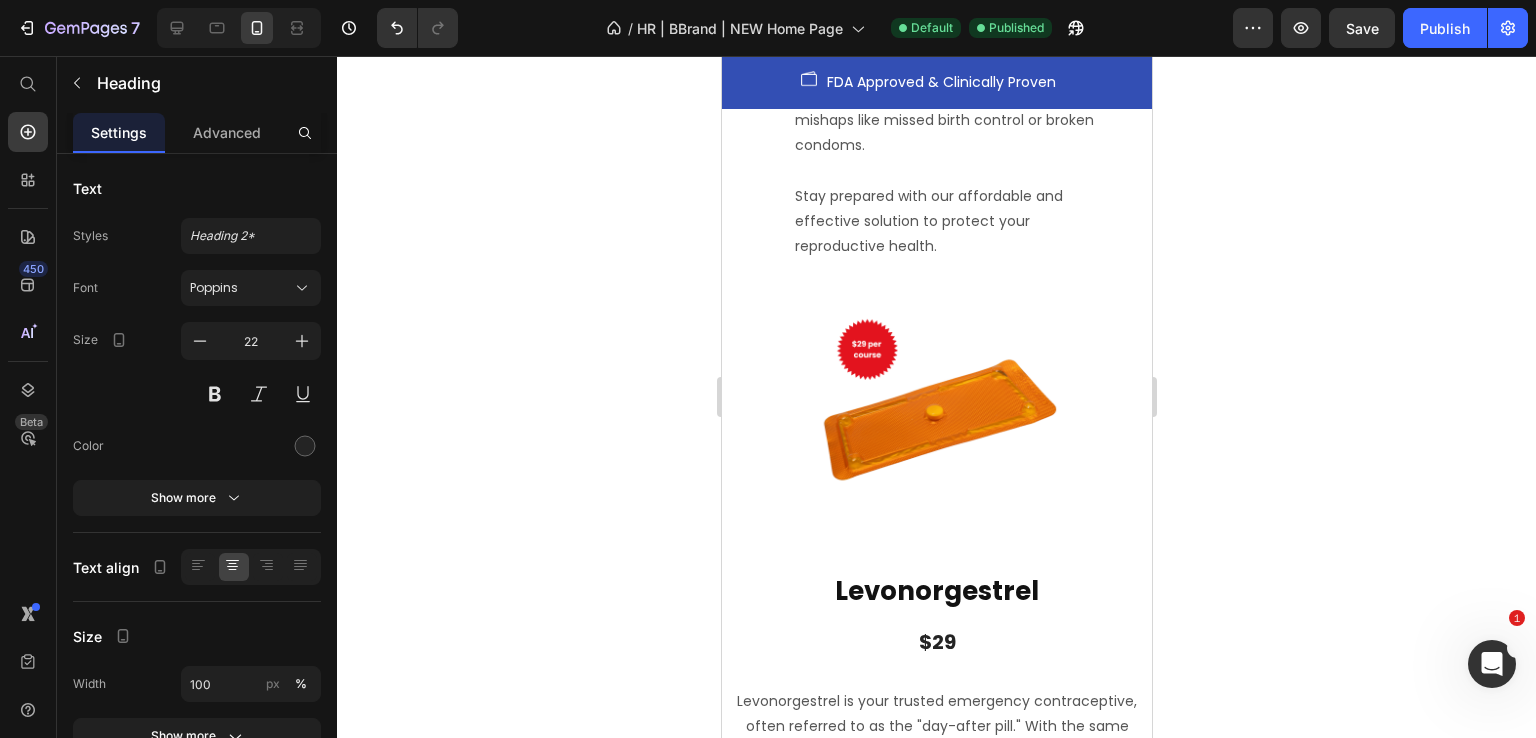 type 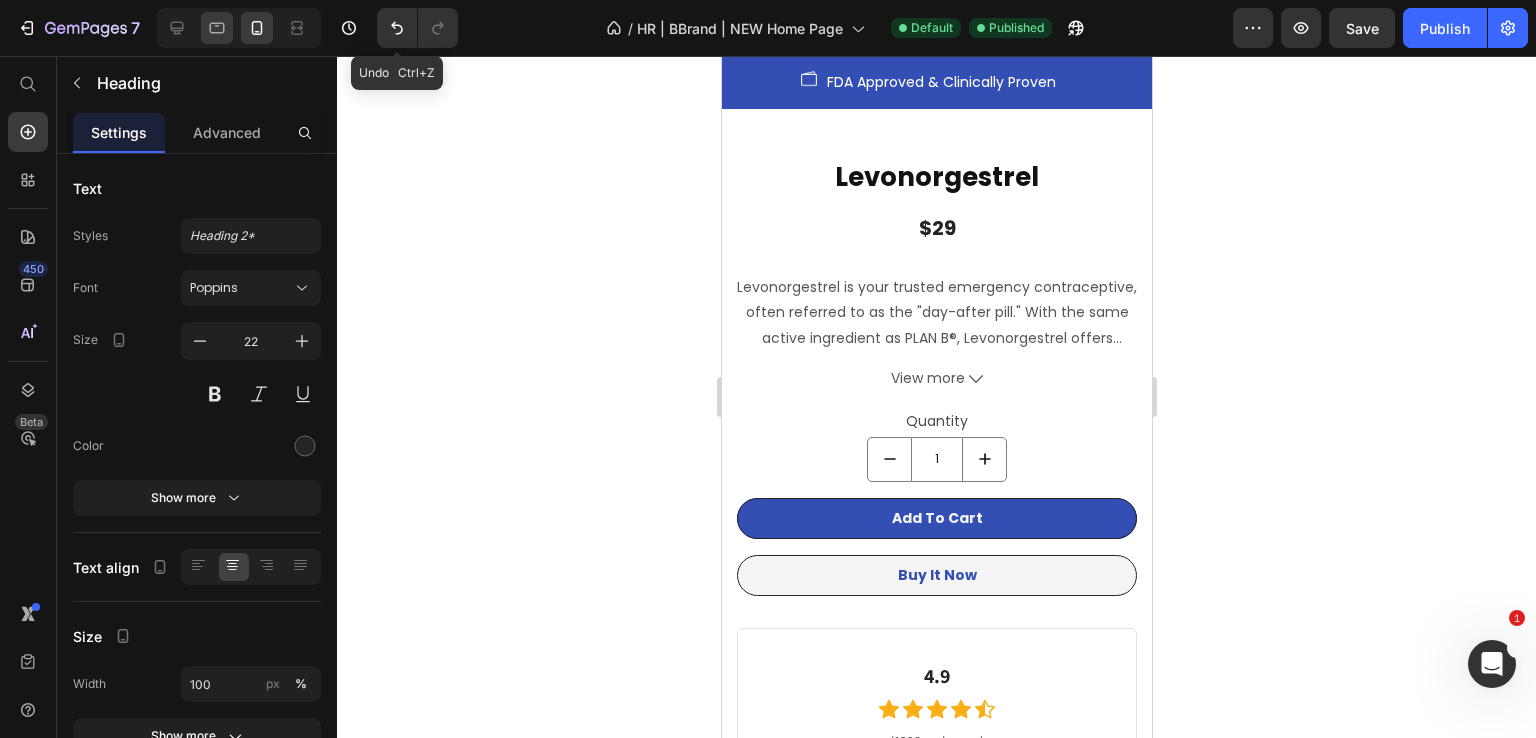 scroll, scrollTop: 5466, scrollLeft: 0, axis: vertical 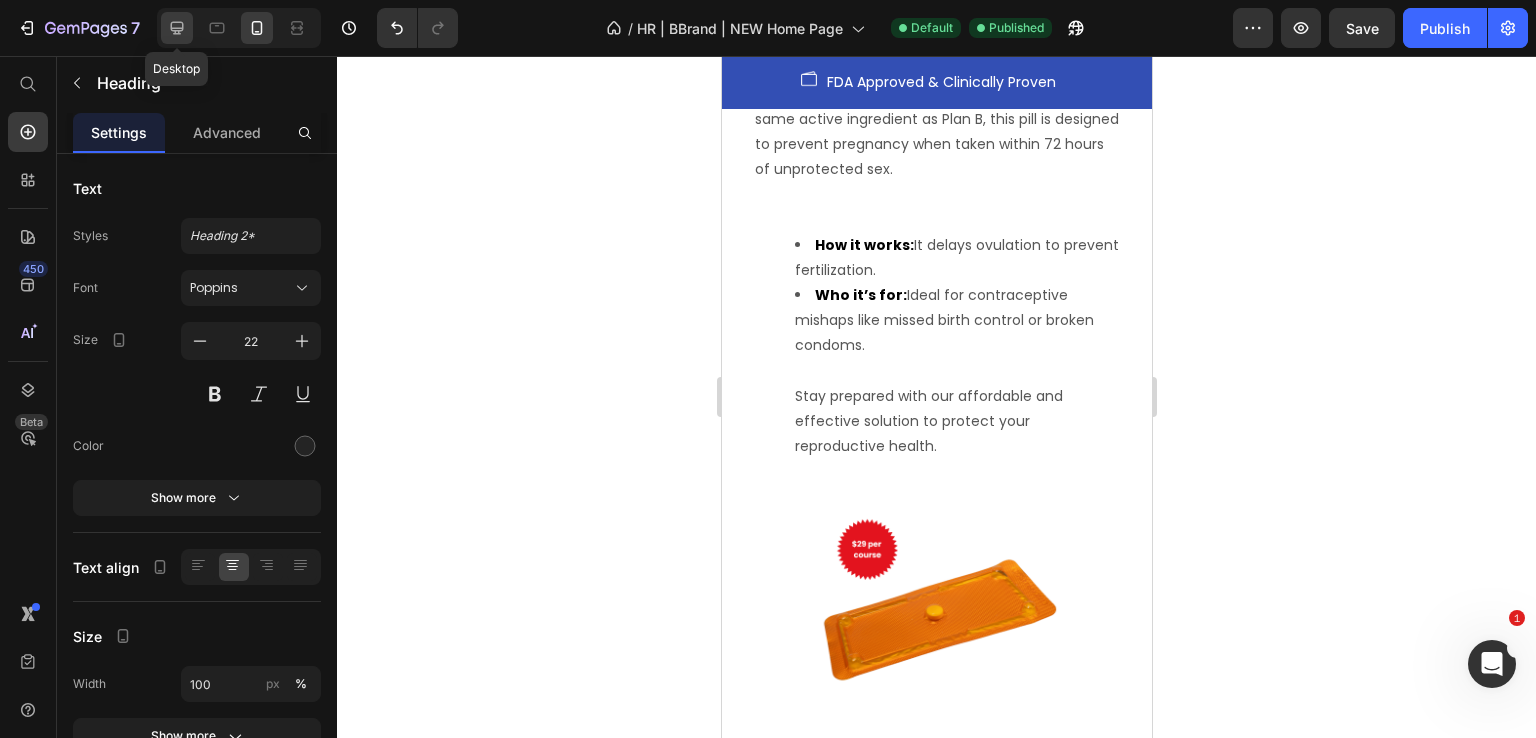 click 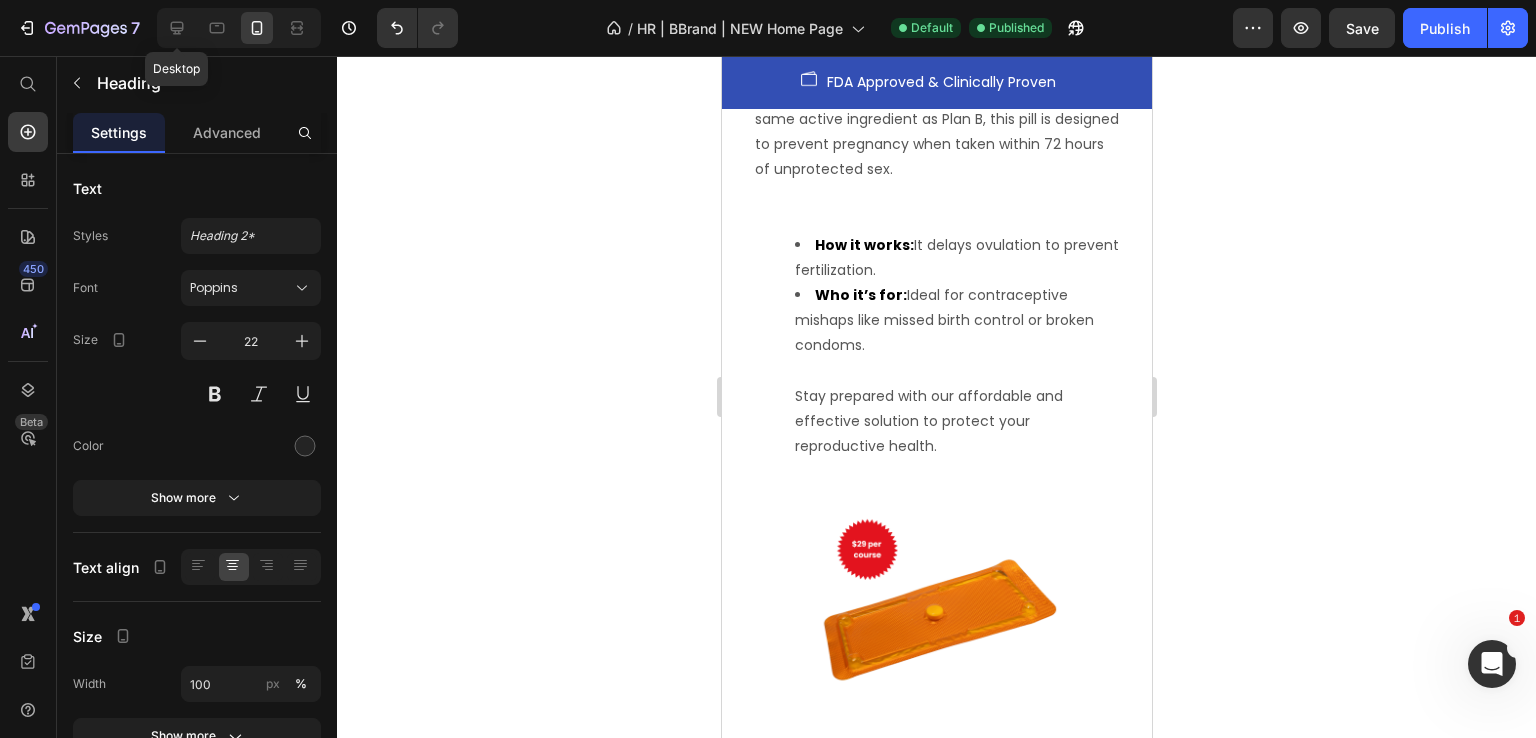 type on "44" 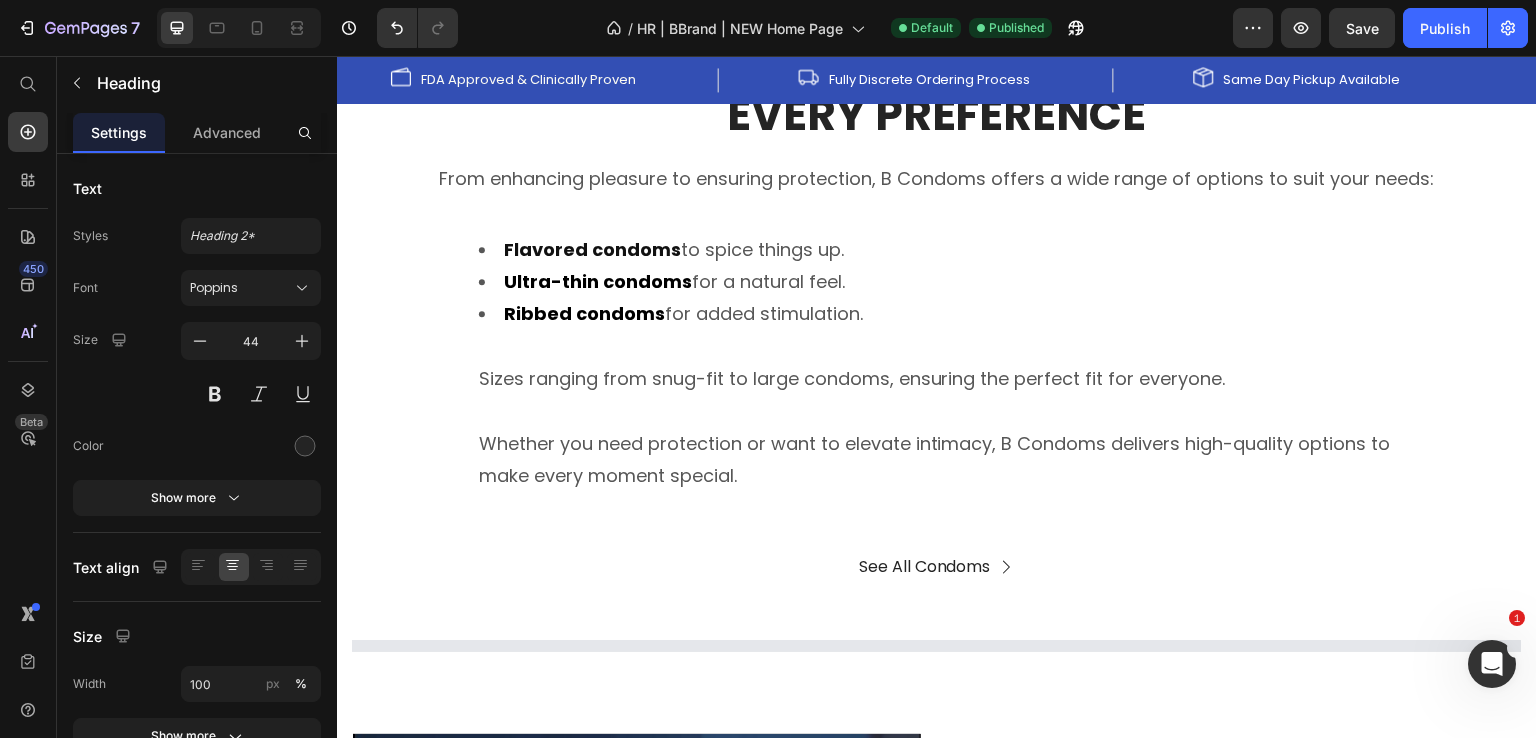 scroll, scrollTop: 5320, scrollLeft: 0, axis: vertical 